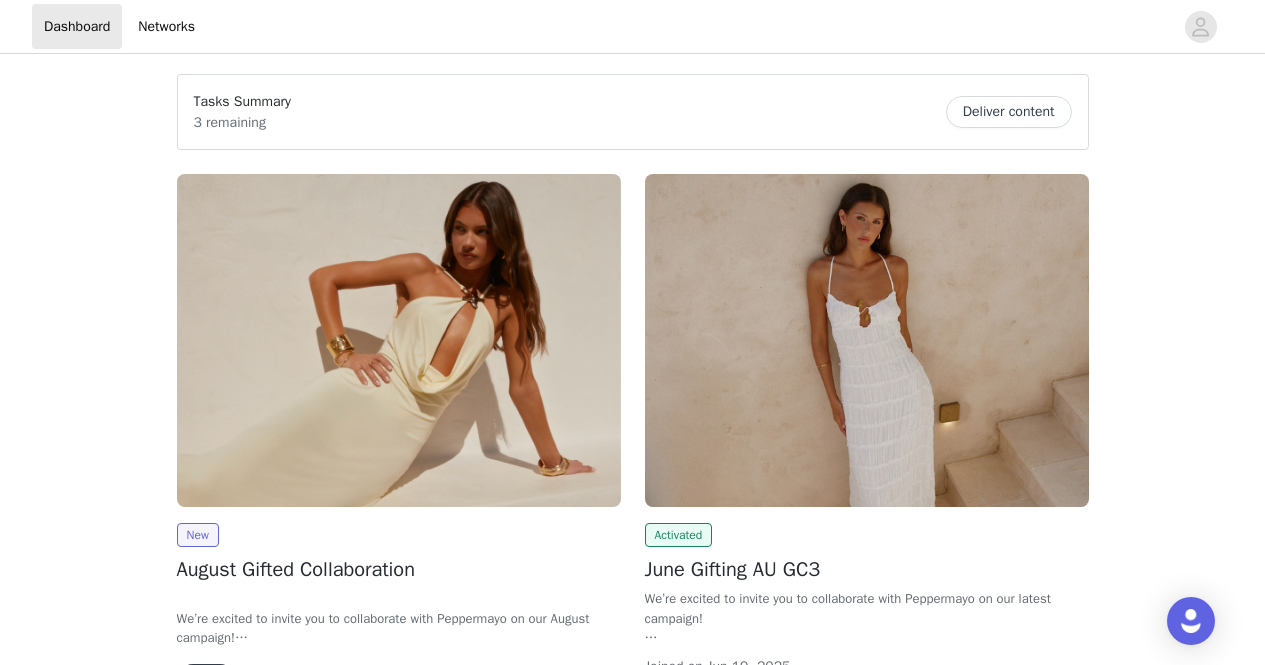 scroll, scrollTop: 0, scrollLeft: 0, axis: both 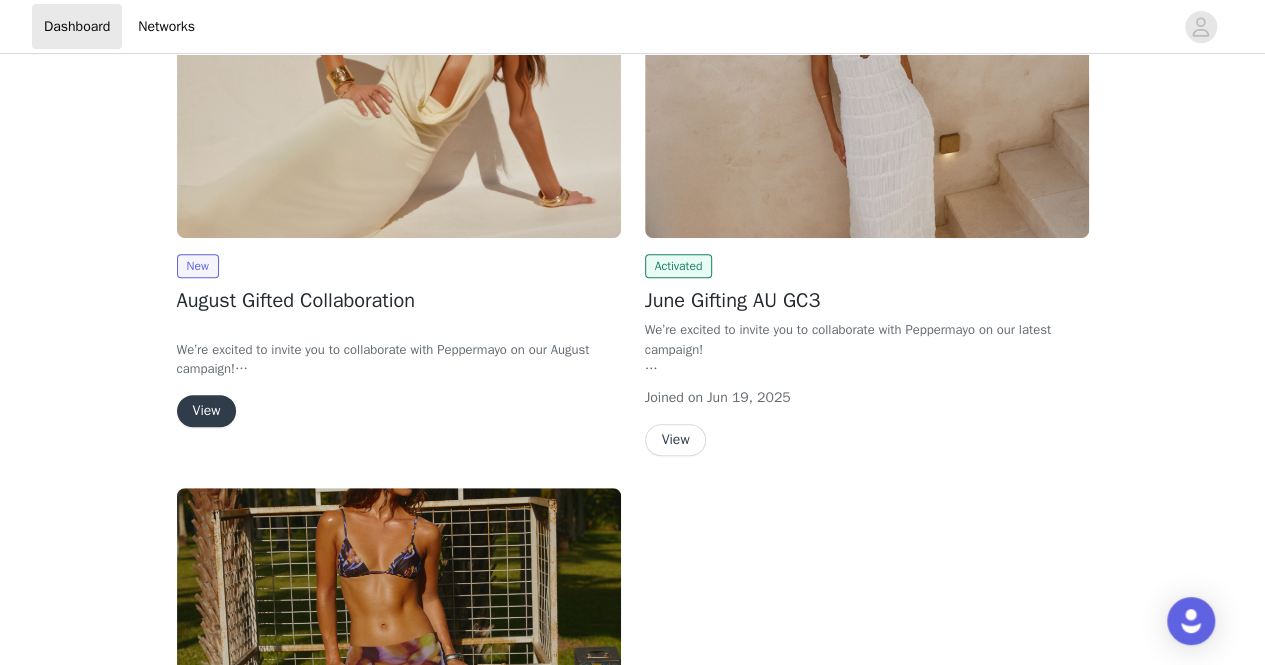 click on "View" at bounding box center [207, 411] 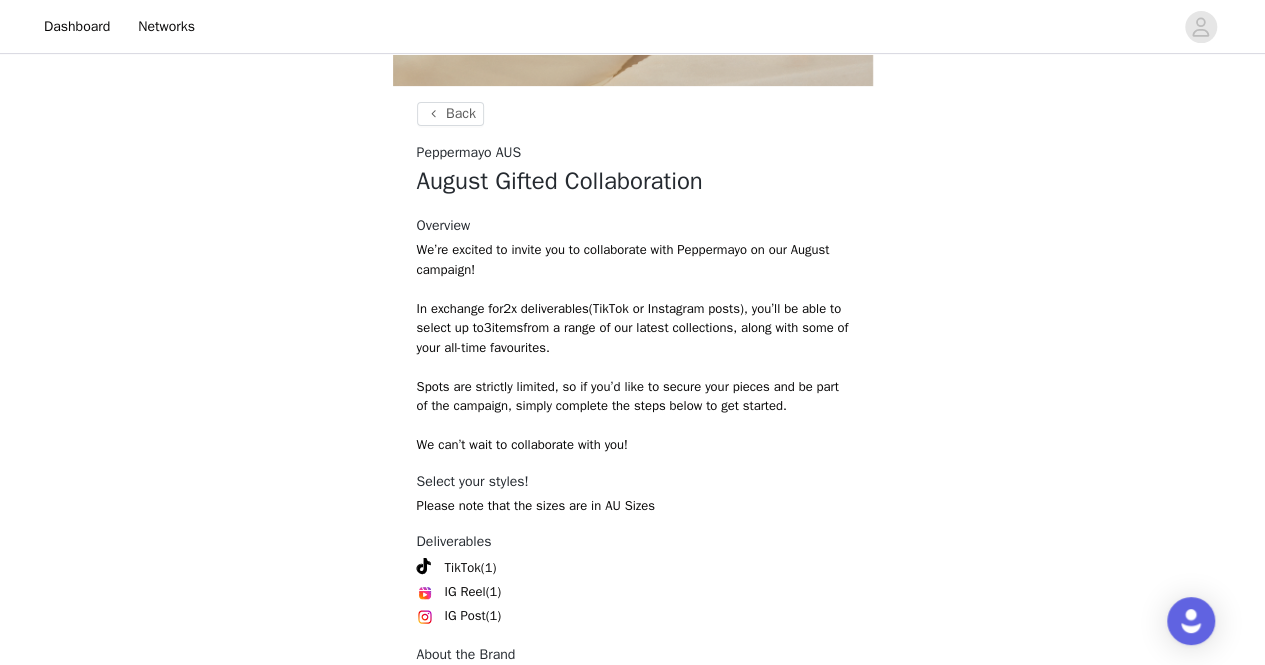 scroll, scrollTop: 490, scrollLeft: 0, axis: vertical 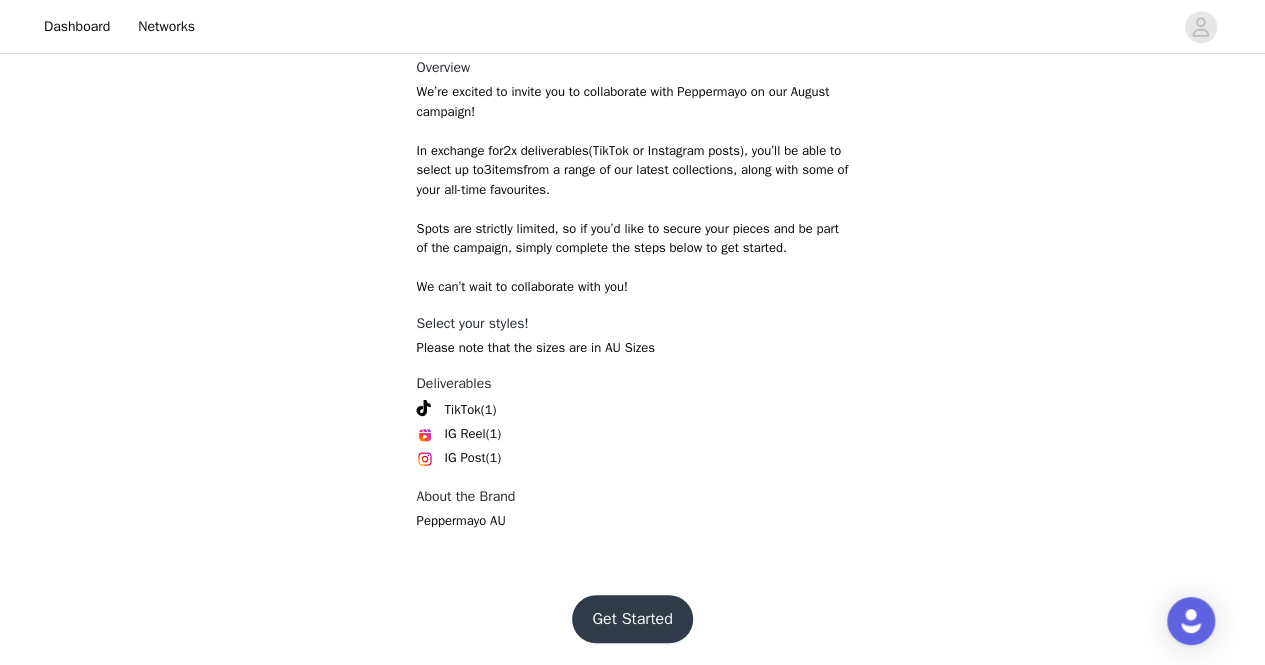 click on "Get Started" at bounding box center [632, 619] 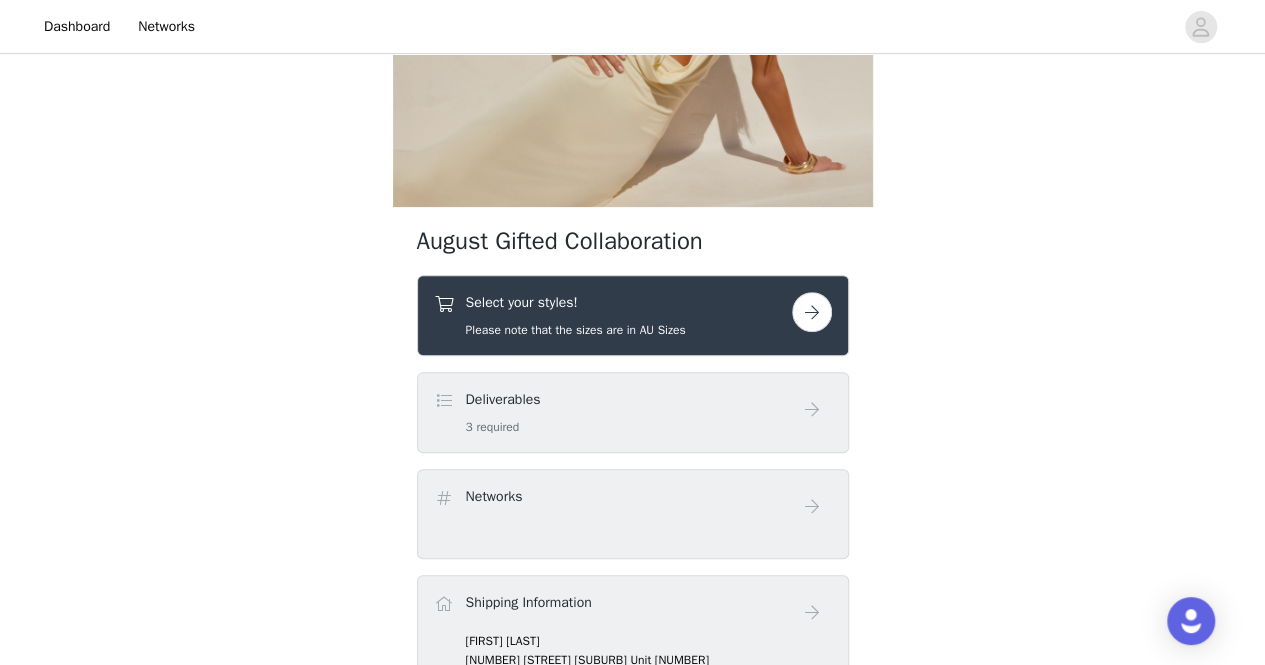 scroll, scrollTop: 212, scrollLeft: 0, axis: vertical 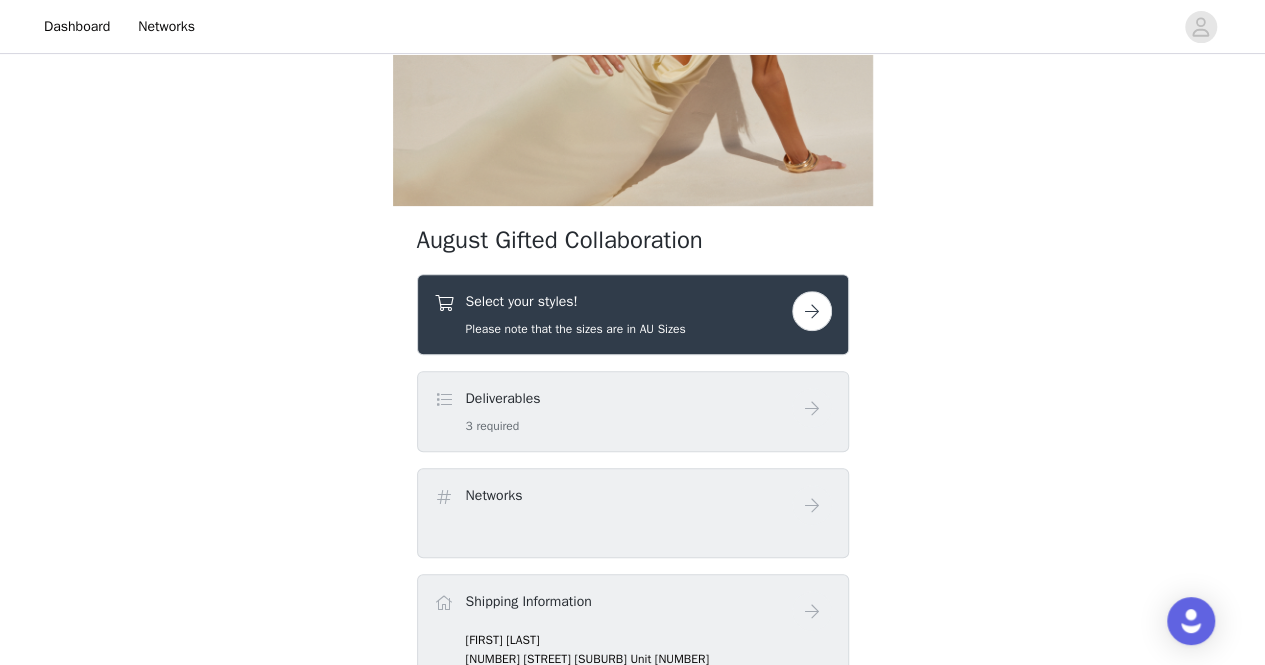 click on "Select your styles!   Please note that the sizes are in AU Sizes" at bounding box center (613, 314) 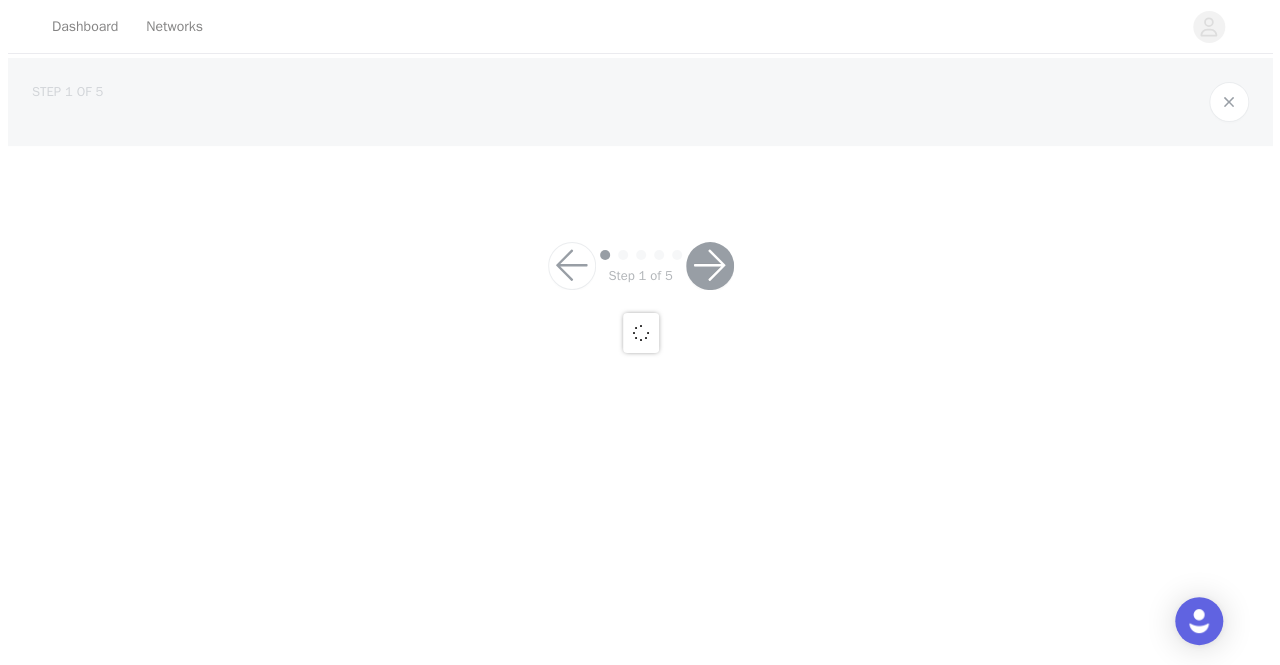 scroll, scrollTop: 0, scrollLeft: 0, axis: both 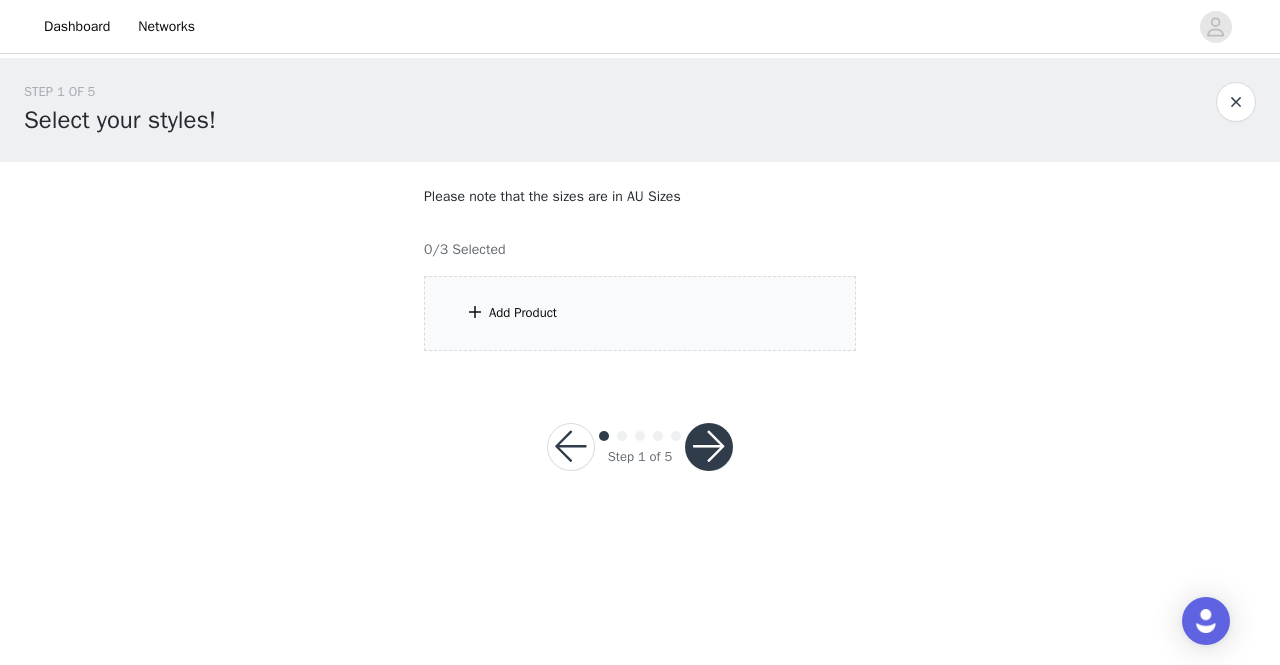 click at bounding box center [475, 312] 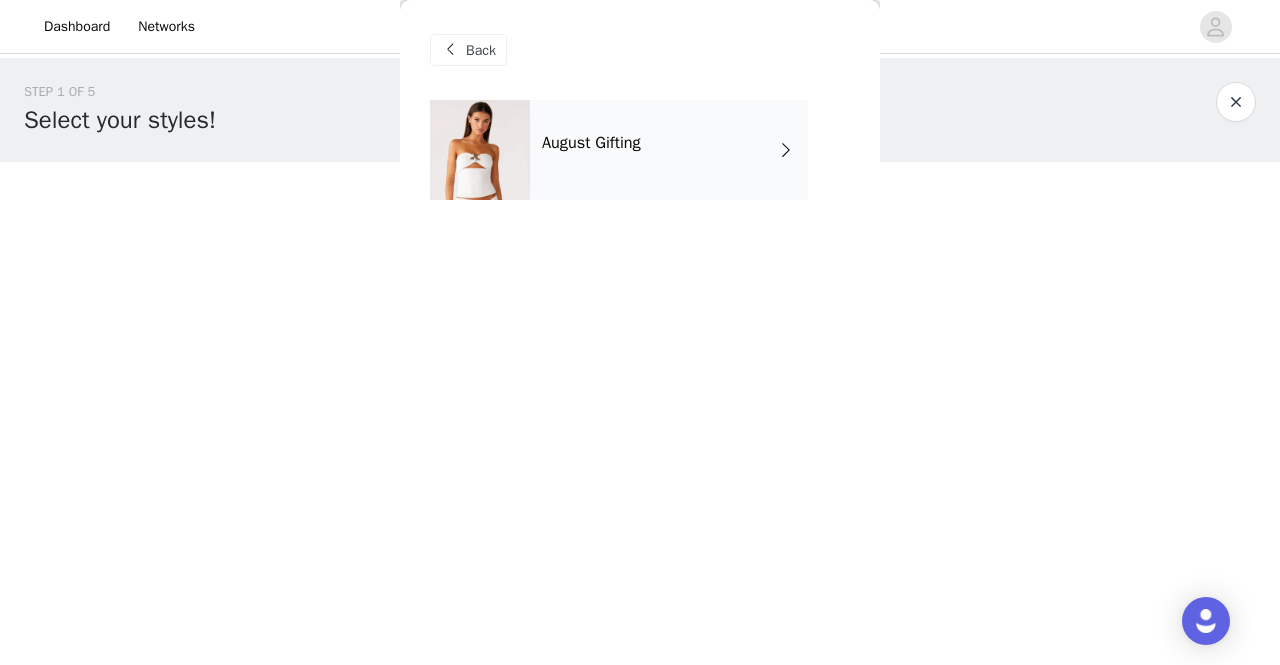 click on "August Gifting" at bounding box center [669, 150] 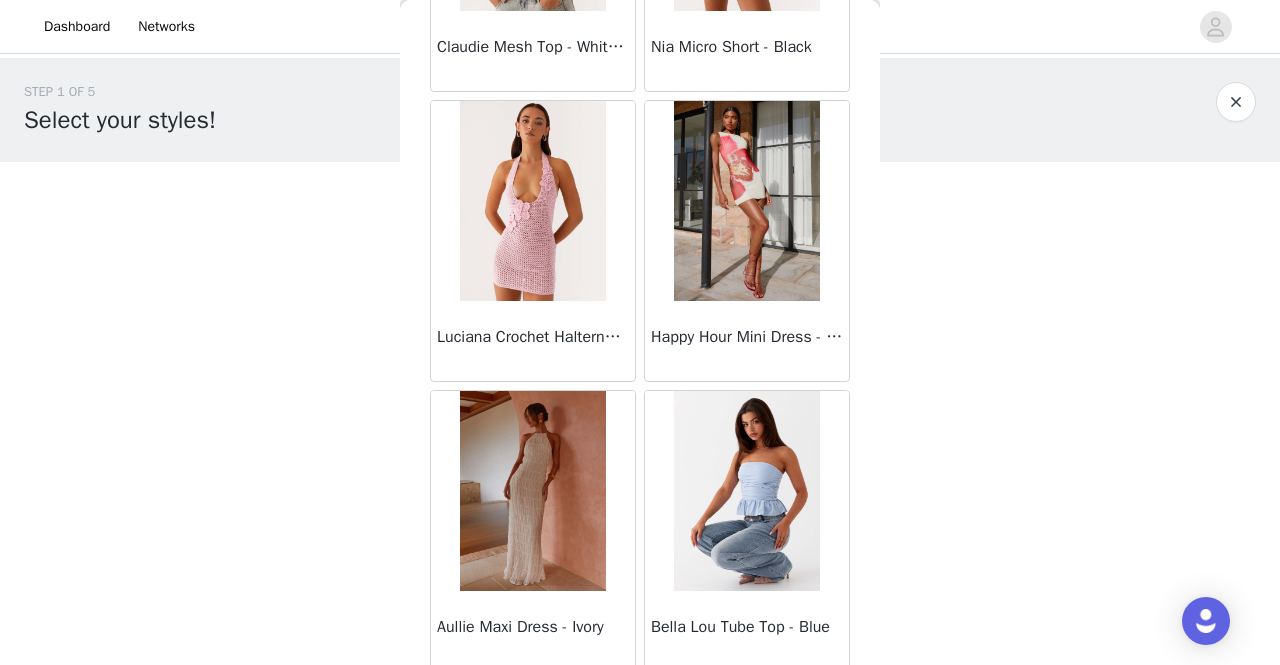 scroll, scrollTop: 2321, scrollLeft: 0, axis: vertical 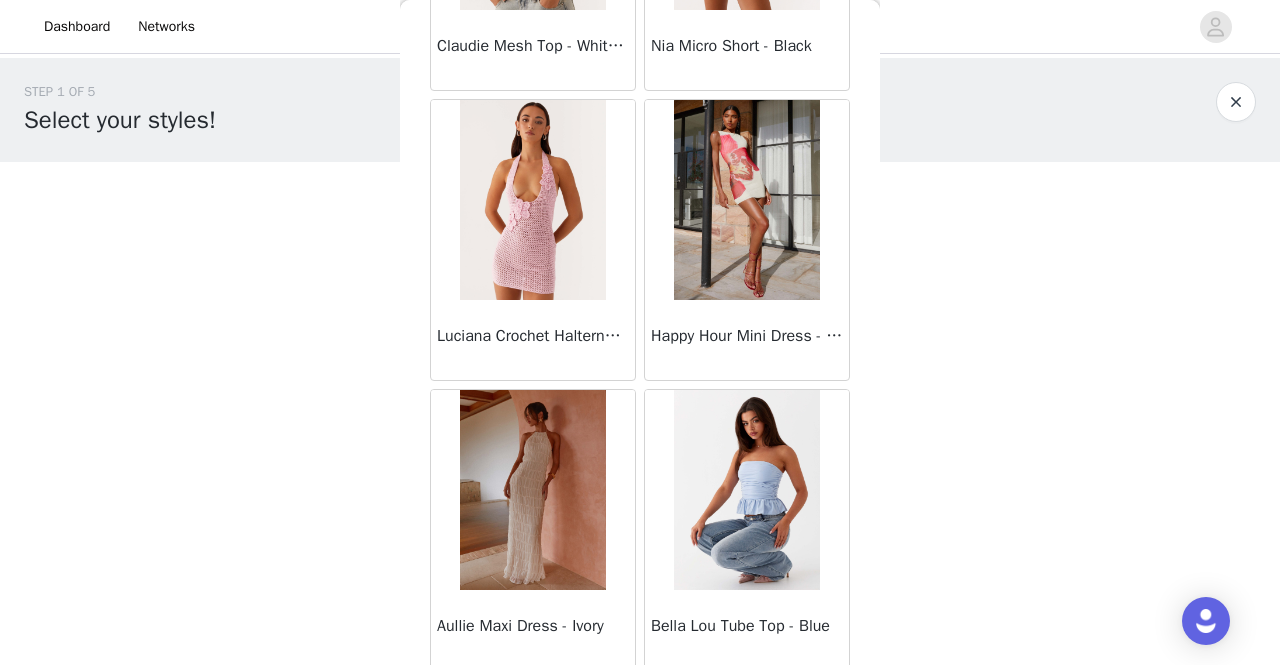 click at bounding box center (532, 490) 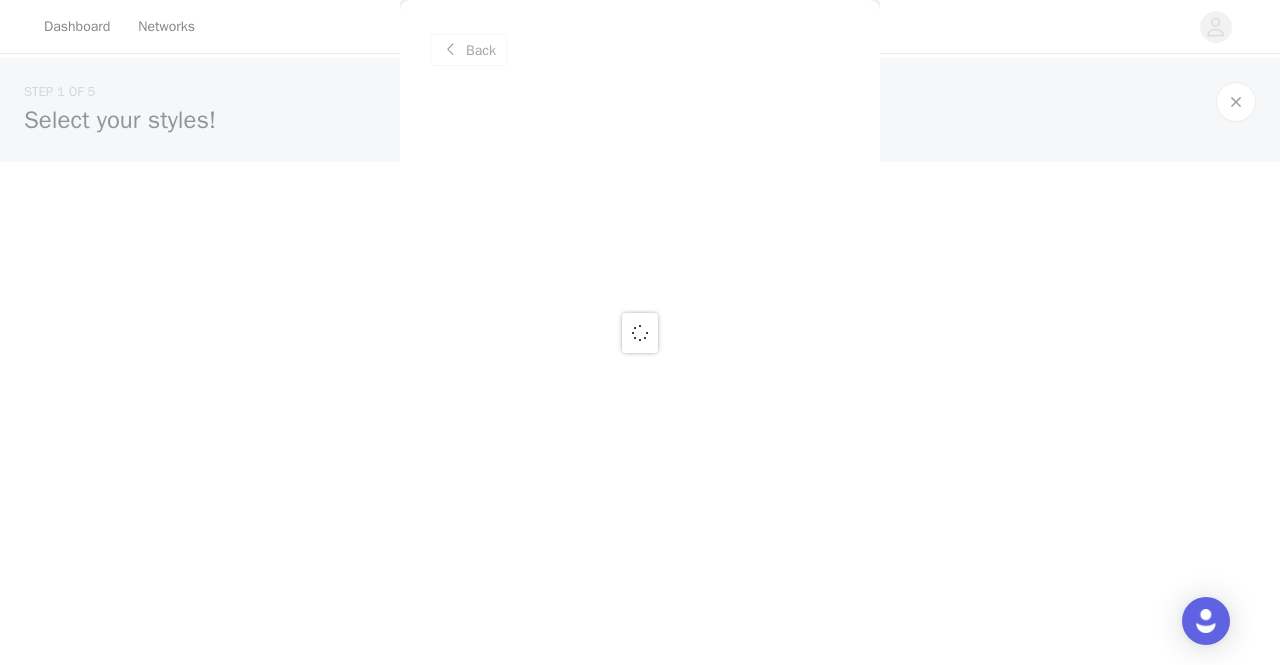 scroll, scrollTop: 0, scrollLeft: 0, axis: both 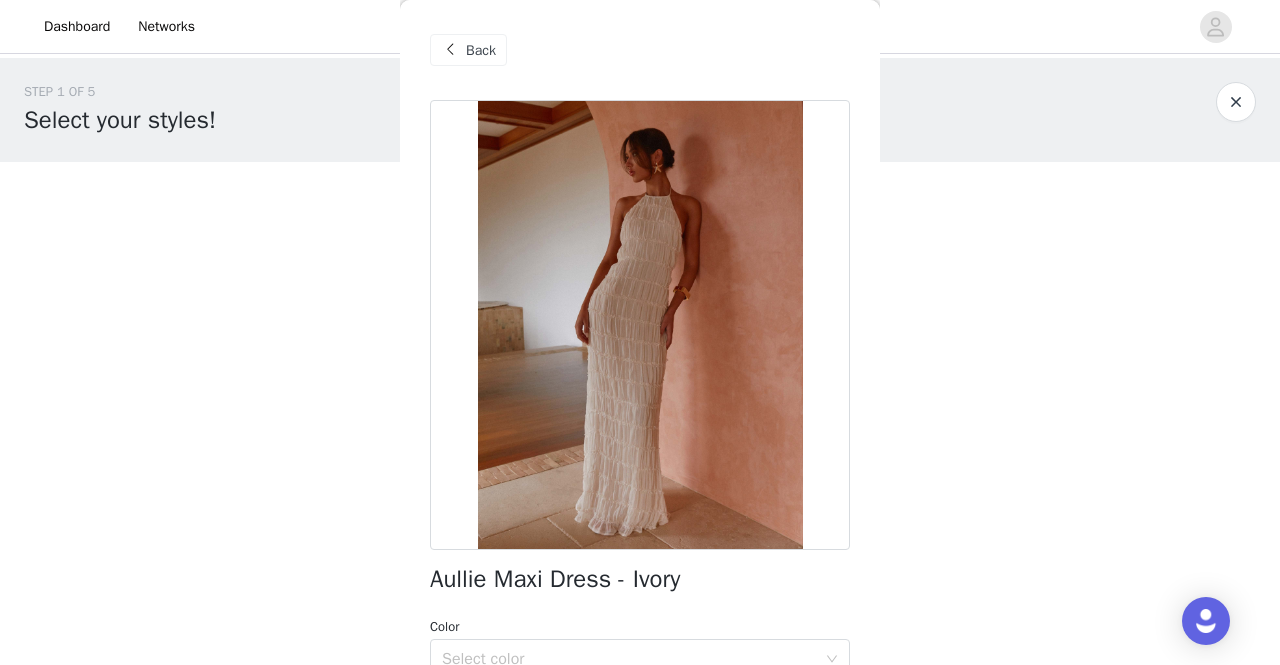 click on "Back" at bounding box center (640, 50) 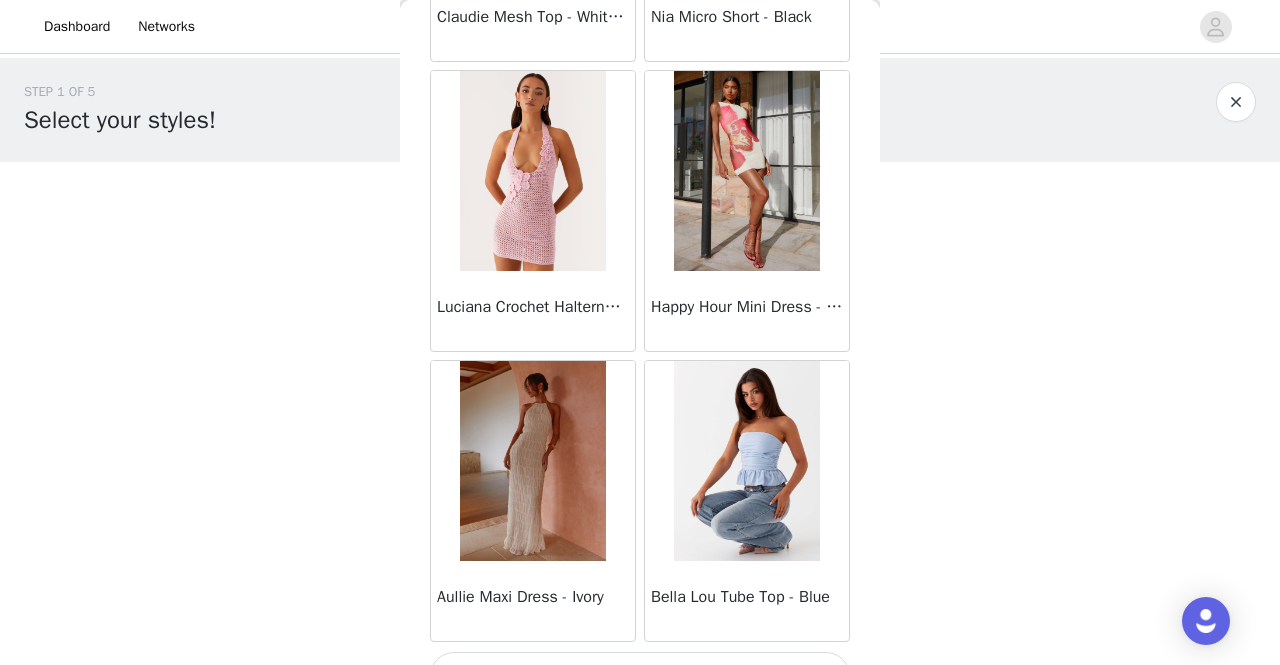 scroll, scrollTop: 2388, scrollLeft: 0, axis: vertical 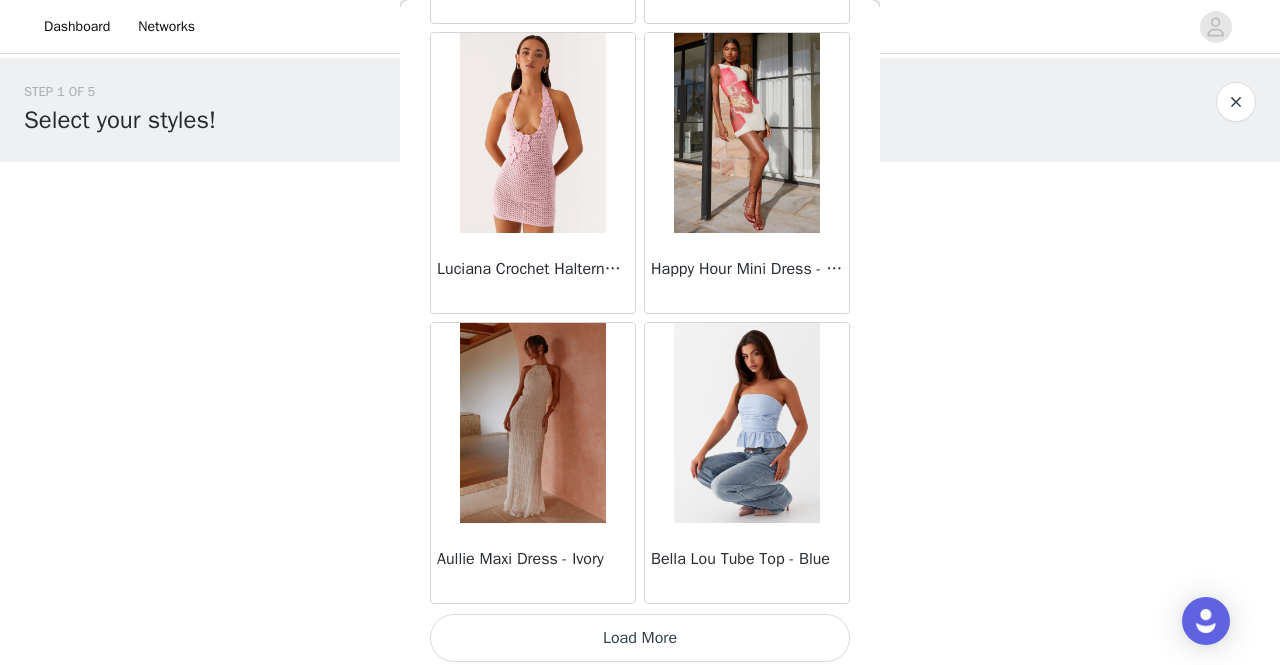 click on "Load More" at bounding box center (640, 638) 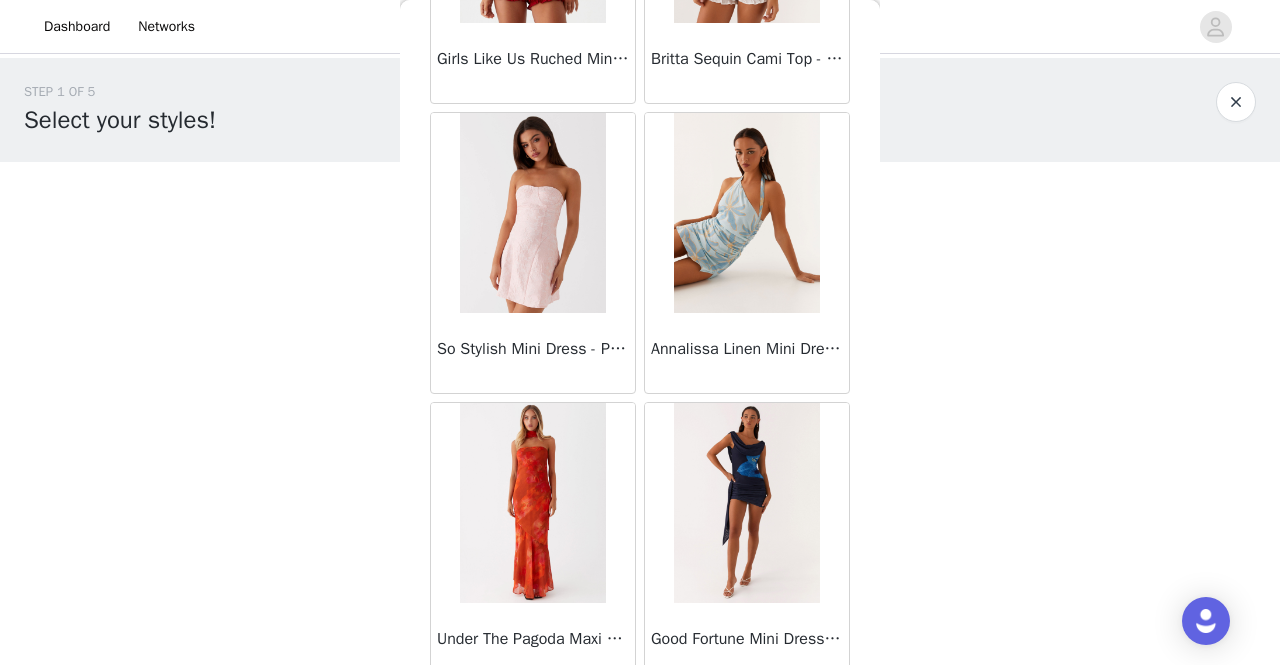 scroll, scrollTop: 5281, scrollLeft: 0, axis: vertical 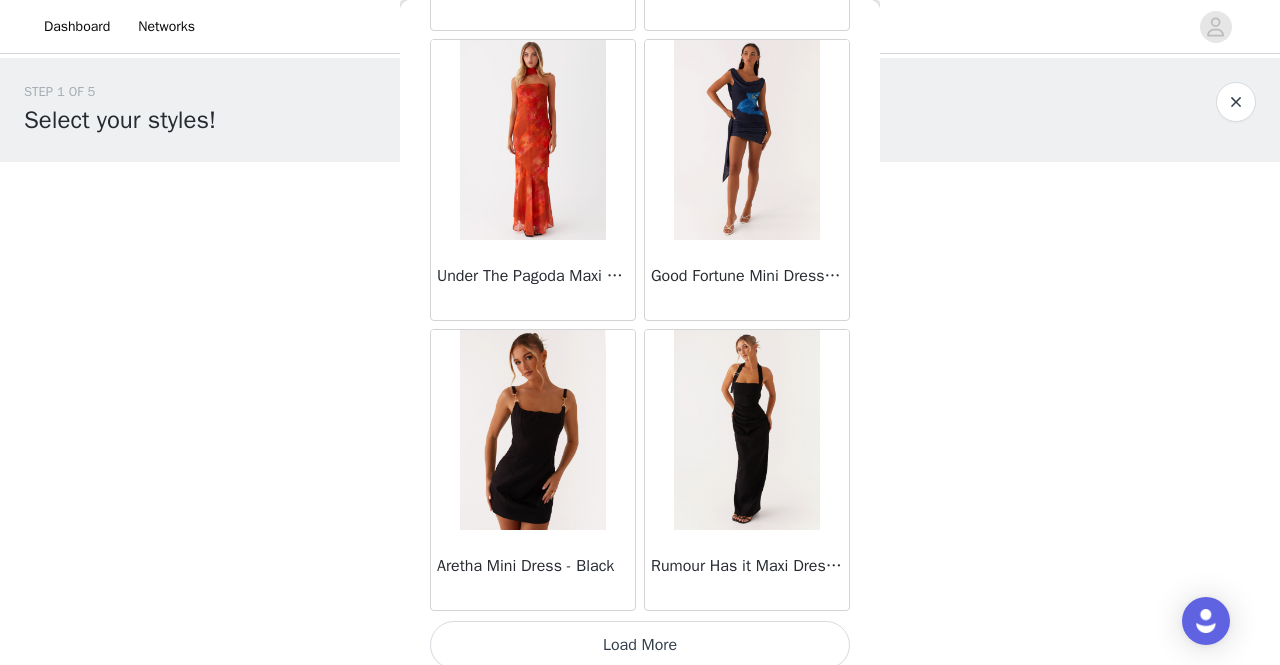 click on "Load More" at bounding box center [640, 645] 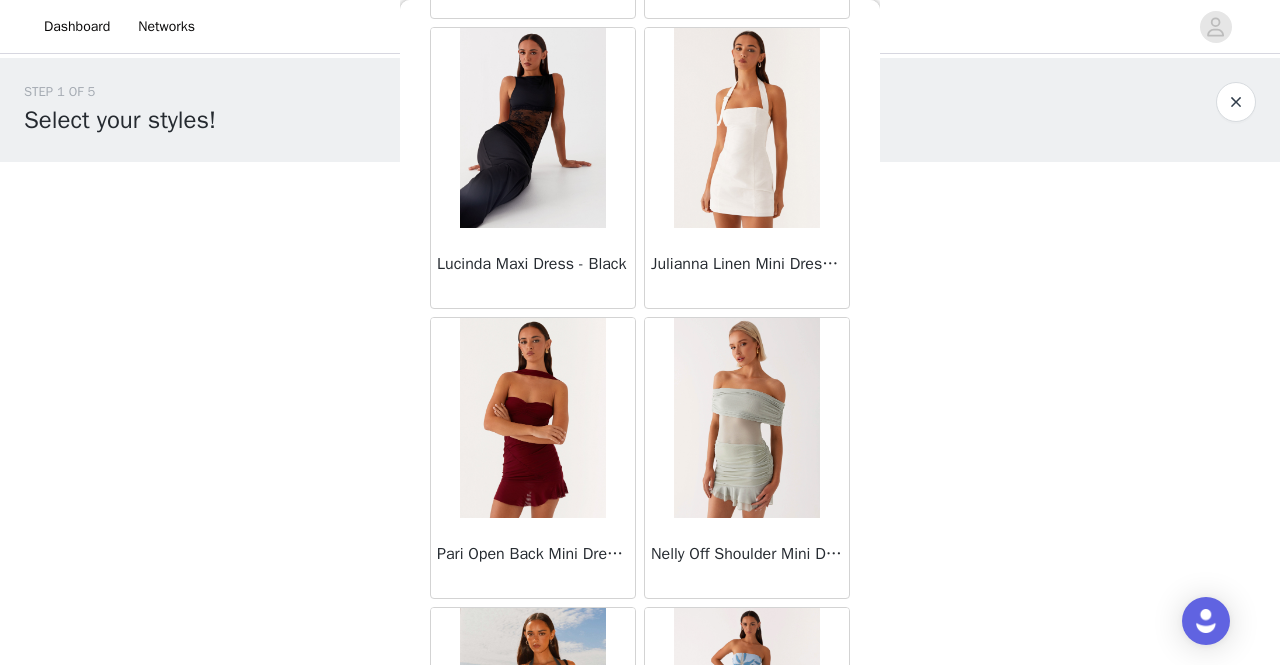 scroll, scrollTop: 6821, scrollLeft: 0, axis: vertical 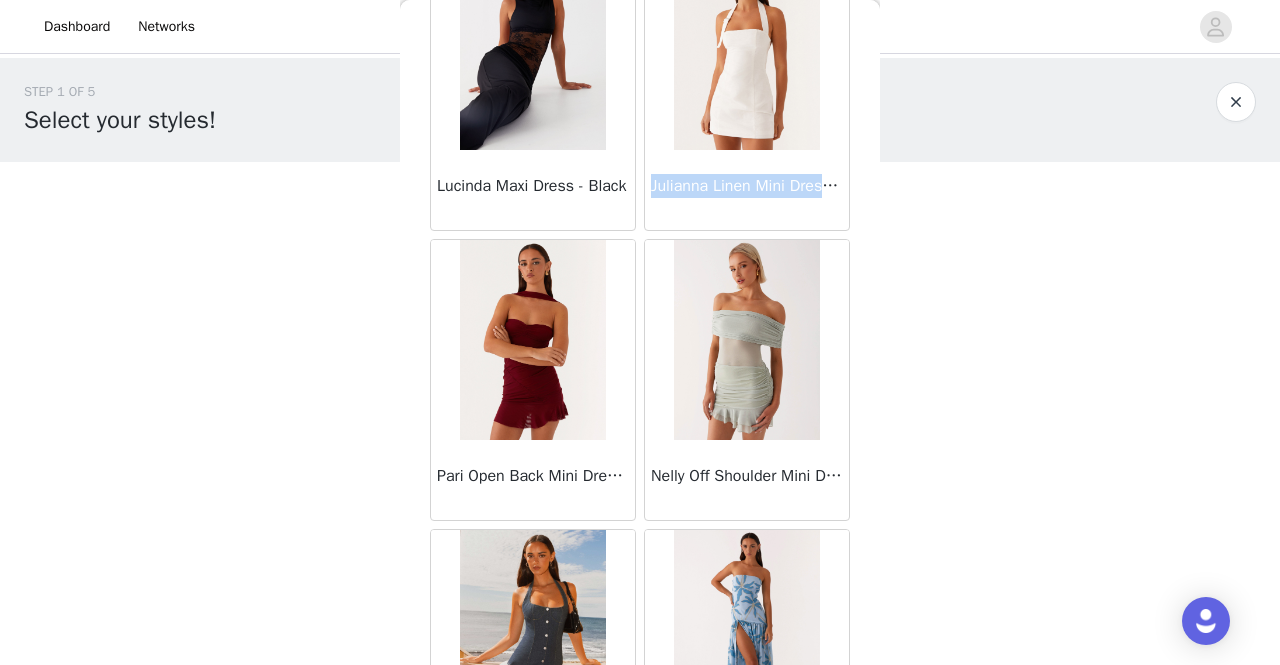 drag, startPoint x: 644, startPoint y: 173, endPoint x: 838, endPoint y: 168, distance: 194.06442 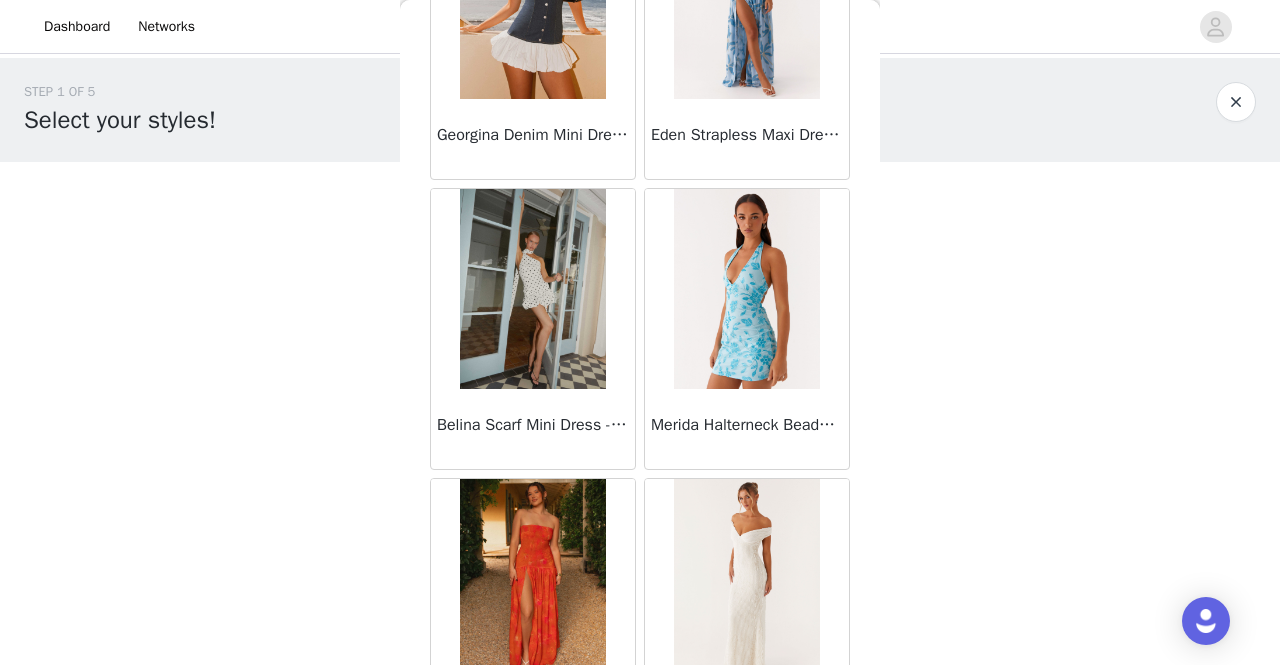 scroll, scrollTop: 7453, scrollLeft: 0, axis: vertical 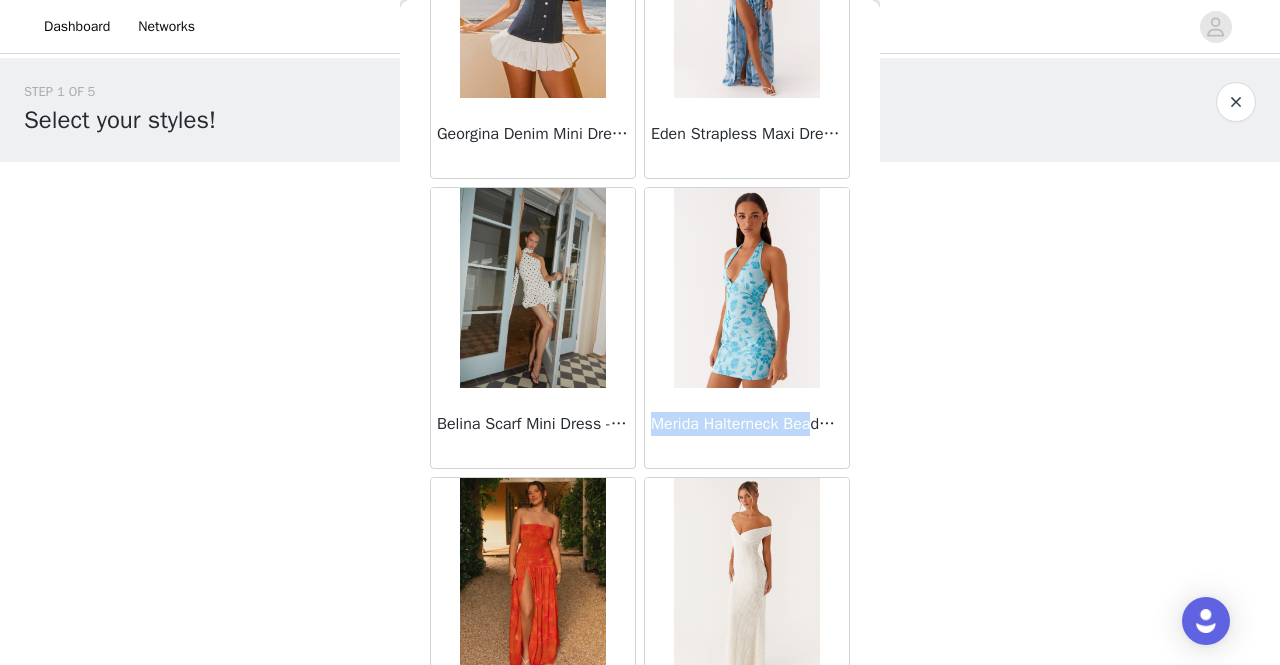 drag, startPoint x: 646, startPoint y: 403, endPoint x: 810, endPoint y: 409, distance: 164.10973 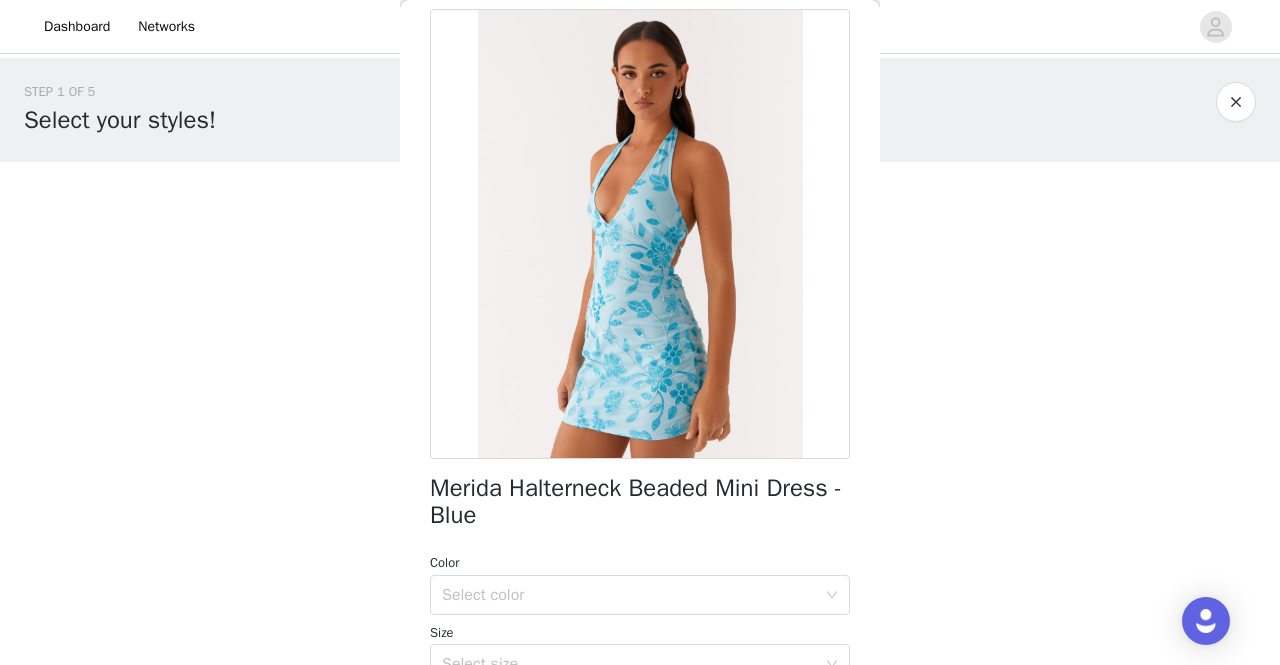 scroll, scrollTop: 91, scrollLeft: 0, axis: vertical 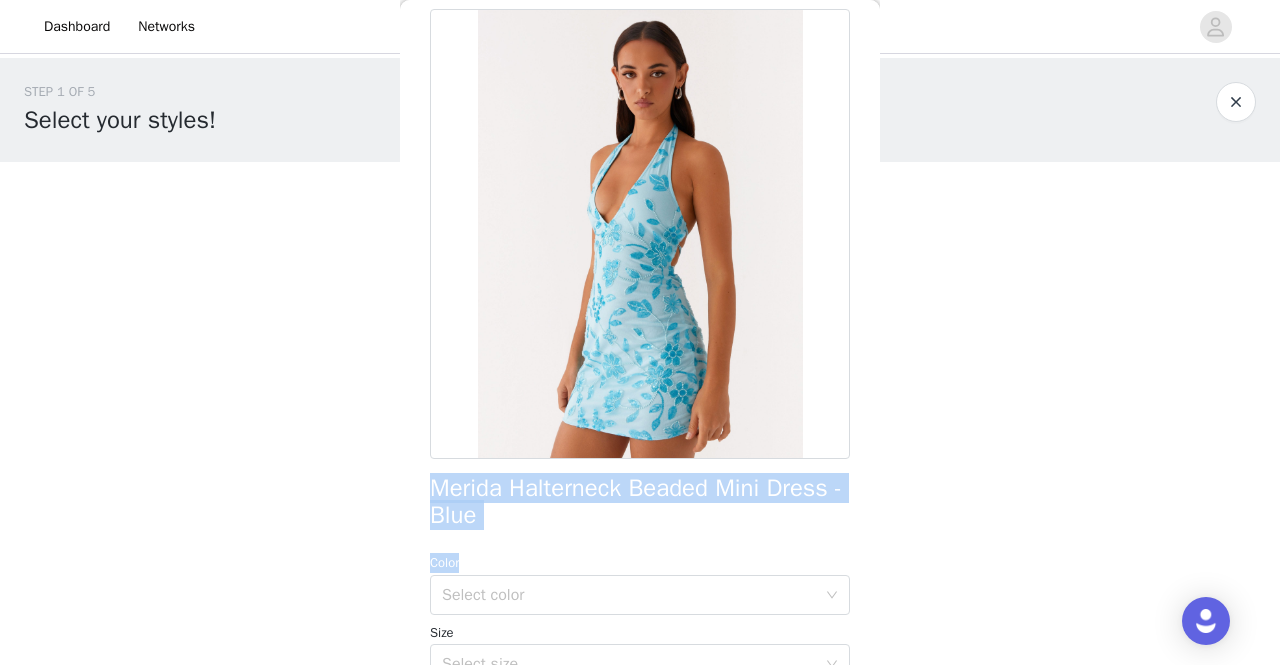 drag, startPoint x: 437, startPoint y: 482, endPoint x: 653, endPoint y: 547, distance: 225.56818 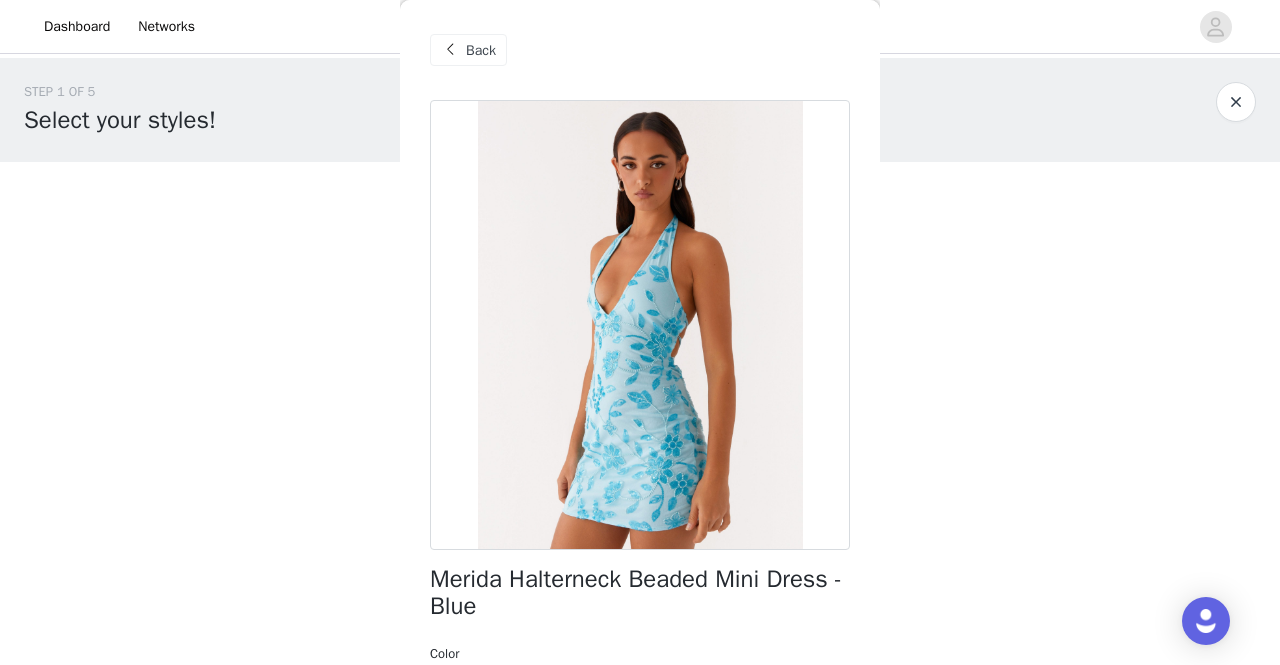 click at bounding box center [450, 50] 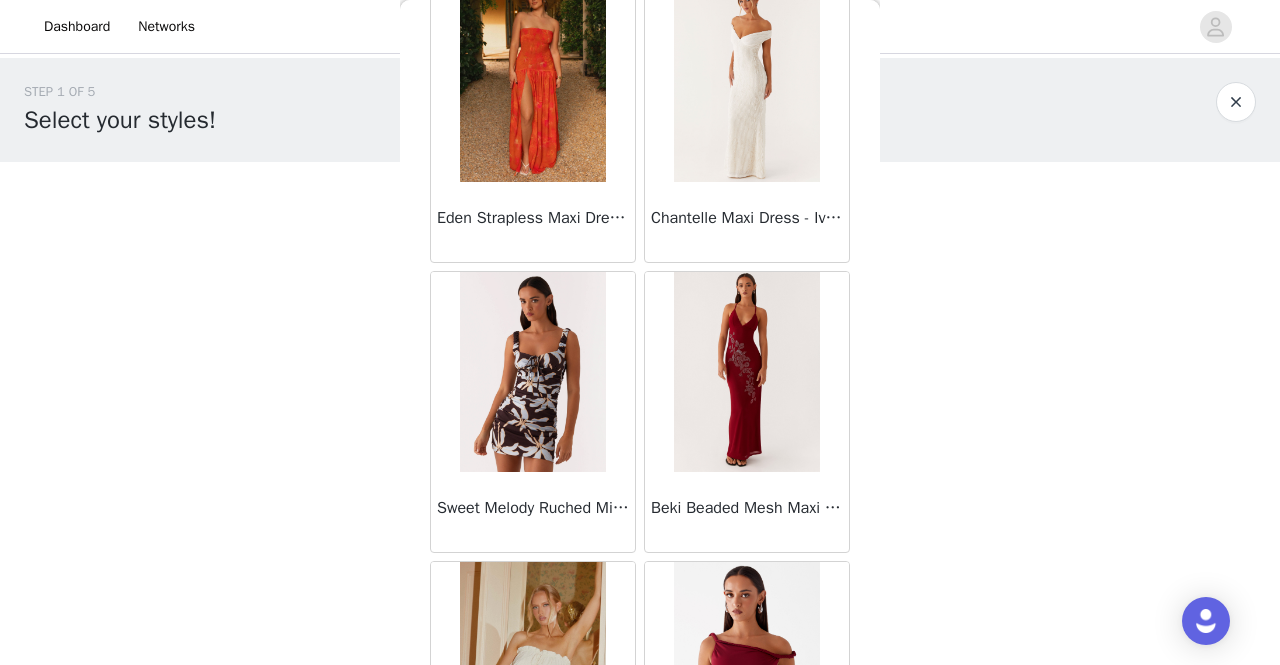 scroll, scrollTop: 8174, scrollLeft: 0, axis: vertical 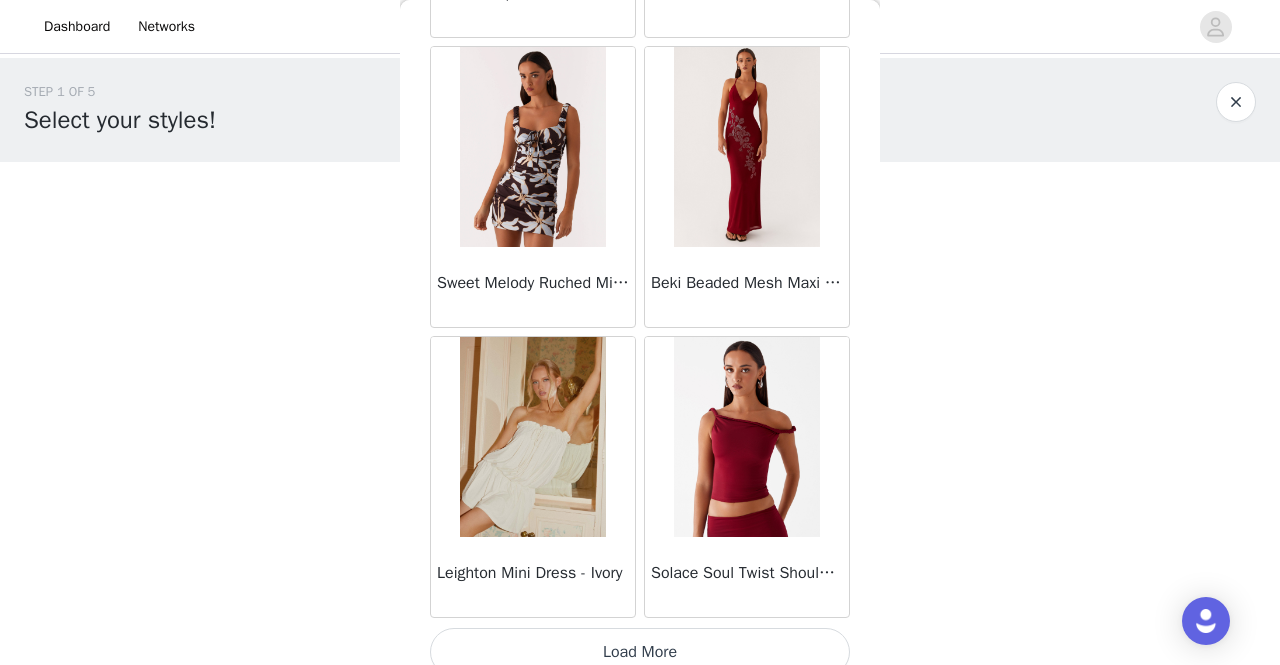 click on "Load More" at bounding box center [640, 652] 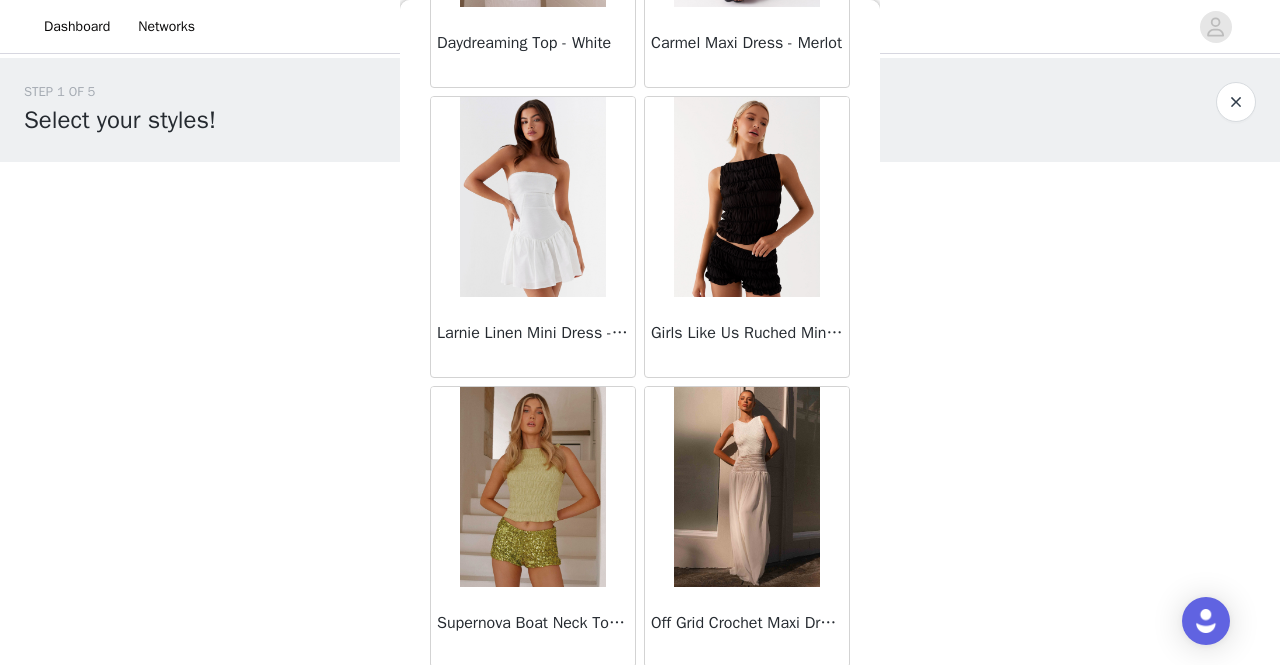 scroll, scrollTop: 9866, scrollLeft: 0, axis: vertical 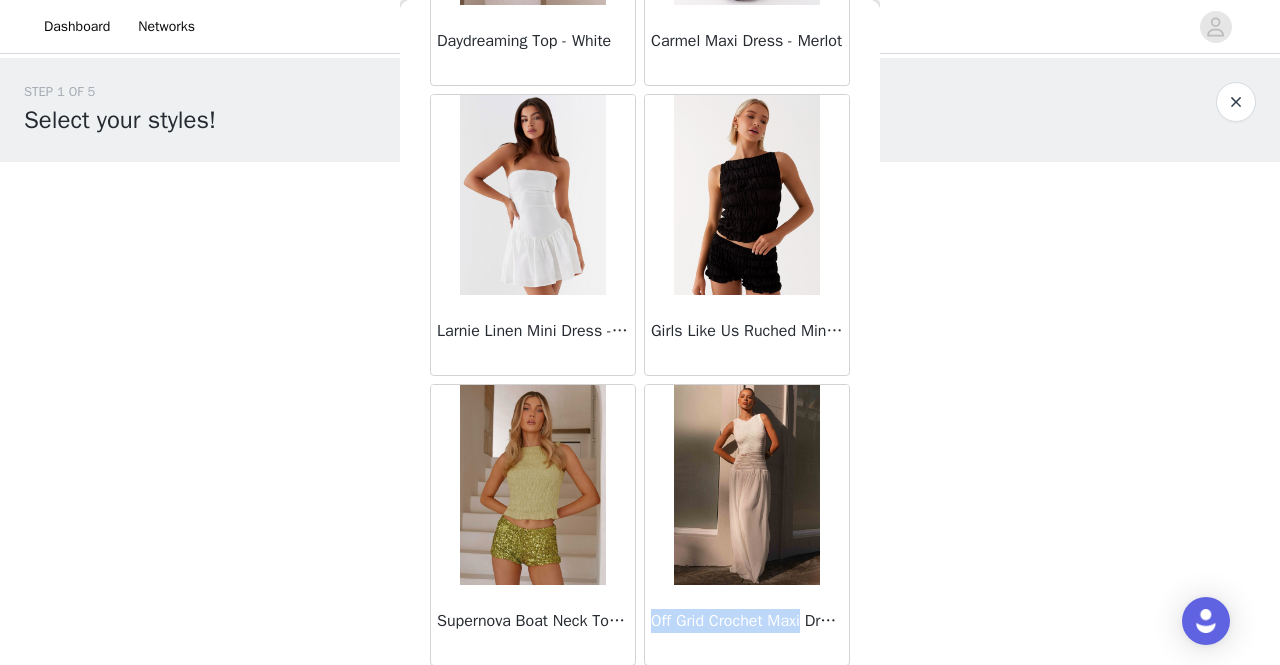 drag, startPoint x: 646, startPoint y: 598, endPoint x: 802, endPoint y: 596, distance: 156.01282 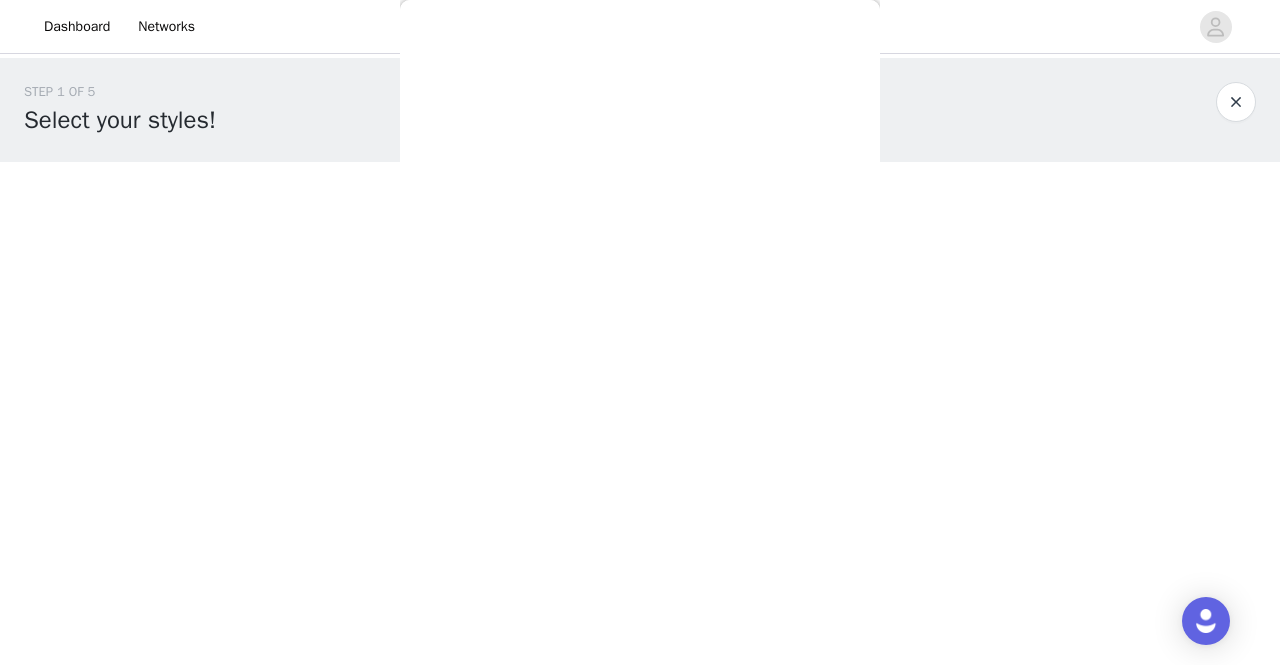scroll, scrollTop: 0, scrollLeft: 0, axis: both 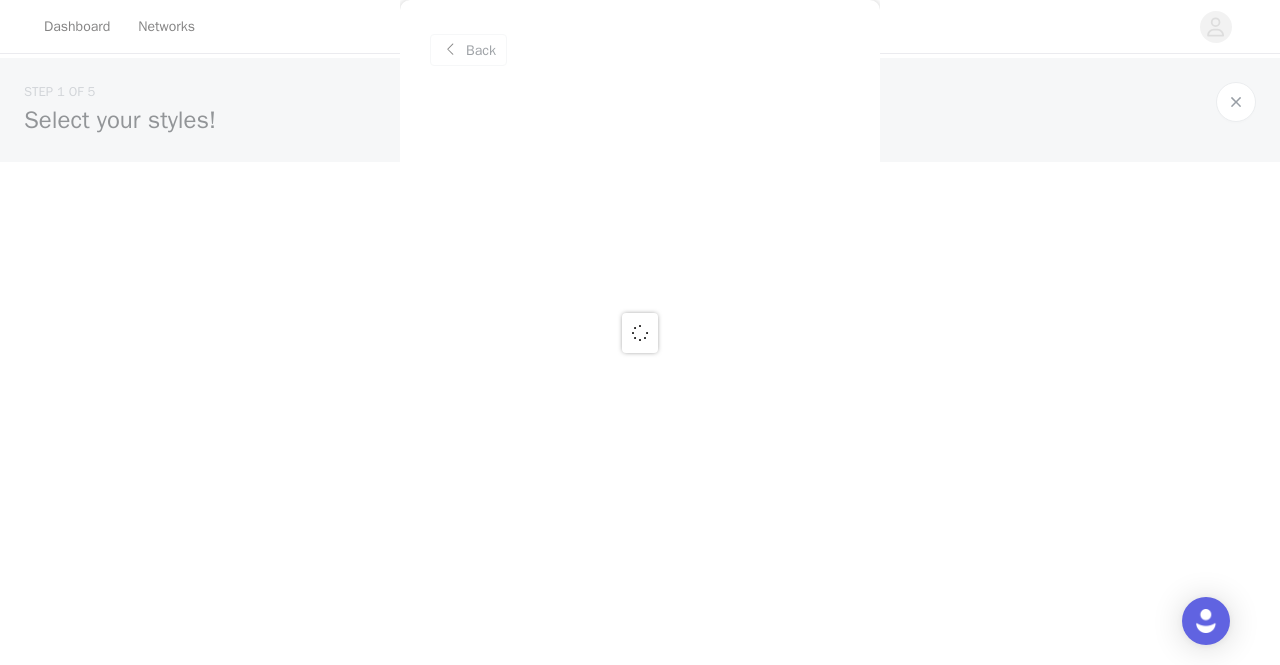 copy on "Off Grid Crochet Maxi" 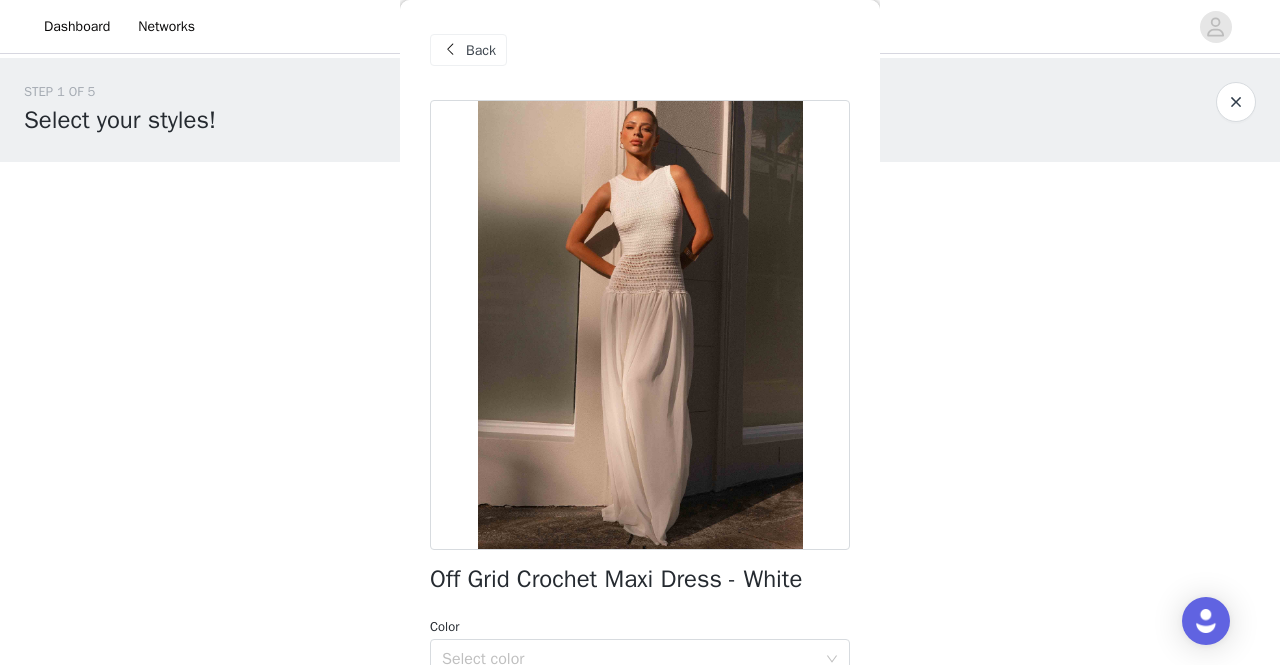 click on "Off Grid Crochet Maxi Dress - White" at bounding box center [616, 579] 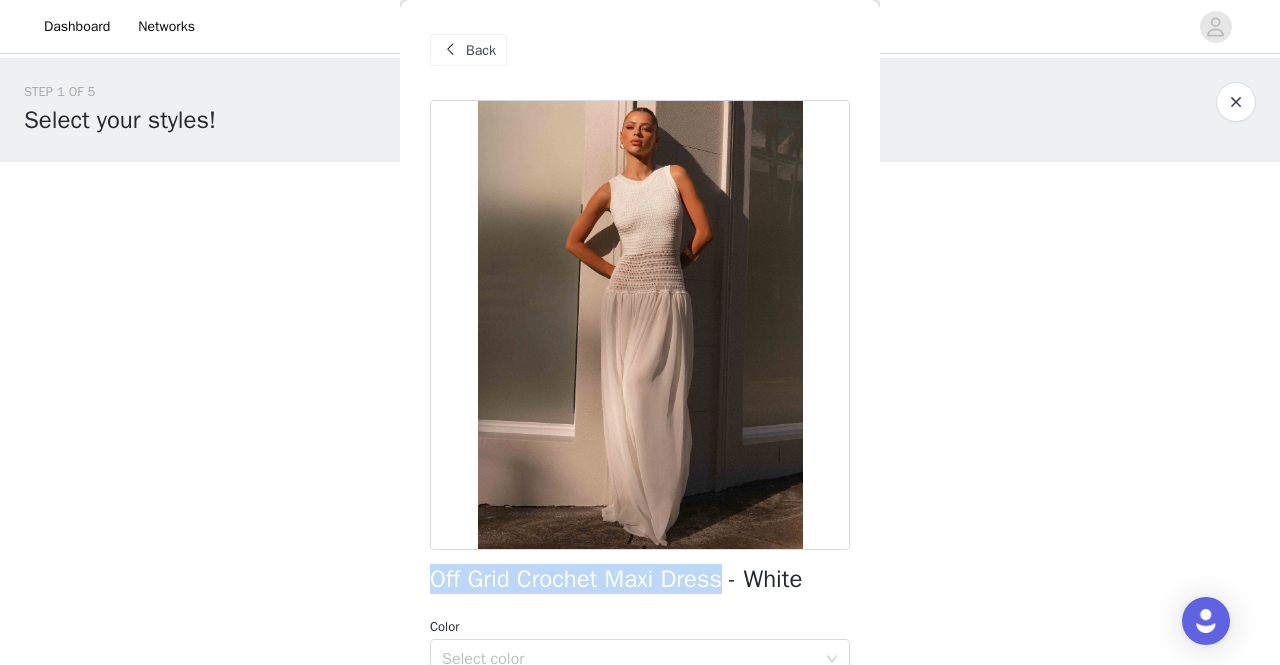 drag, startPoint x: 731, startPoint y: 588, endPoint x: 419, endPoint y: 567, distance: 312.70593 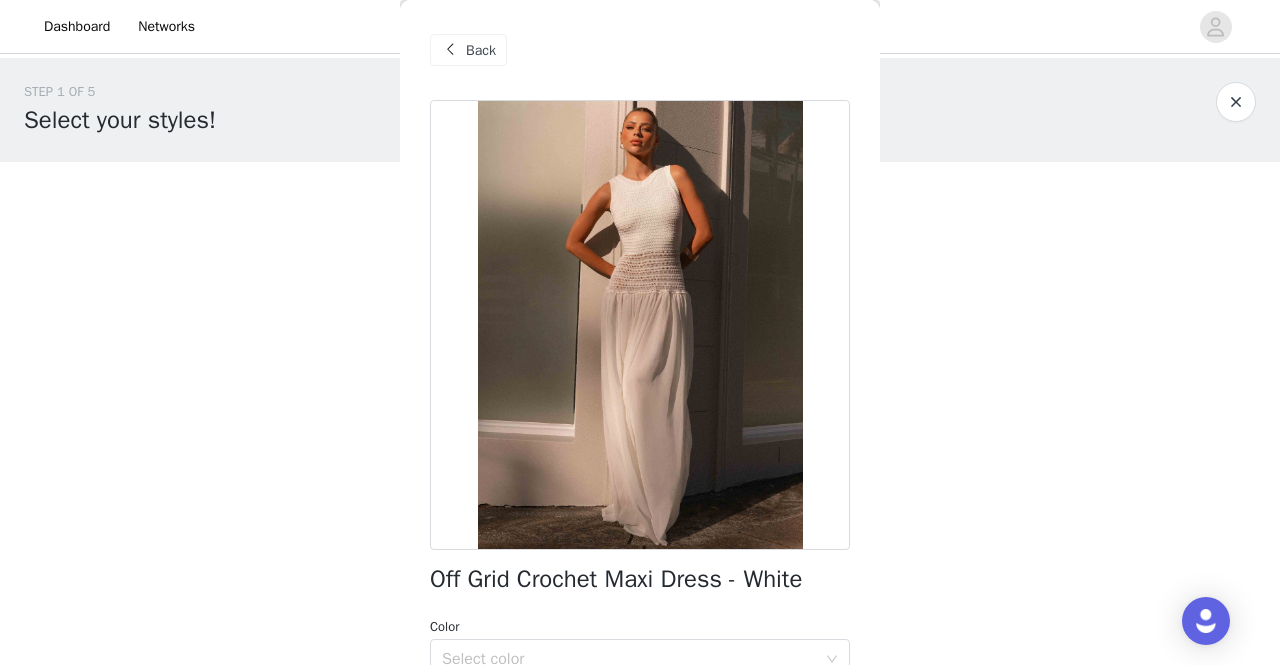 click on "Back" at bounding box center [481, 50] 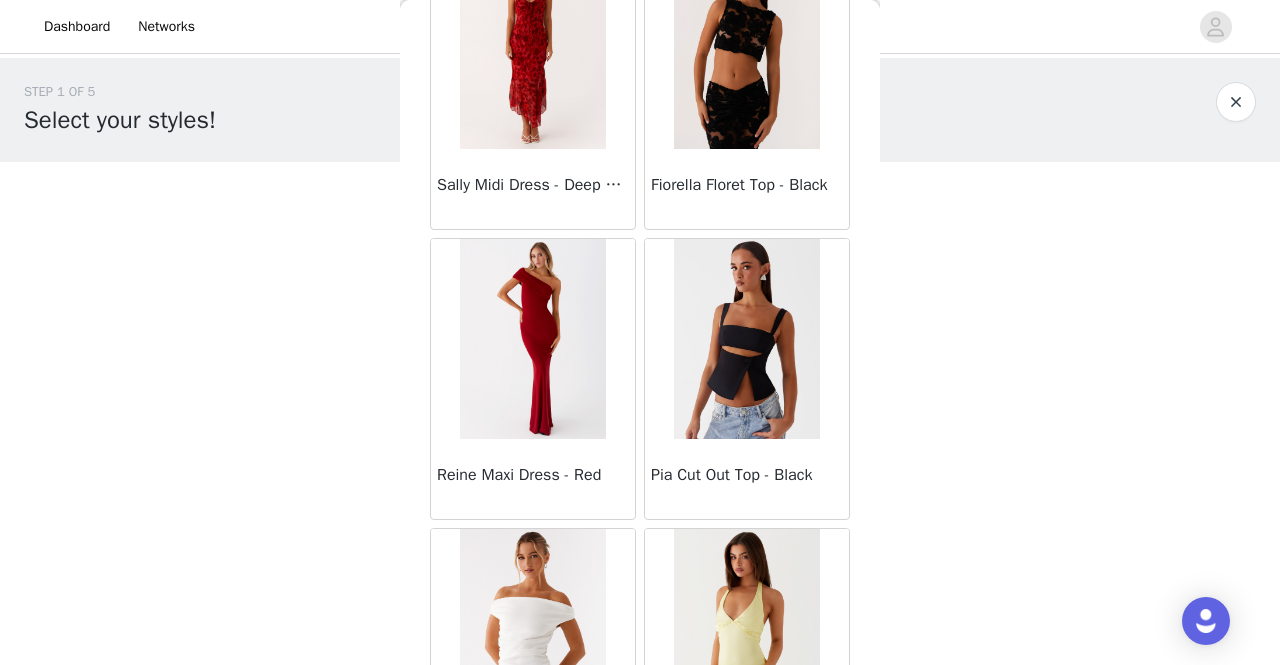 scroll, scrollTop: 11068, scrollLeft: 0, axis: vertical 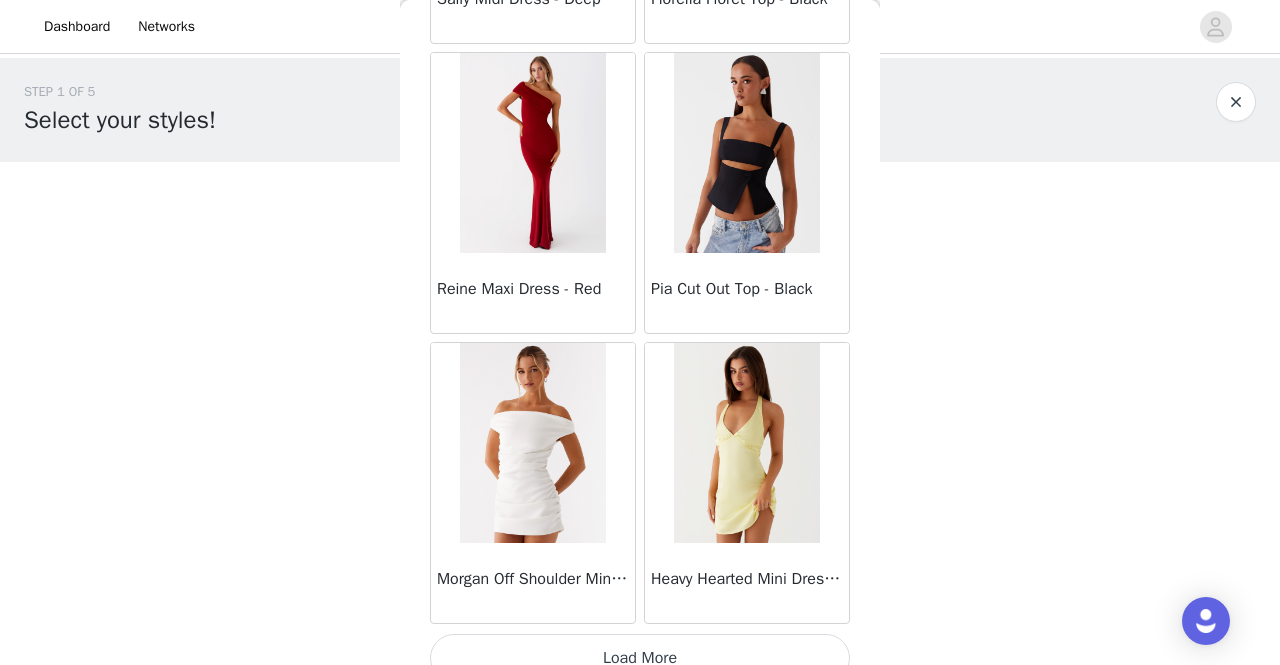 click on "Load More" at bounding box center [640, 658] 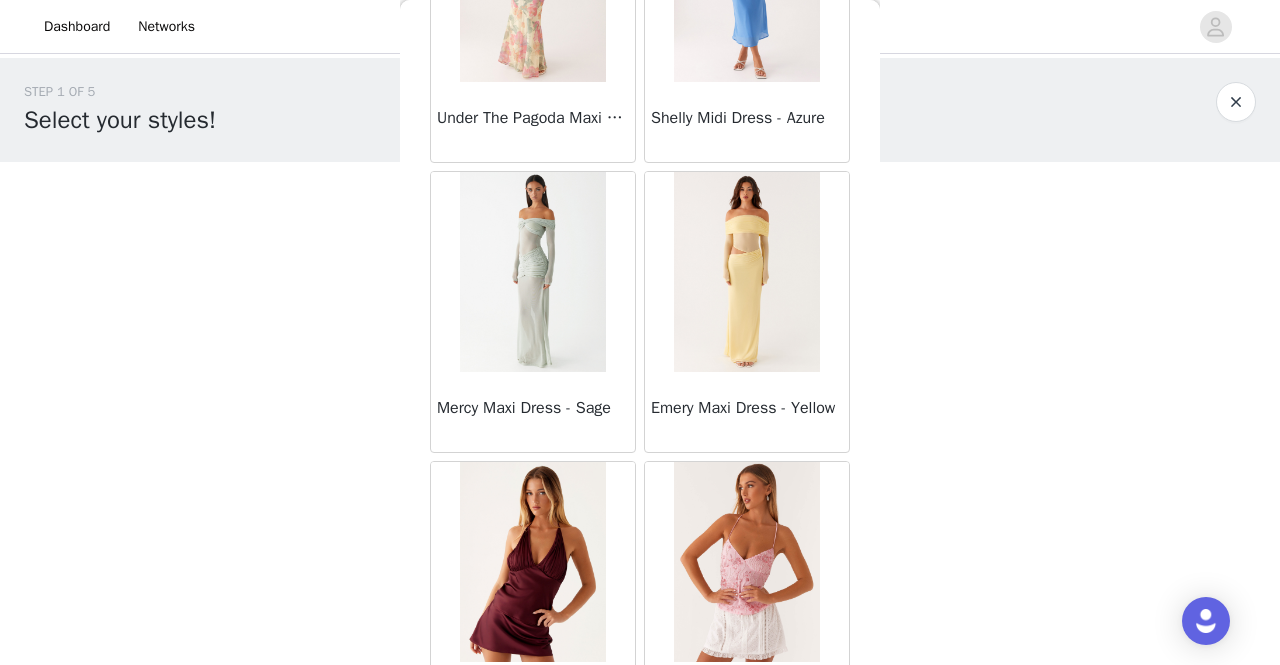 scroll, scrollTop: 13961, scrollLeft: 0, axis: vertical 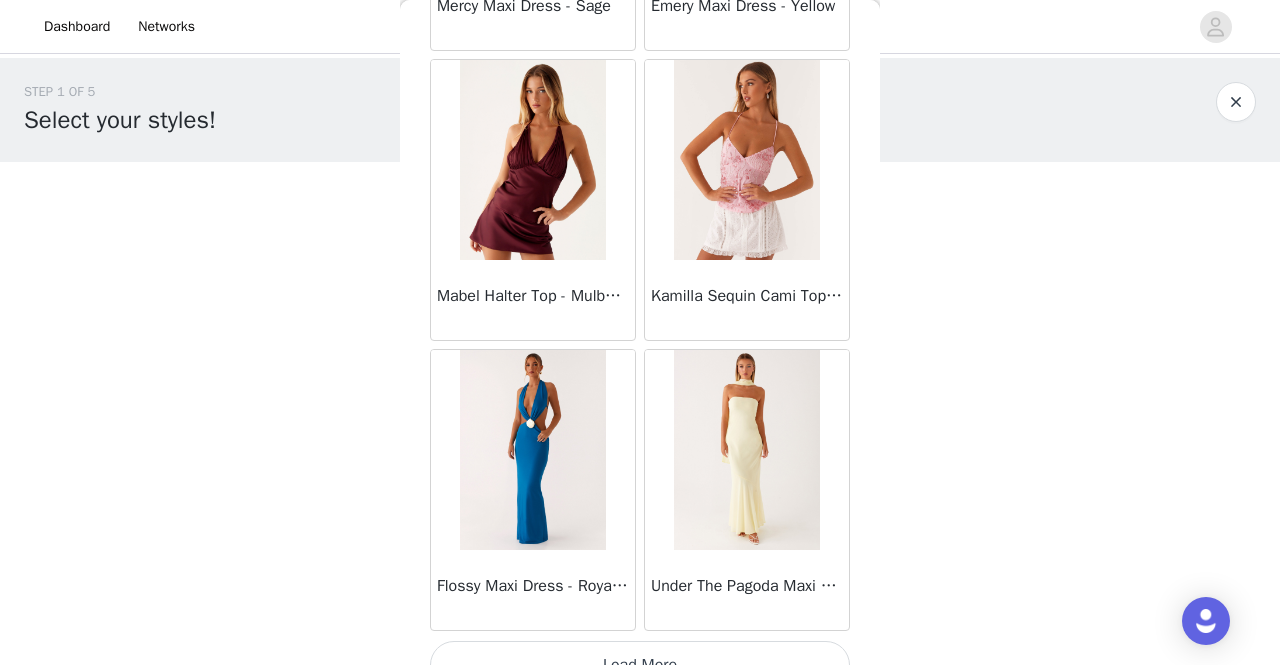 click on "Load More" at bounding box center (640, 665) 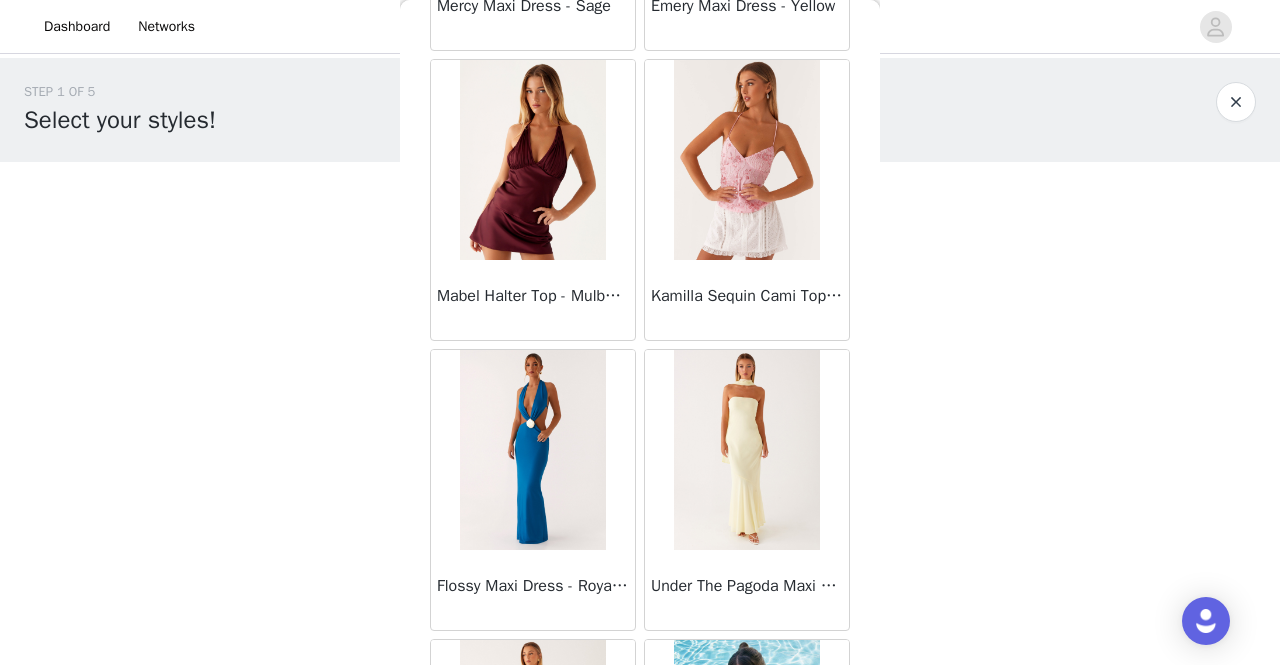 scroll, scrollTop: 14349, scrollLeft: 0, axis: vertical 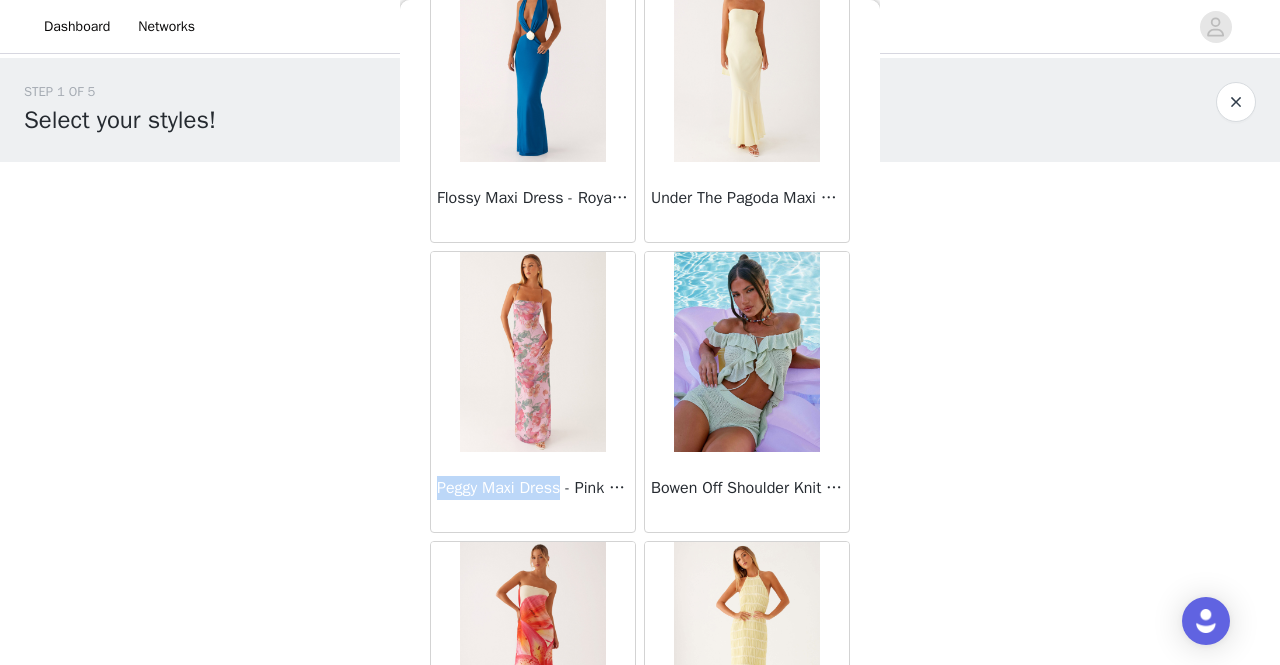 drag, startPoint x: 437, startPoint y: 451, endPoint x: 562, endPoint y: 456, distance: 125.09996 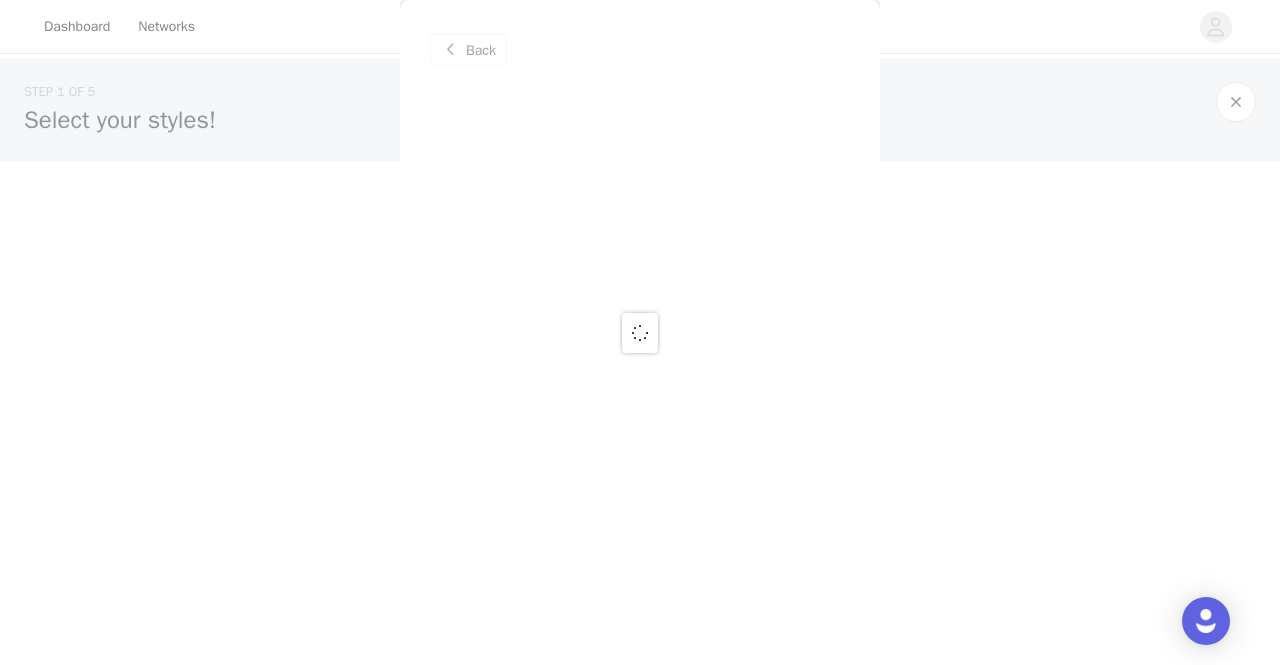 scroll, scrollTop: 0, scrollLeft: 0, axis: both 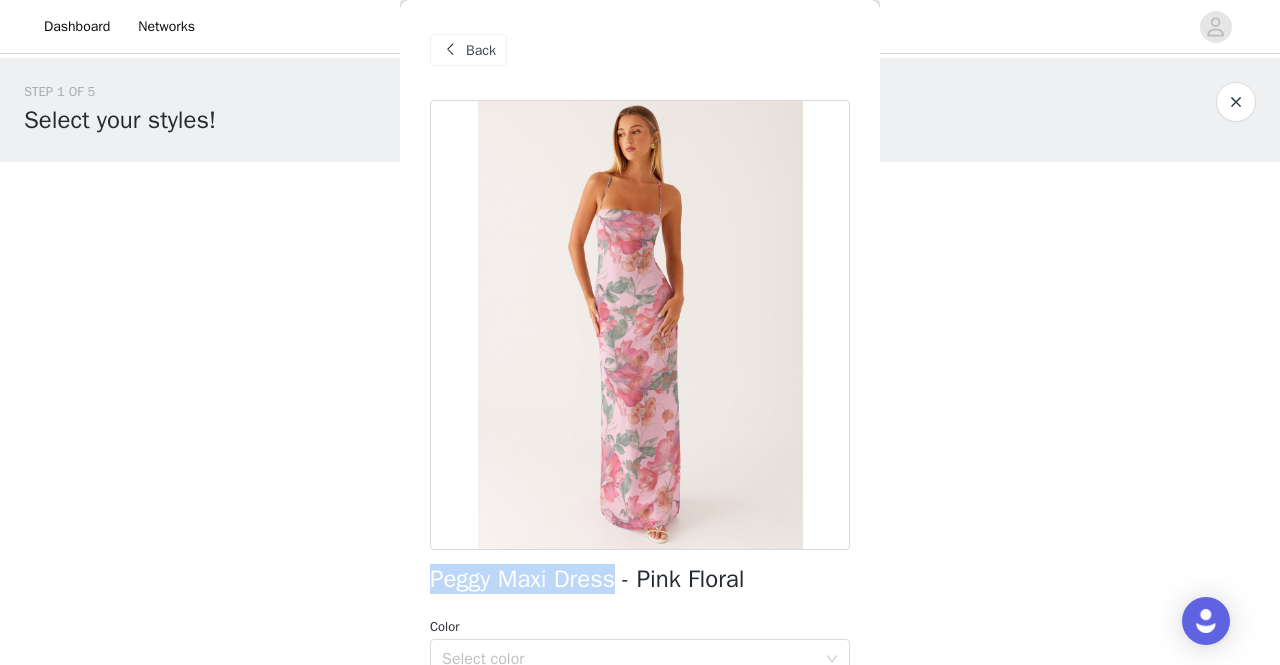 drag, startPoint x: 621, startPoint y: 575, endPoint x: 402, endPoint y: 535, distance: 222.623 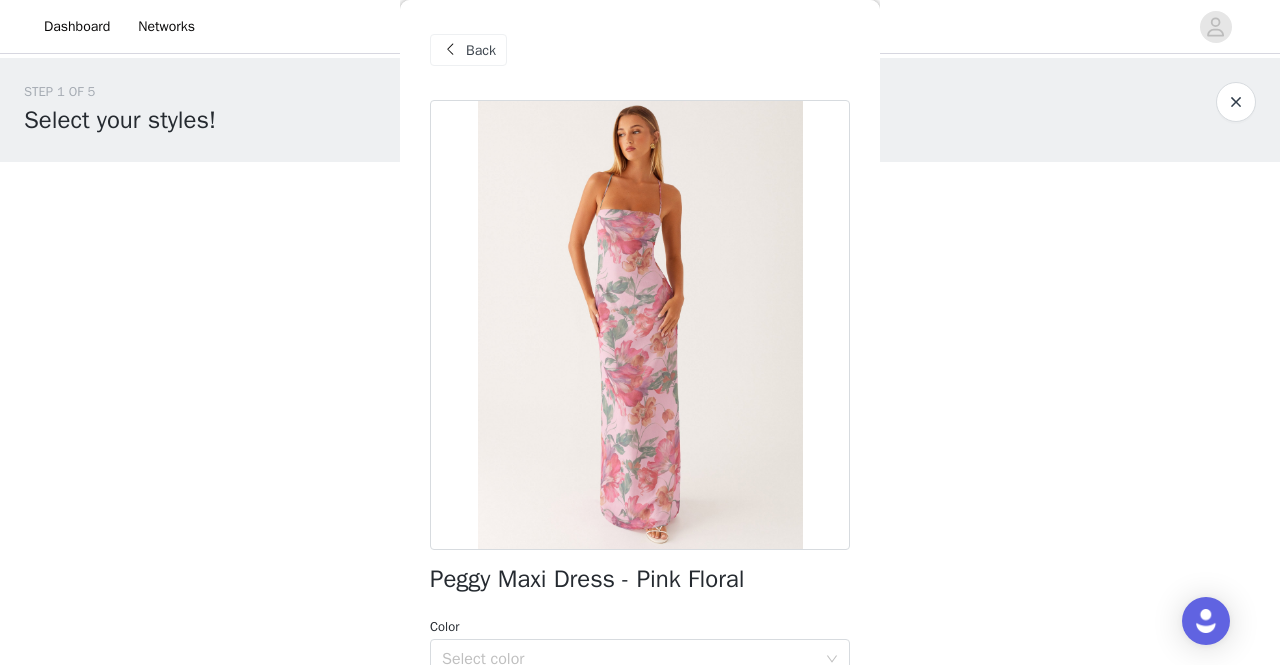 click on "Back" at bounding box center [481, 50] 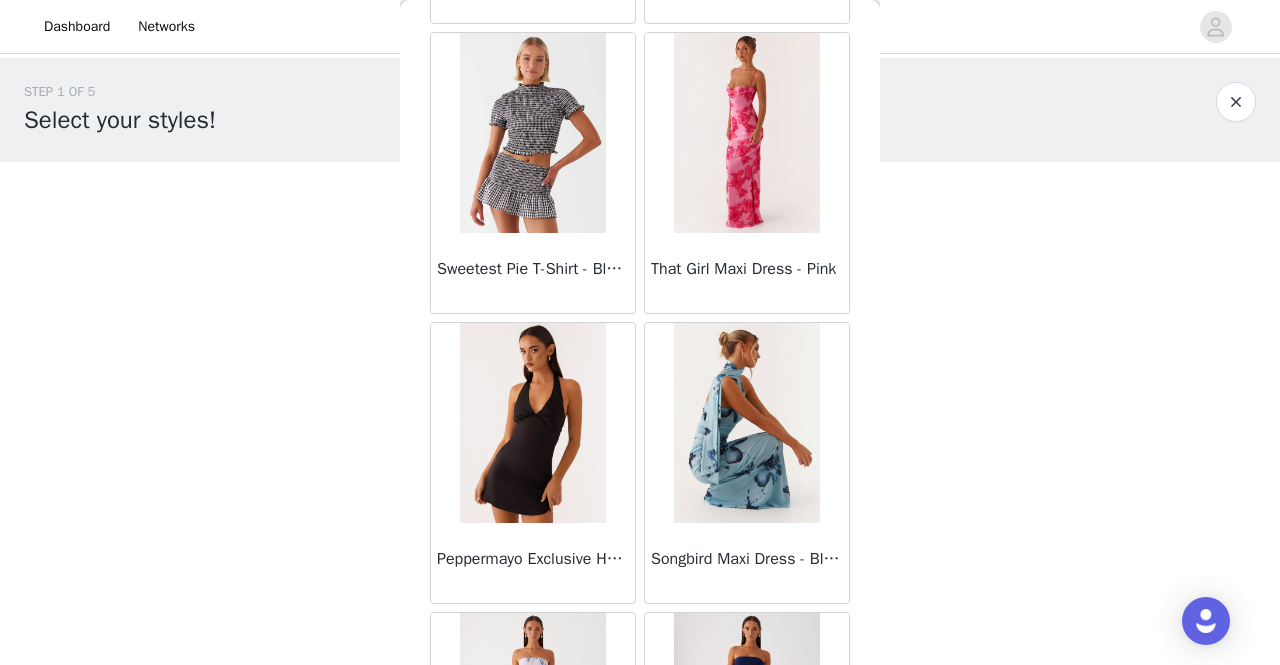 scroll, scrollTop: 1229, scrollLeft: 0, axis: vertical 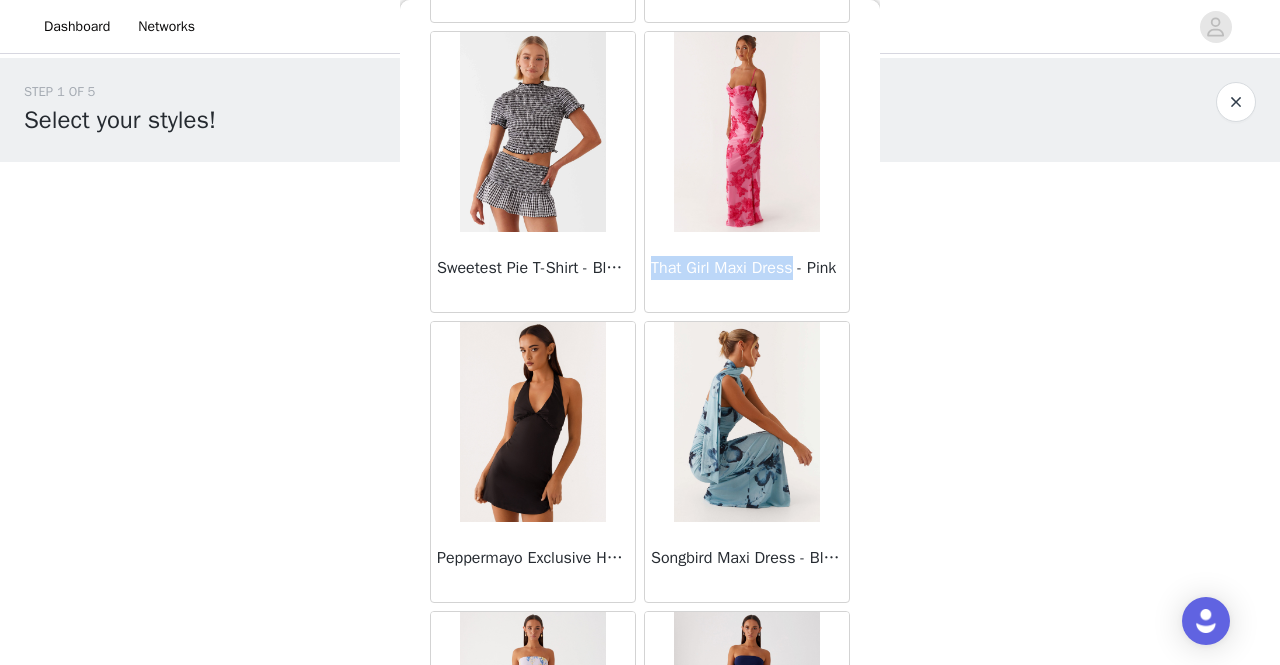 drag, startPoint x: 786, startPoint y: 265, endPoint x: 636, endPoint y: 261, distance: 150.05333 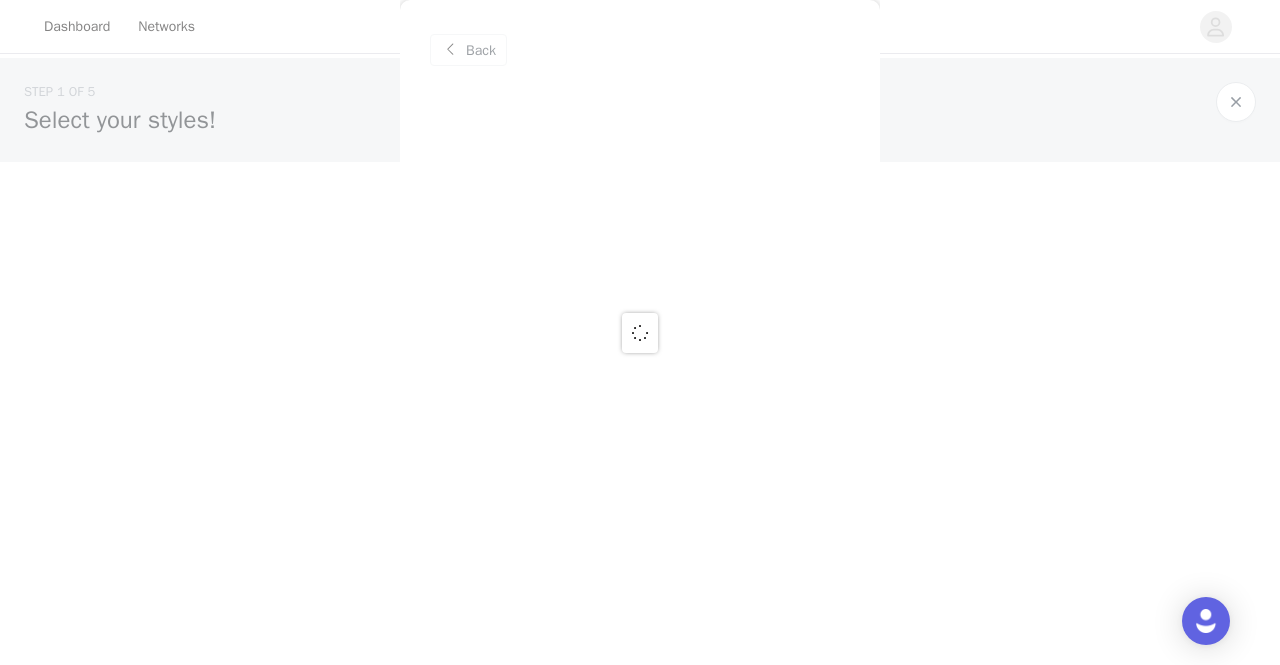 scroll, scrollTop: 0, scrollLeft: 0, axis: both 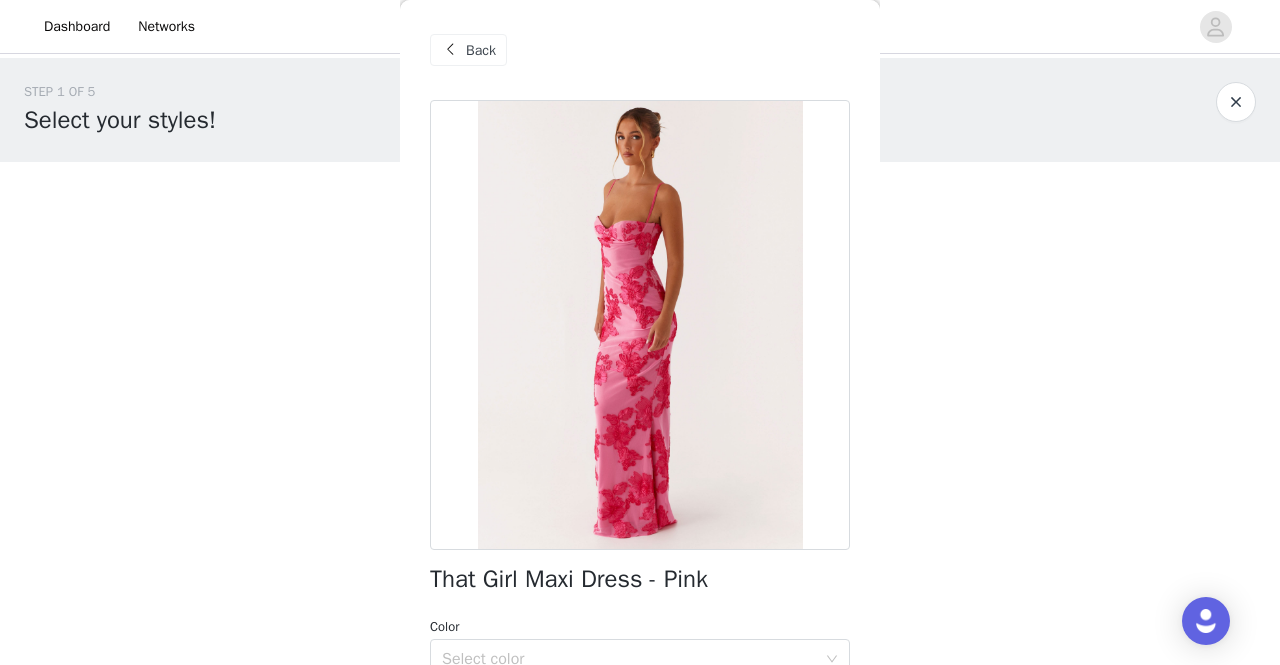 copy on "That Girl Maxi Dress" 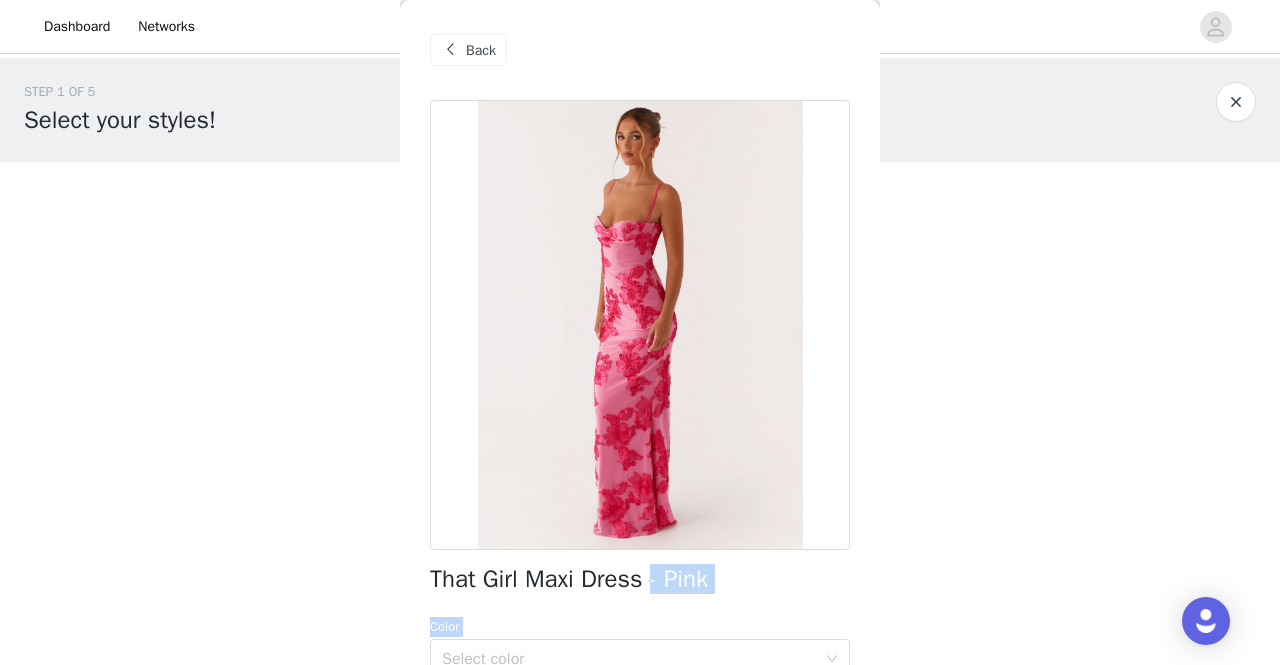 drag, startPoint x: 655, startPoint y: 581, endPoint x: 334, endPoint y: 574, distance: 321.07632 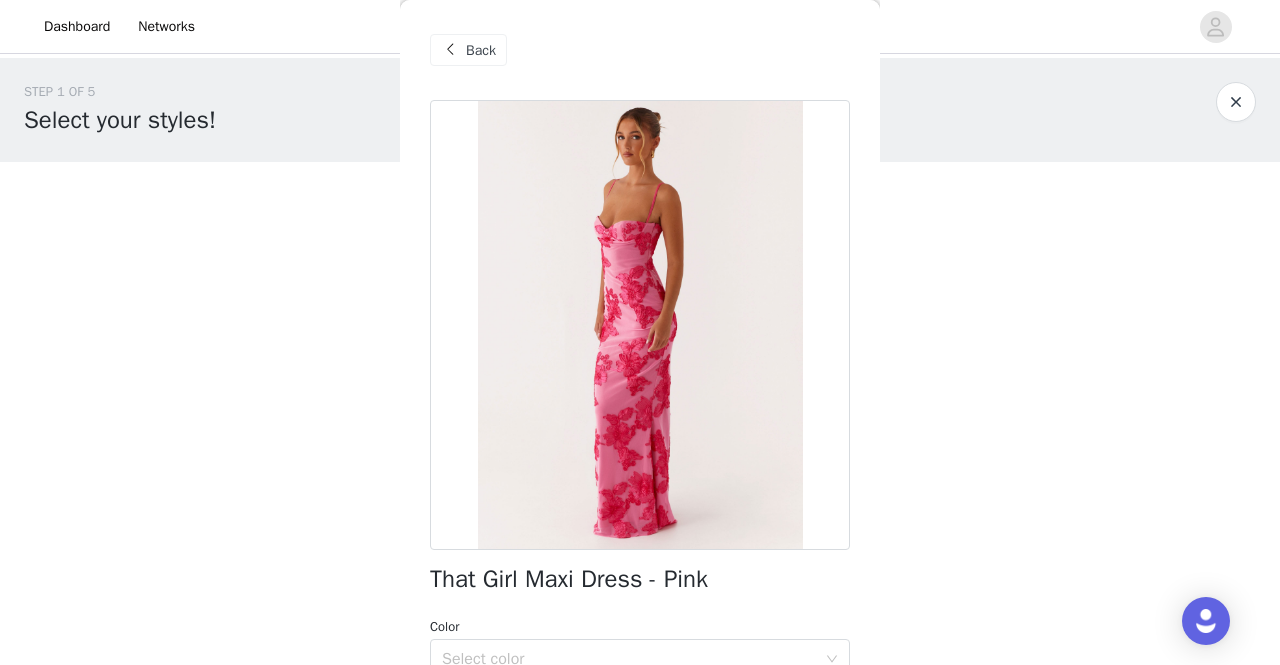 click on "Back" at bounding box center (481, 50) 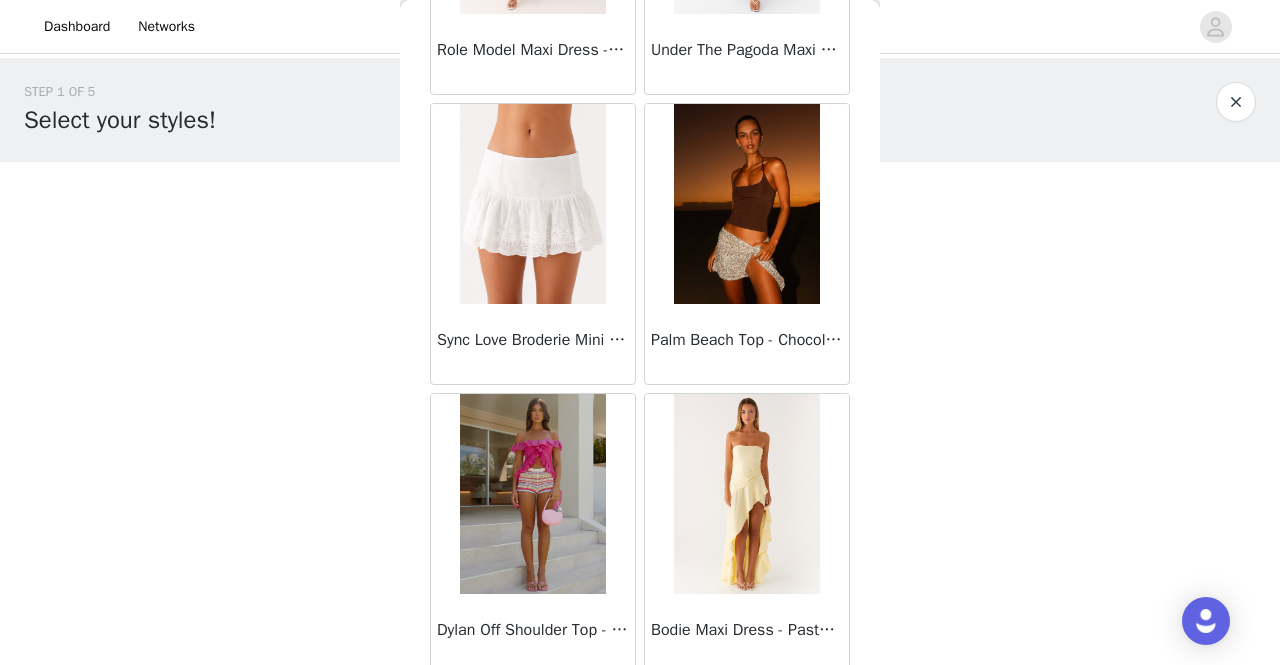 scroll, scrollTop: 16854, scrollLeft: 0, axis: vertical 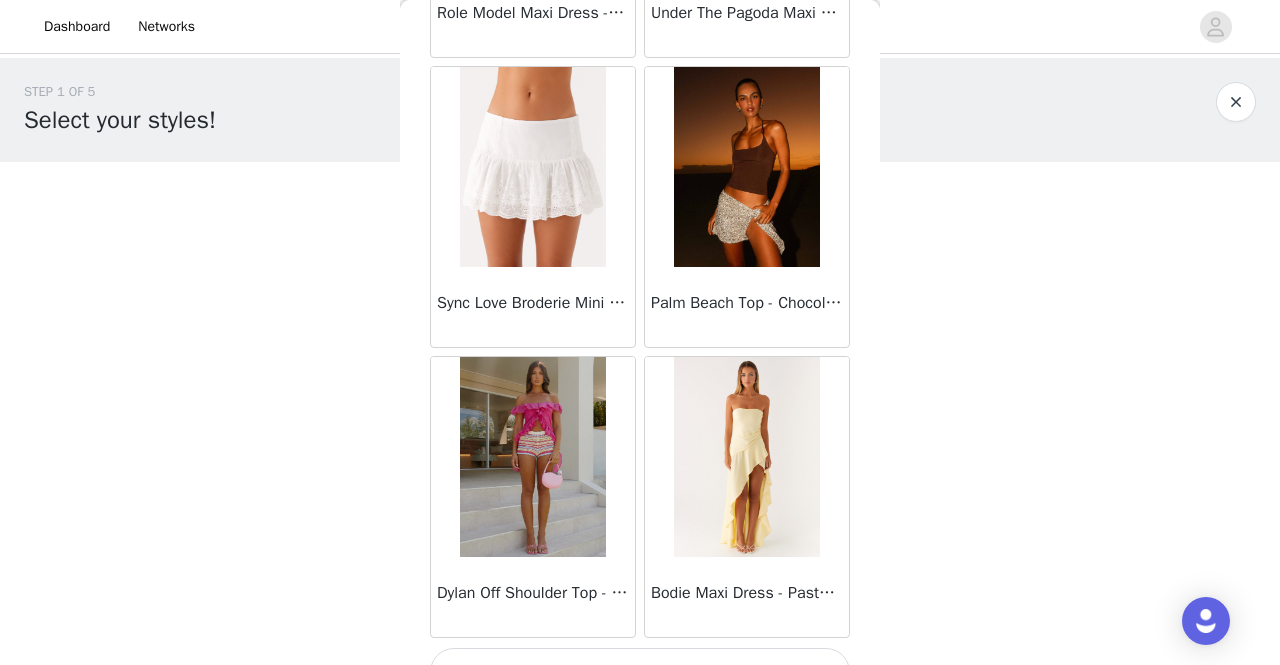 click on "Load More" at bounding box center [640, 672] 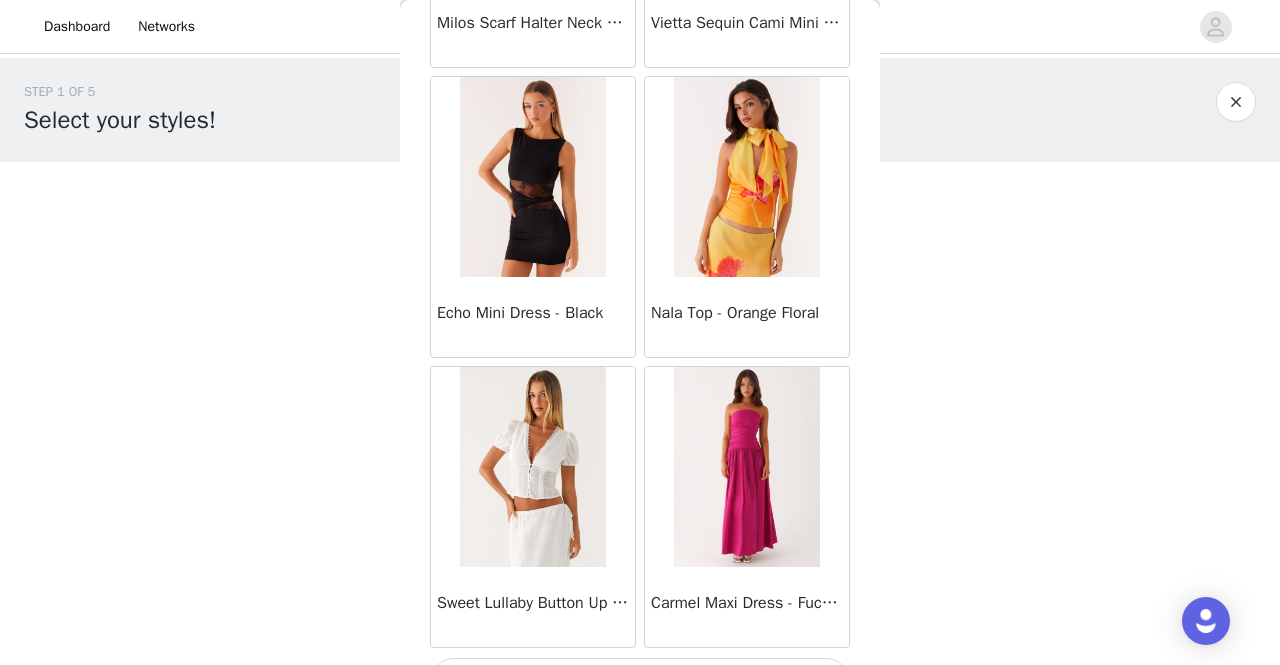 scroll, scrollTop: 19748, scrollLeft: 0, axis: vertical 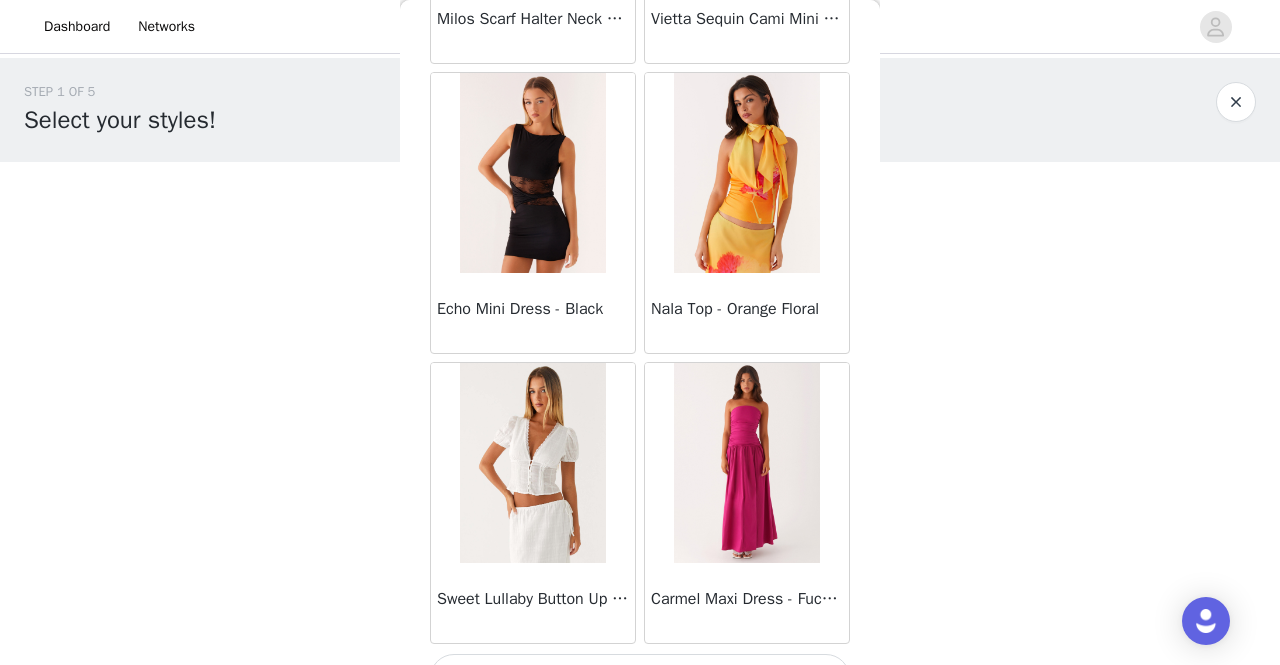 click on "Load More" at bounding box center [640, 678] 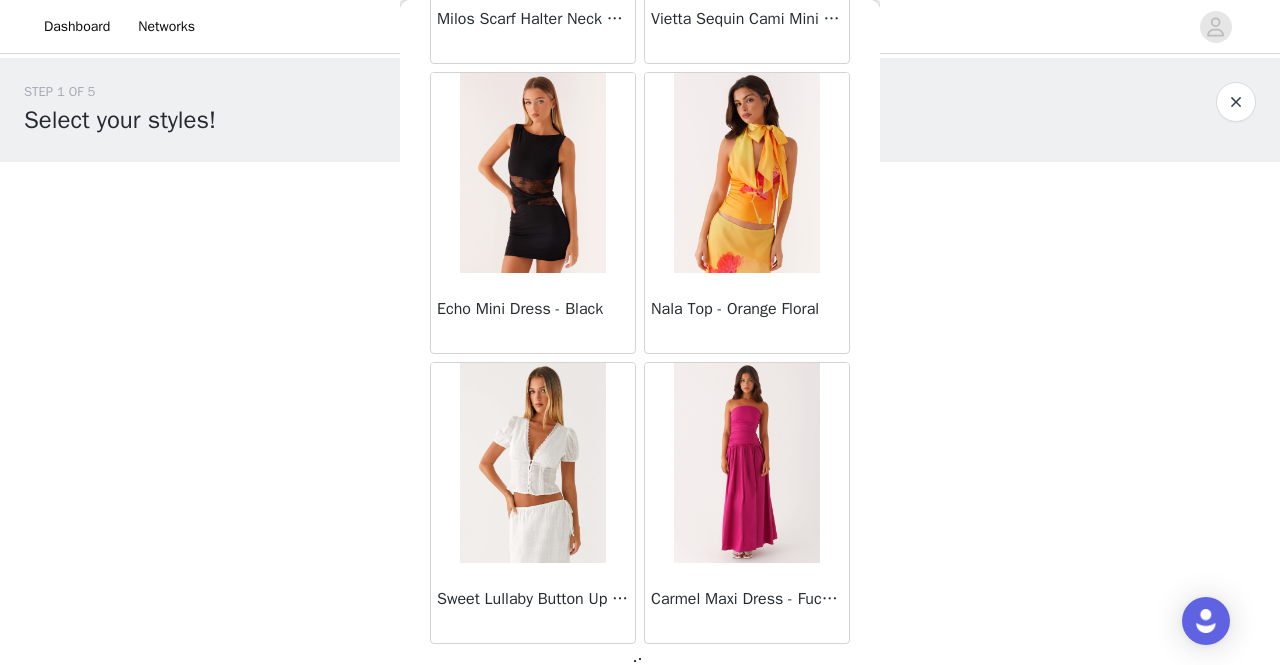 scroll, scrollTop: 19739, scrollLeft: 0, axis: vertical 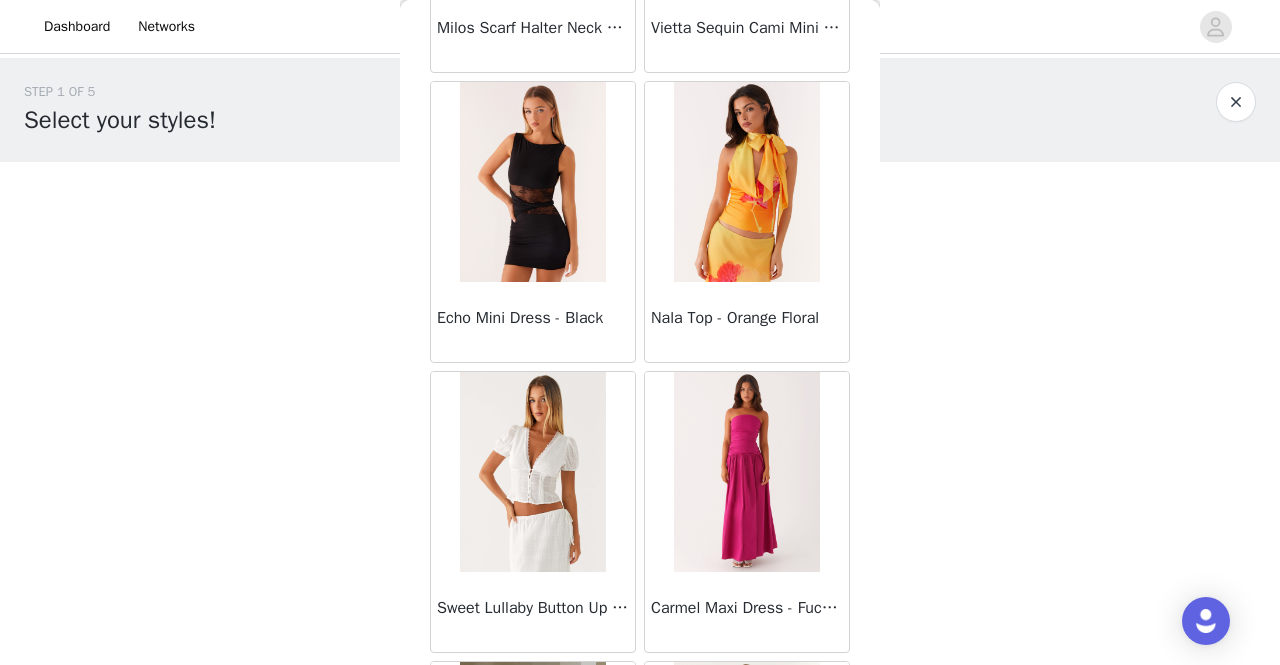 click on "Echo Mini Dress - Black" at bounding box center [533, 222] 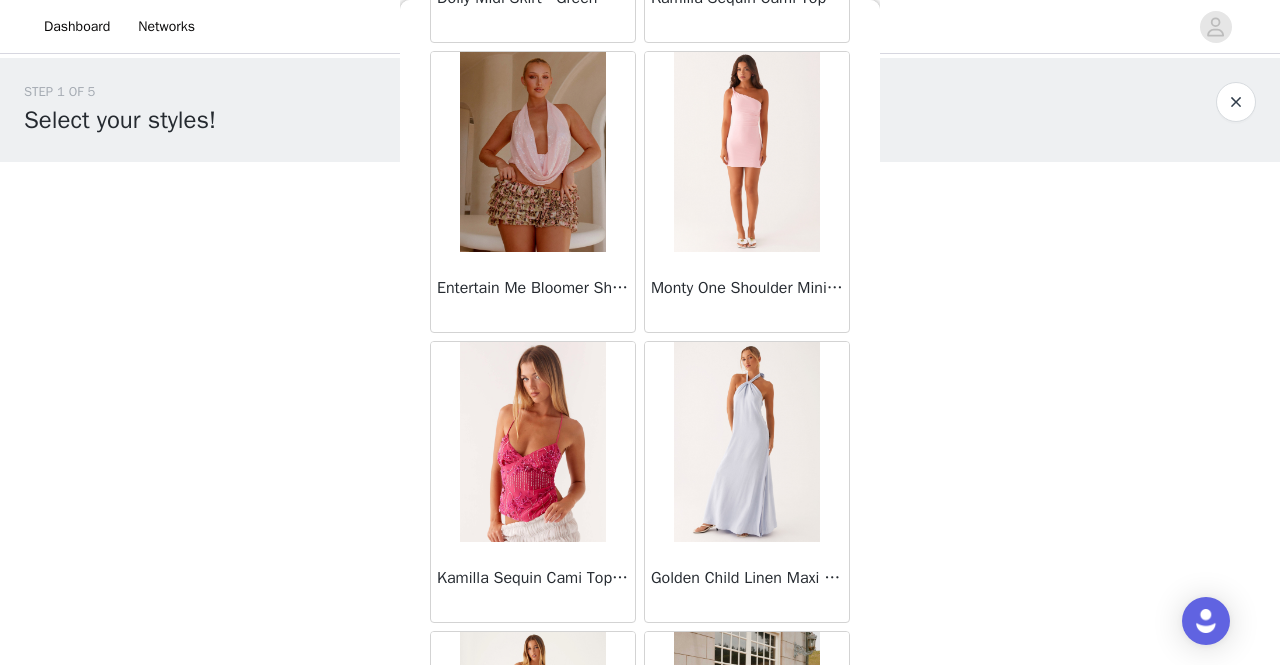 scroll, scrollTop: 22641, scrollLeft: 0, axis: vertical 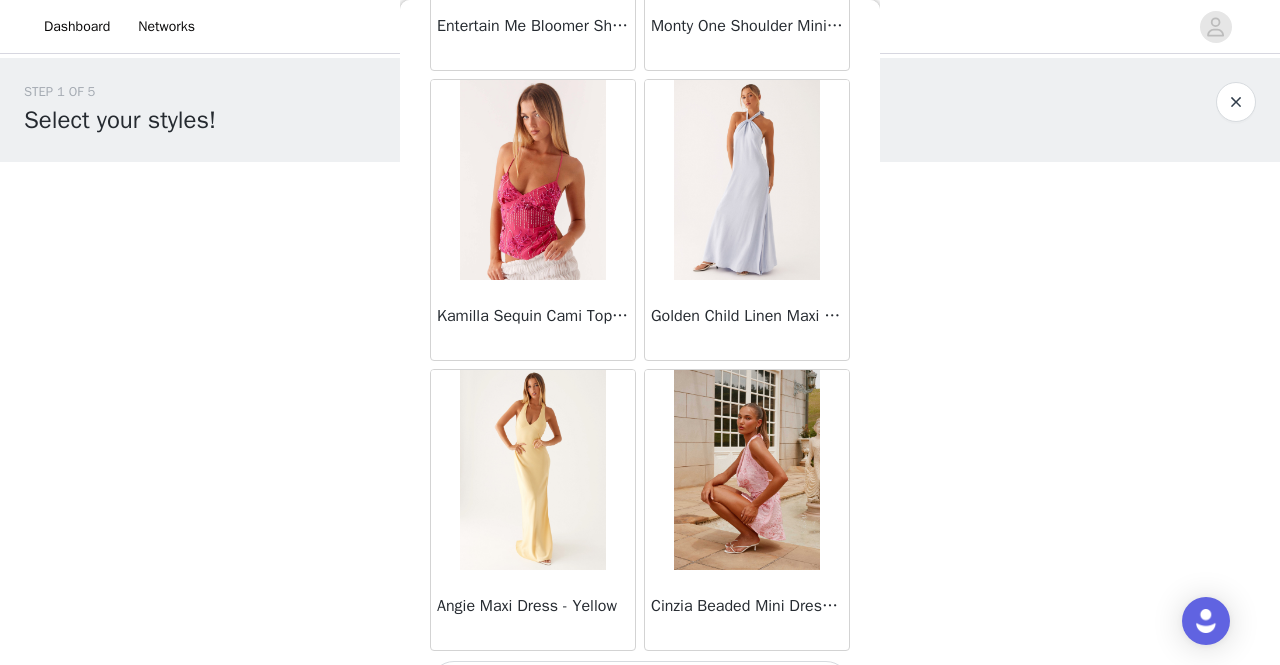 click on "Load More" at bounding box center [640, 685] 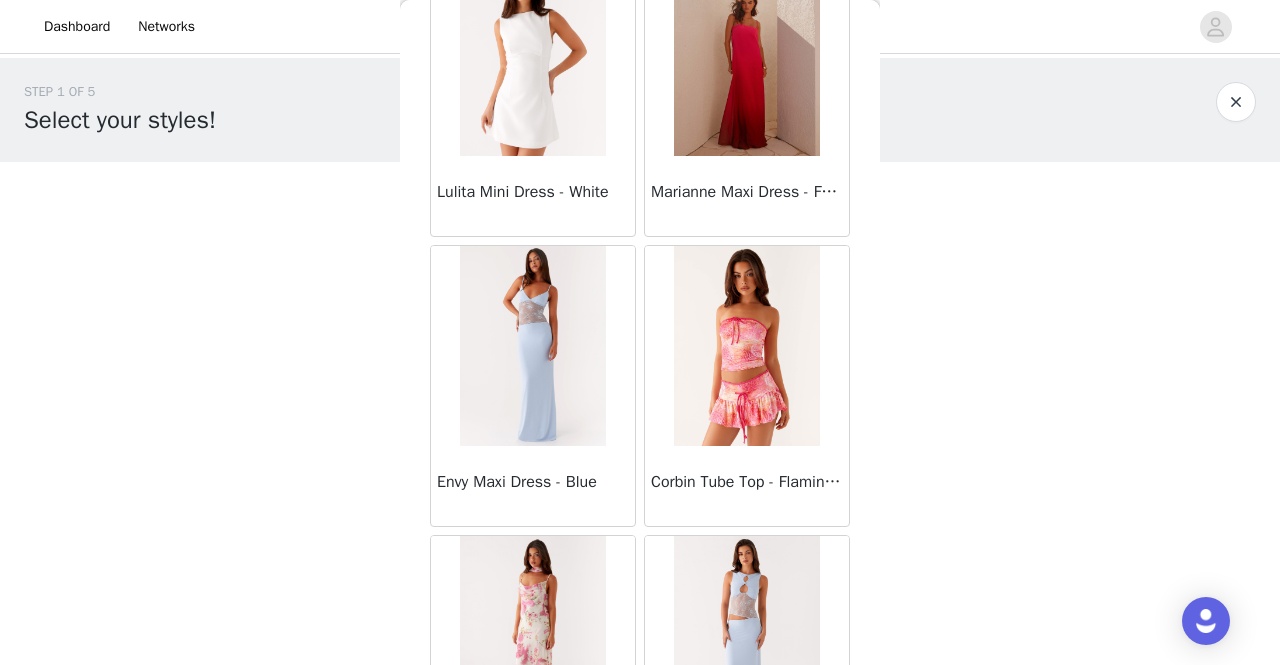 scroll, scrollTop: 25534, scrollLeft: 0, axis: vertical 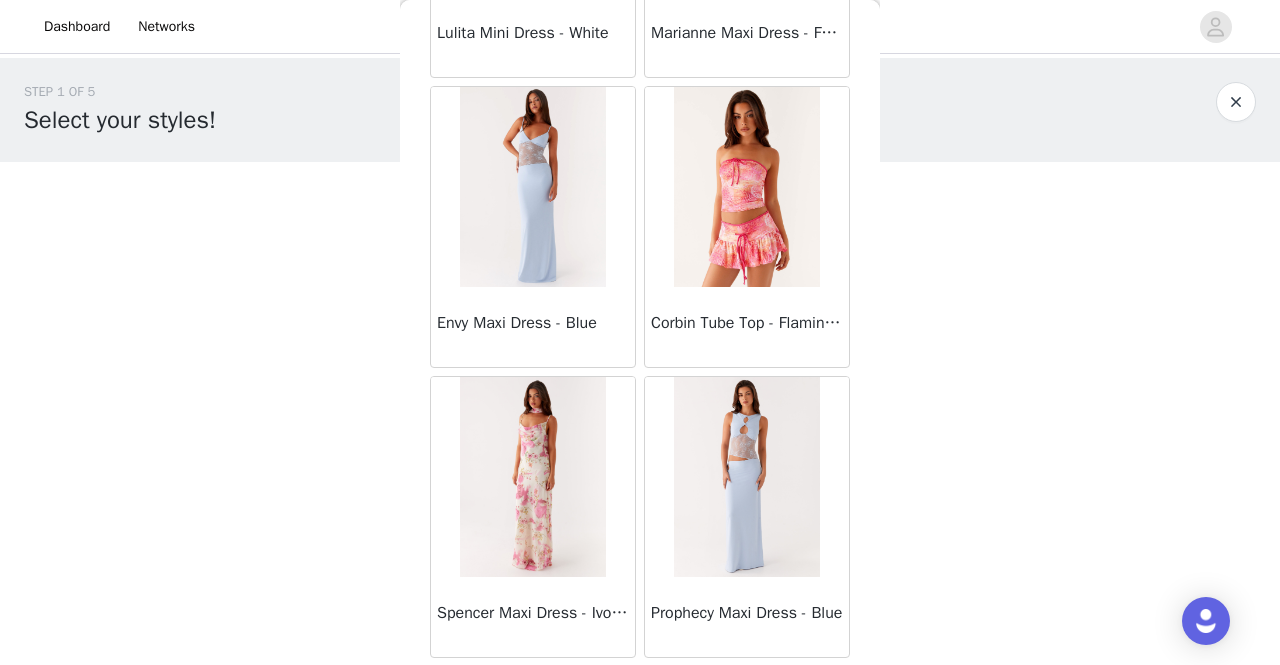 click on "Load More" at bounding box center (640, 692) 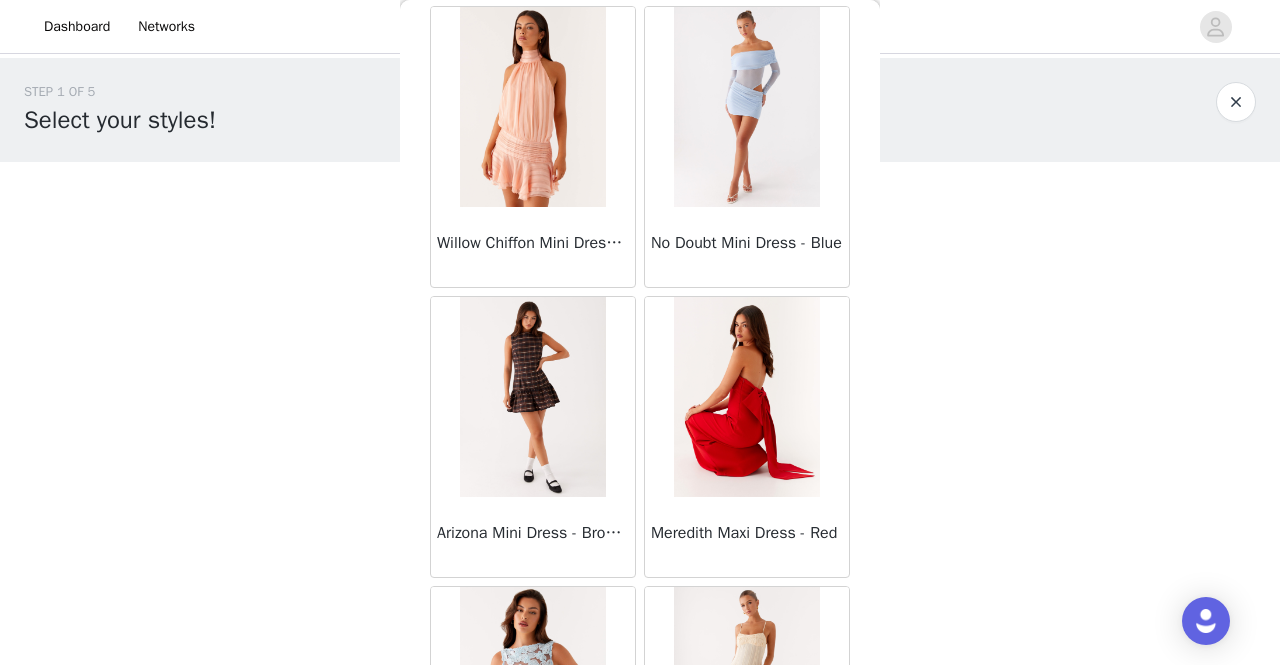 scroll, scrollTop: 28428, scrollLeft: 0, axis: vertical 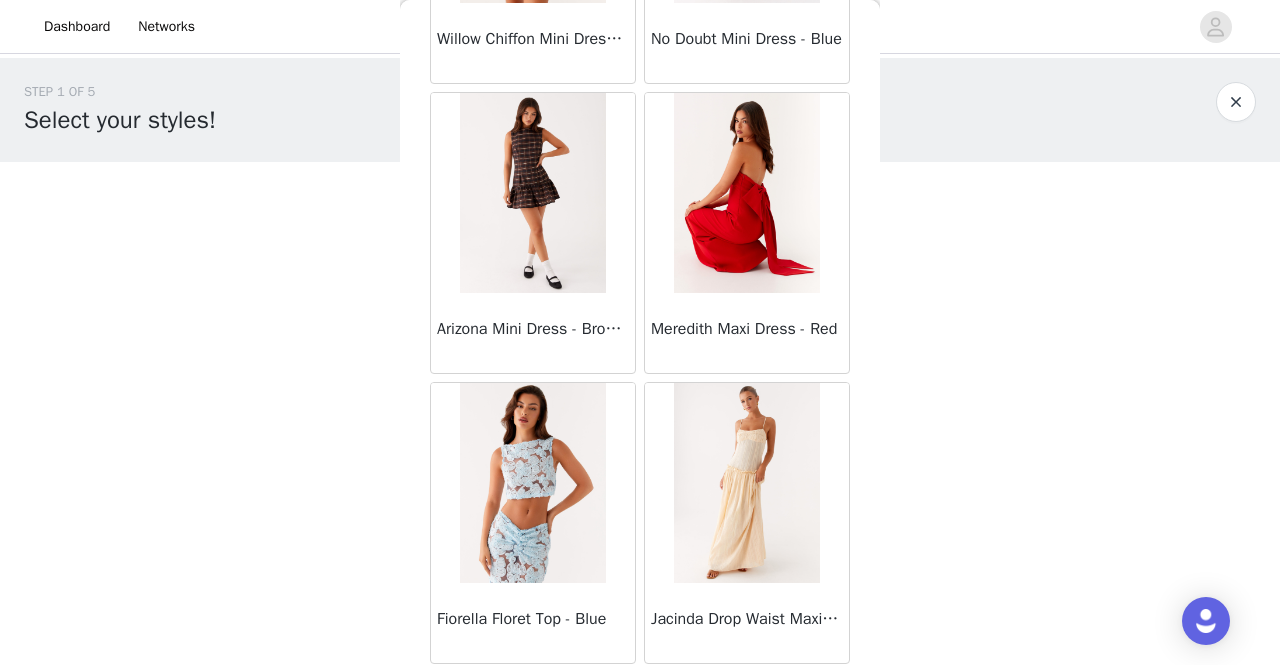 click on "Load More" at bounding box center [640, 698] 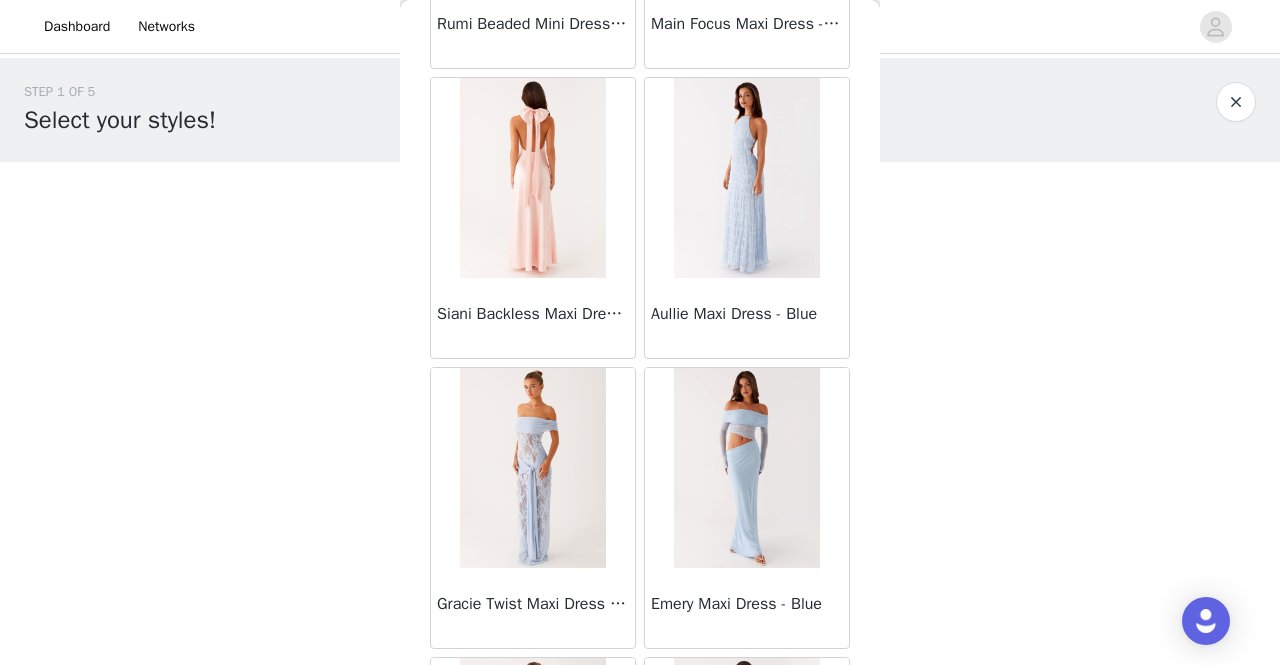 scroll, scrollTop: 31321, scrollLeft: 0, axis: vertical 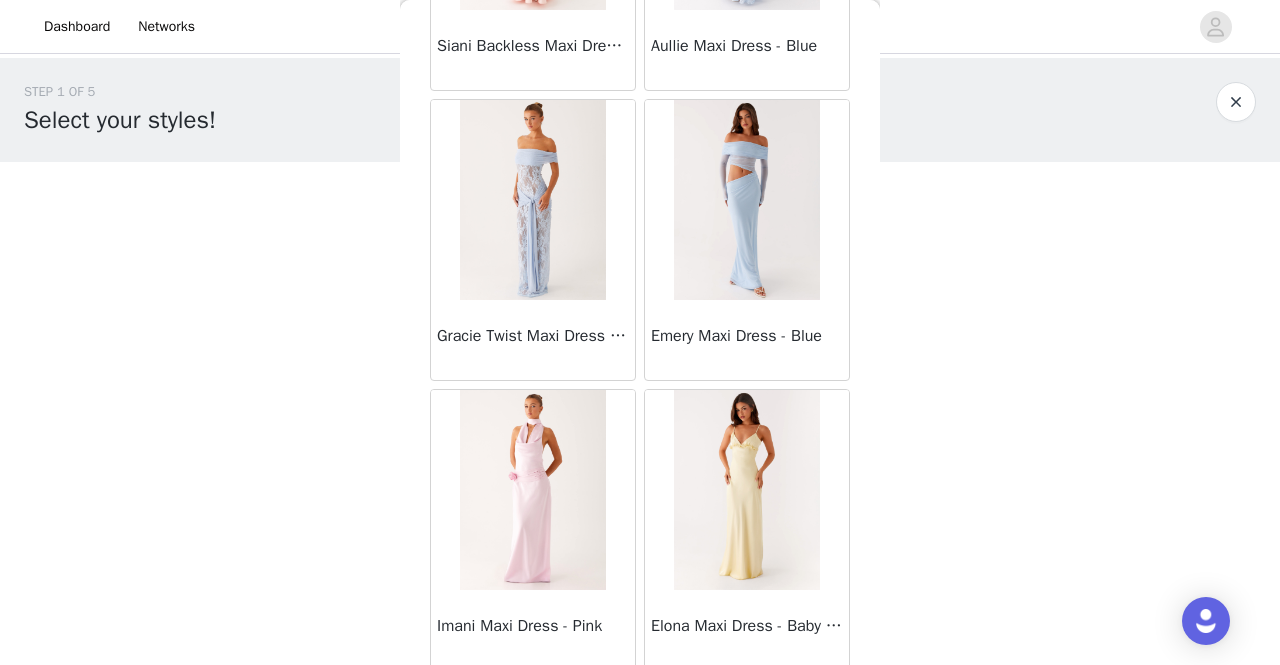 click on "Load More" at bounding box center (640, 705) 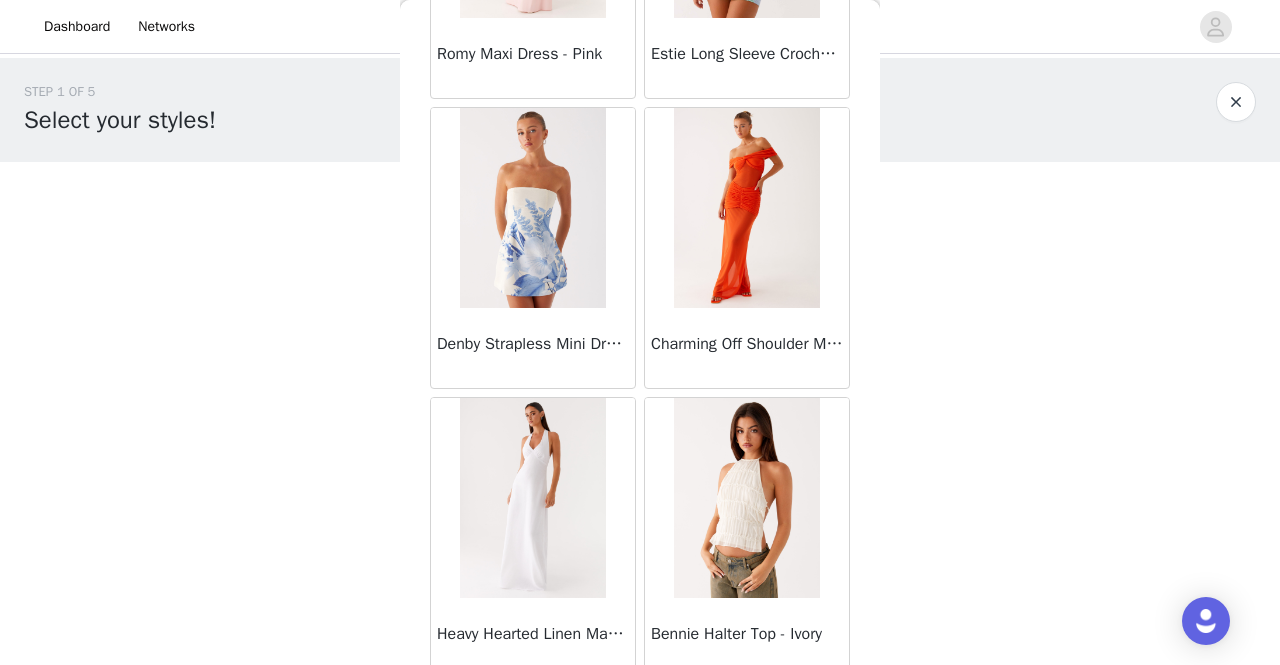 scroll, scrollTop: 34214, scrollLeft: 0, axis: vertical 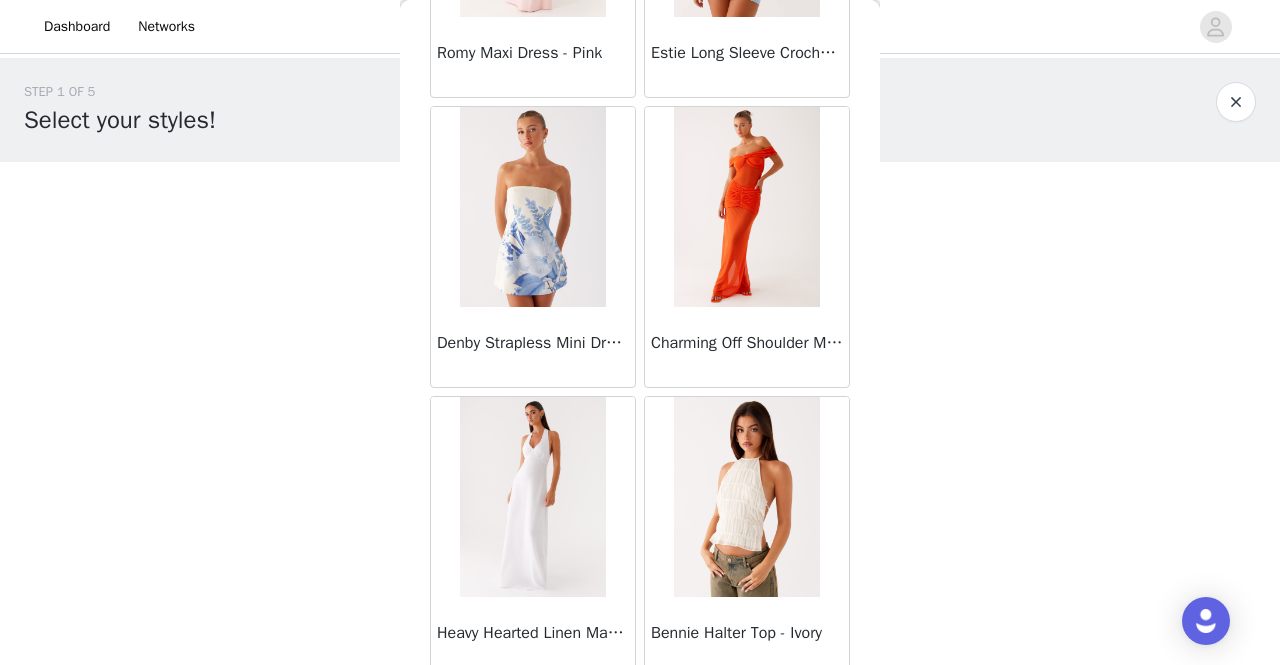 click on "Load More" at bounding box center (640, 712) 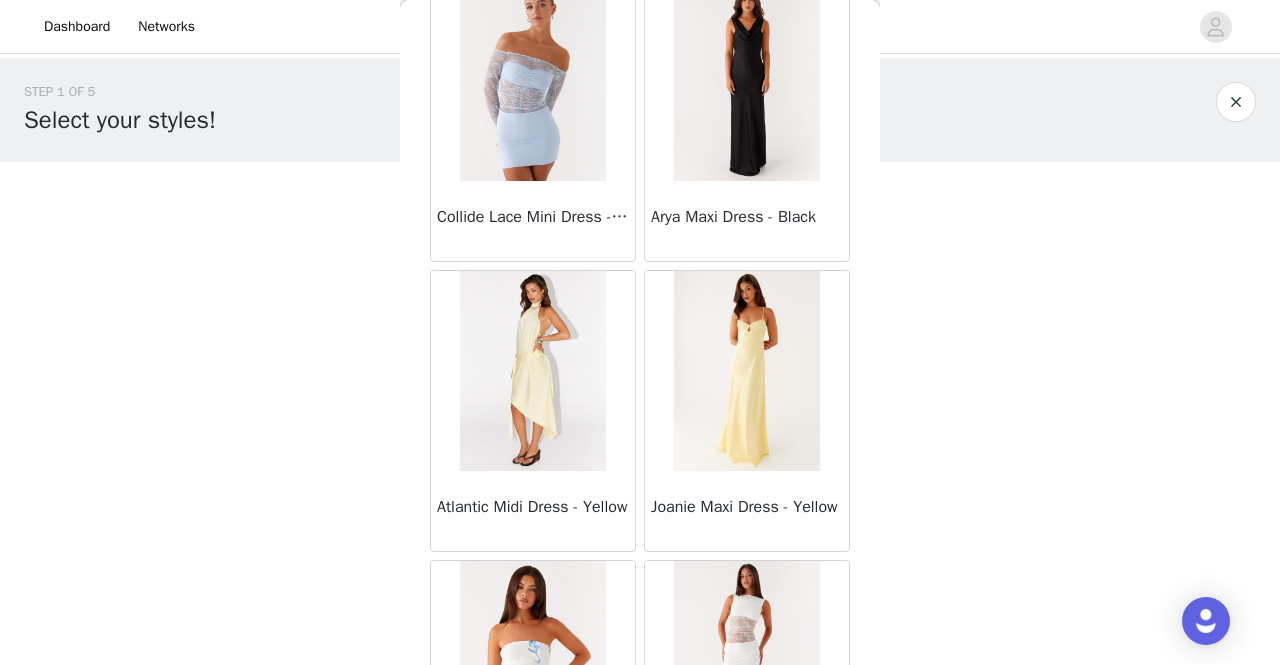 scroll, scrollTop: 37108, scrollLeft: 0, axis: vertical 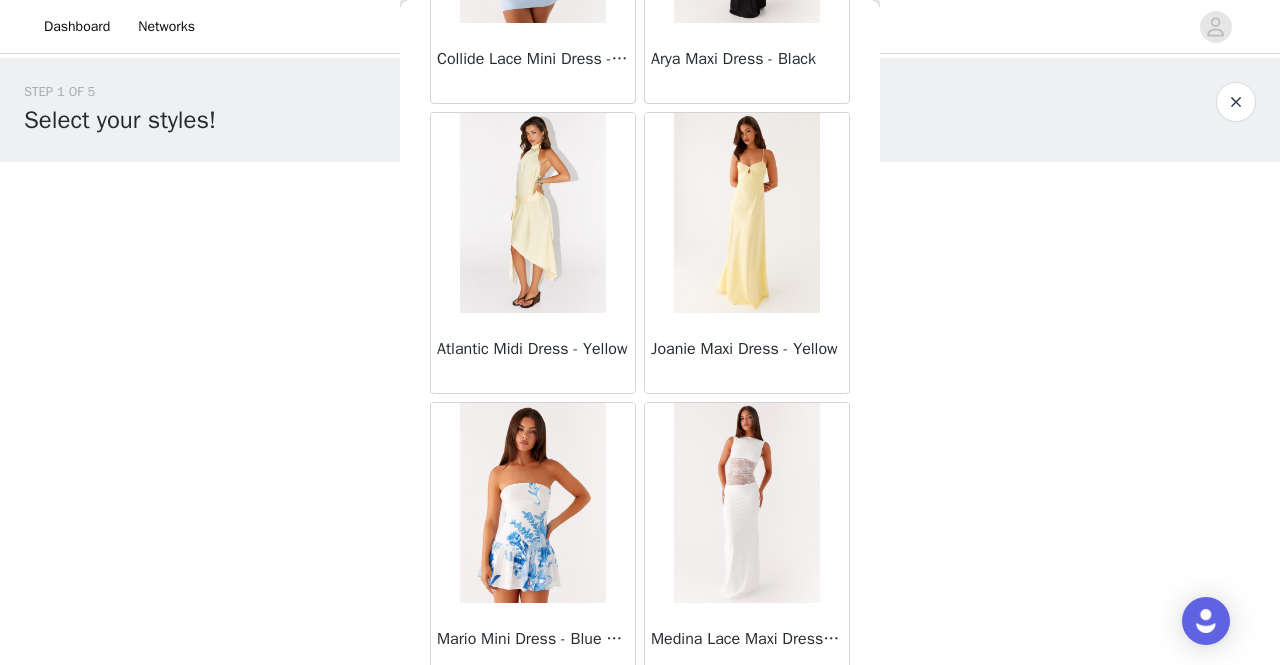 click on "Load More" at bounding box center (640, 718) 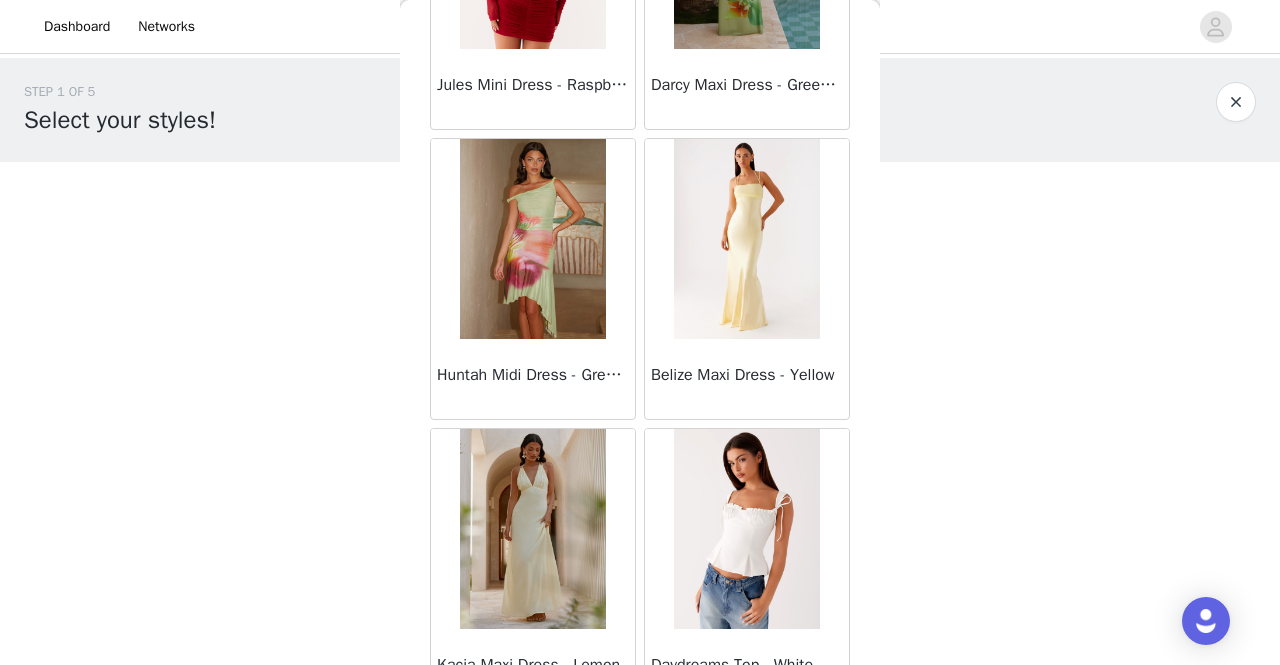 scroll, scrollTop: 40001, scrollLeft: 0, axis: vertical 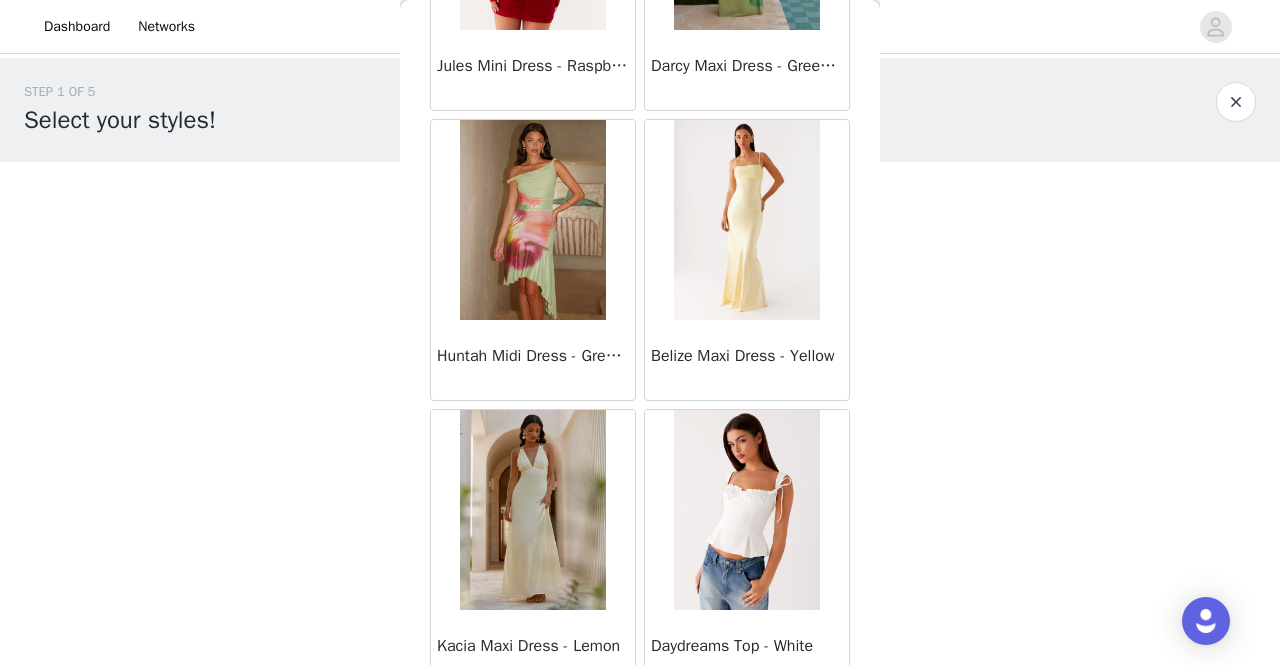 click on "Load More" at bounding box center [640, 725] 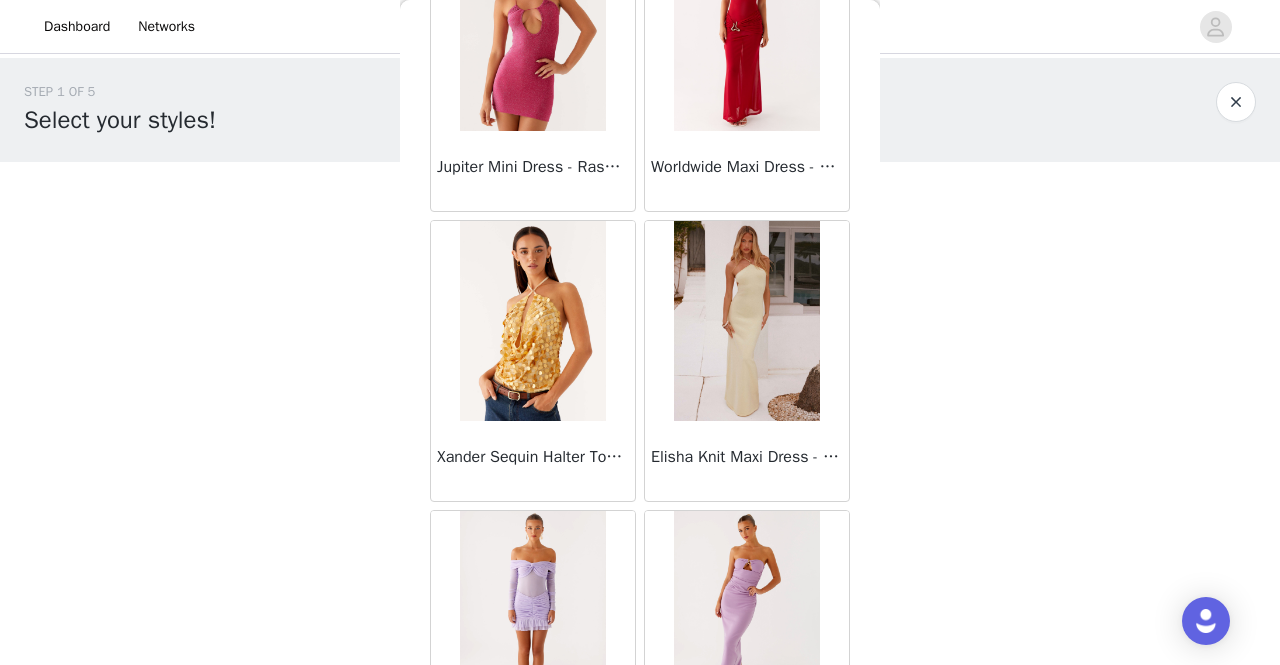 scroll, scrollTop: 42894, scrollLeft: 0, axis: vertical 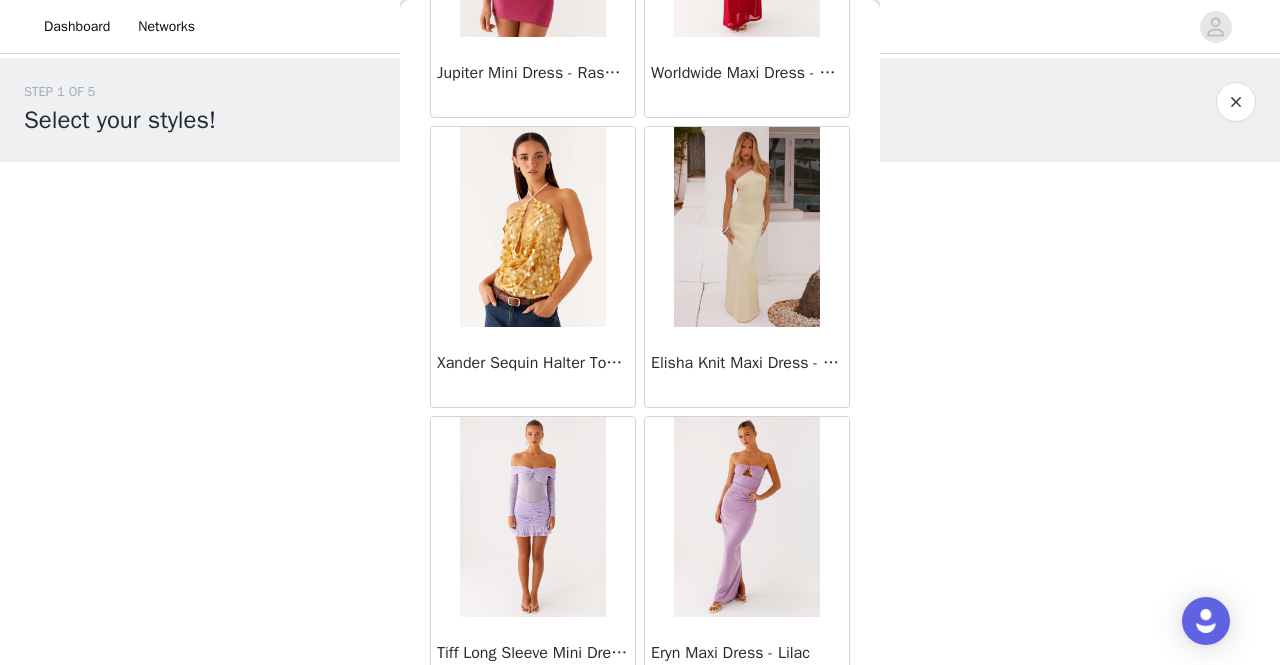 click on "Load More" at bounding box center [640, 732] 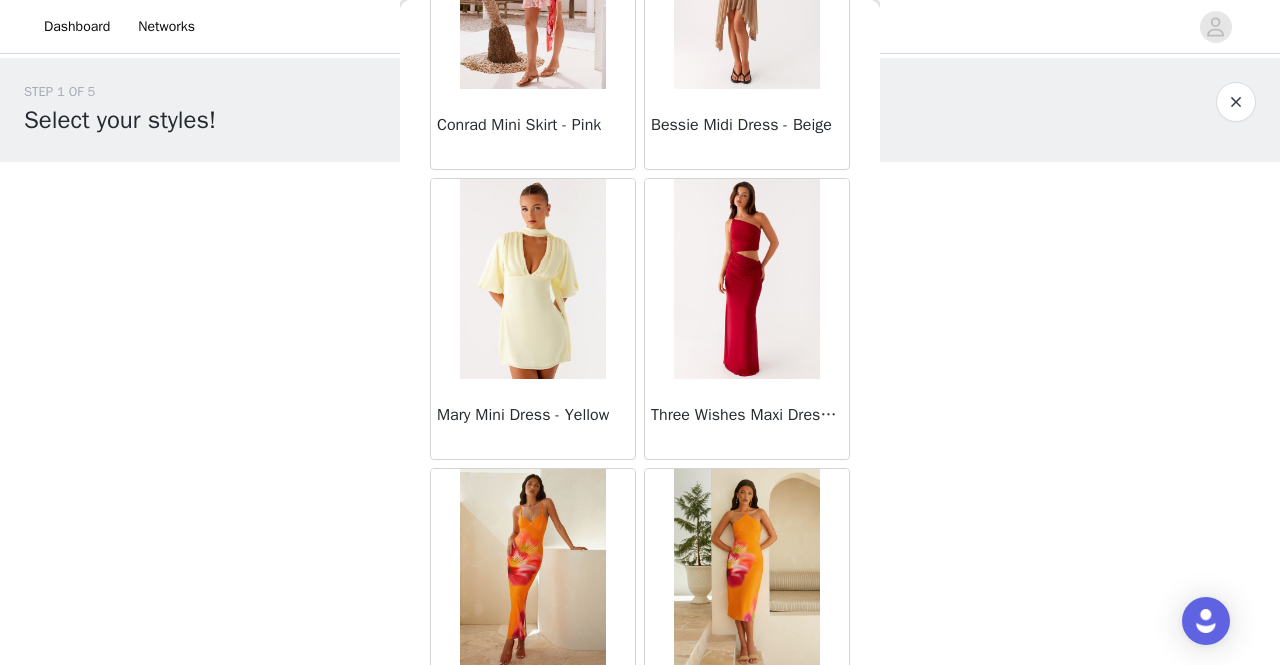 scroll, scrollTop: 45788, scrollLeft: 0, axis: vertical 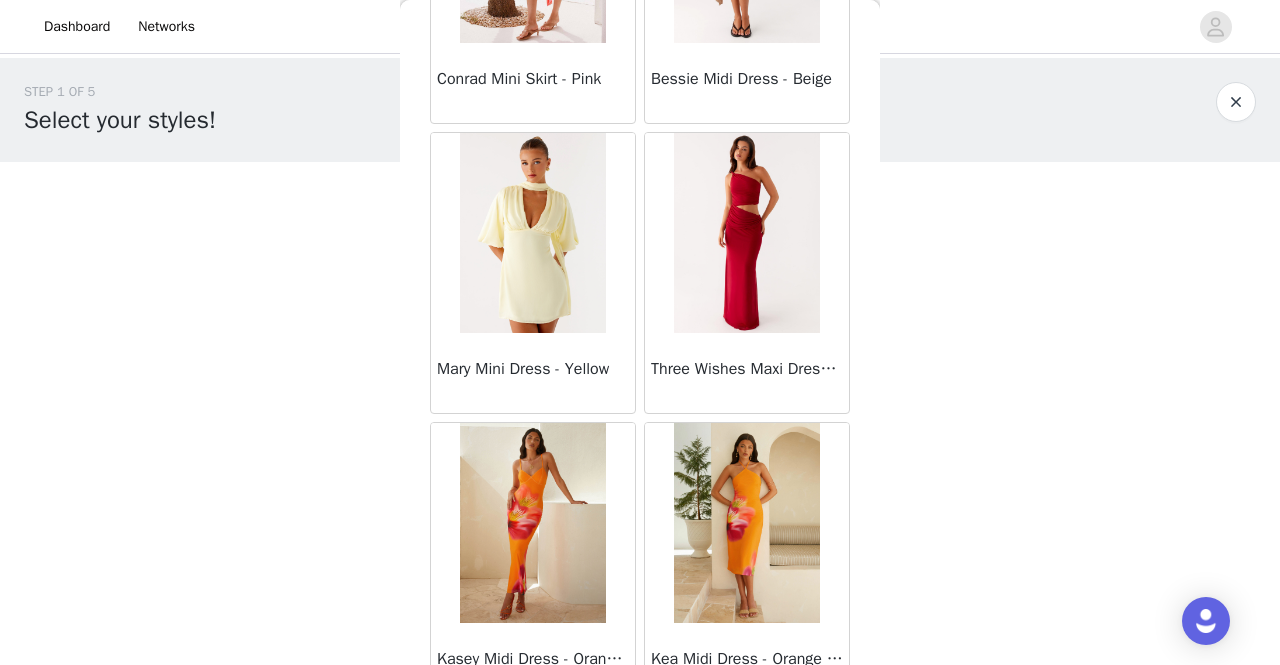 click on "Load More" at bounding box center (640, 738) 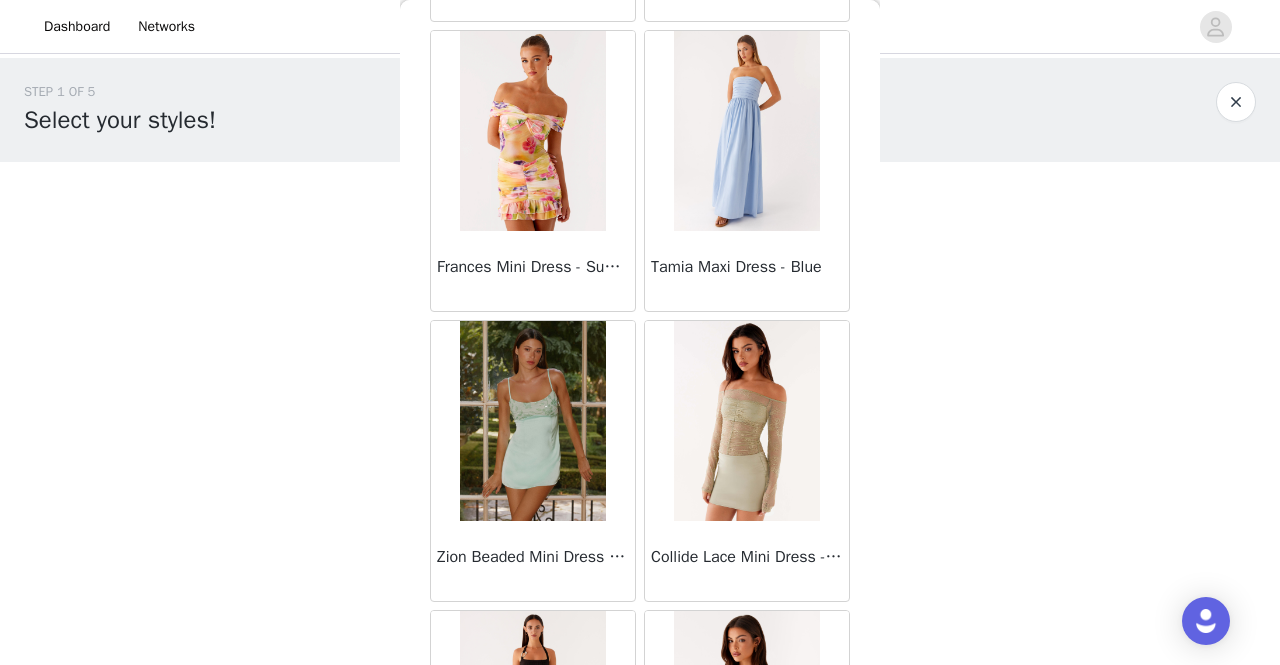 scroll, scrollTop: 48681, scrollLeft: 0, axis: vertical 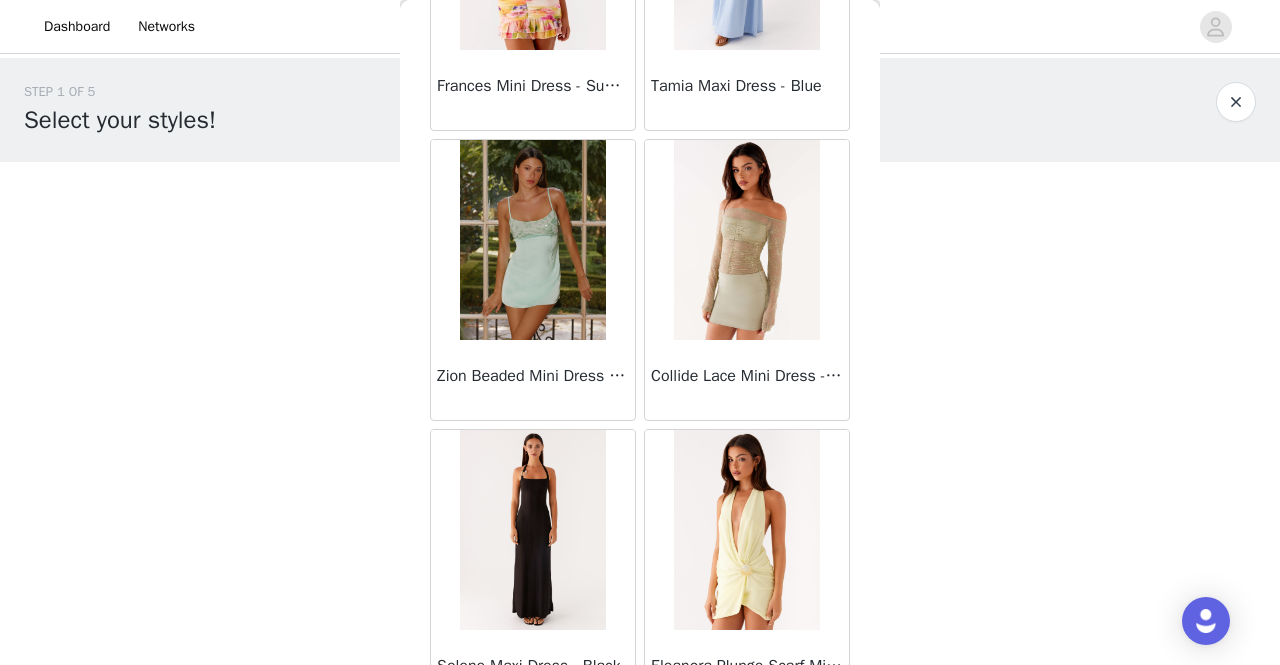 click on "Load More" at bounding box center [640, 745] 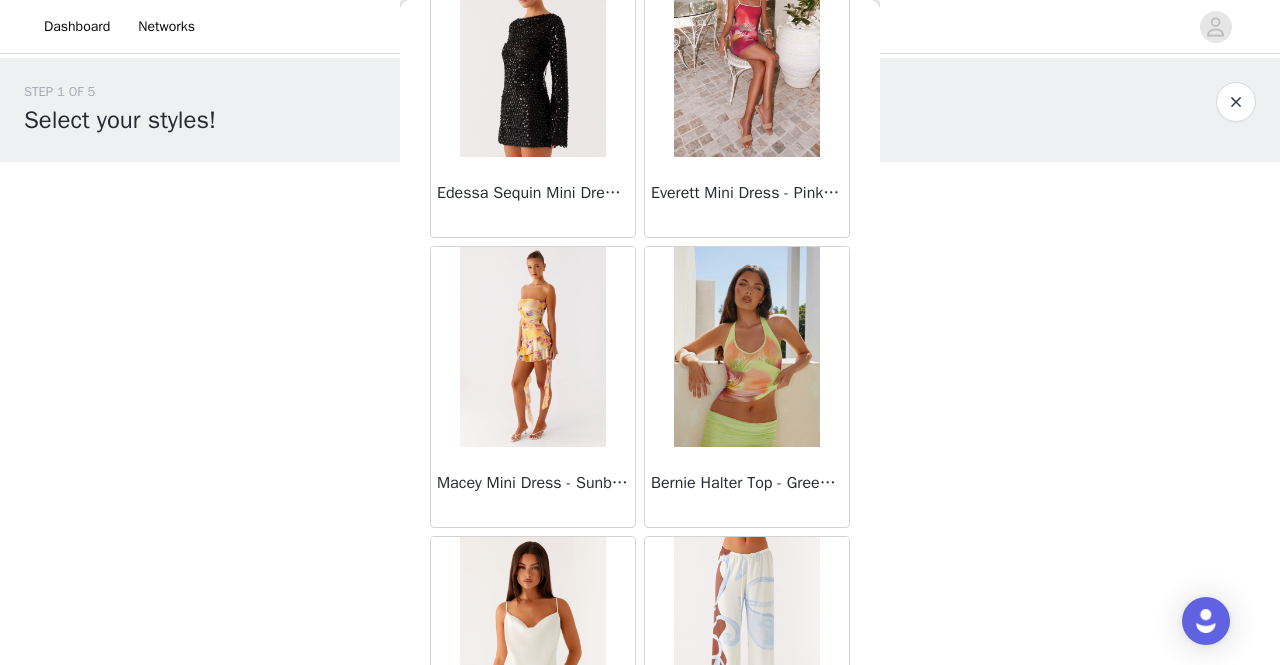 scroll, scrollTop: 50316, scrollLeft: 0, axis: vertical 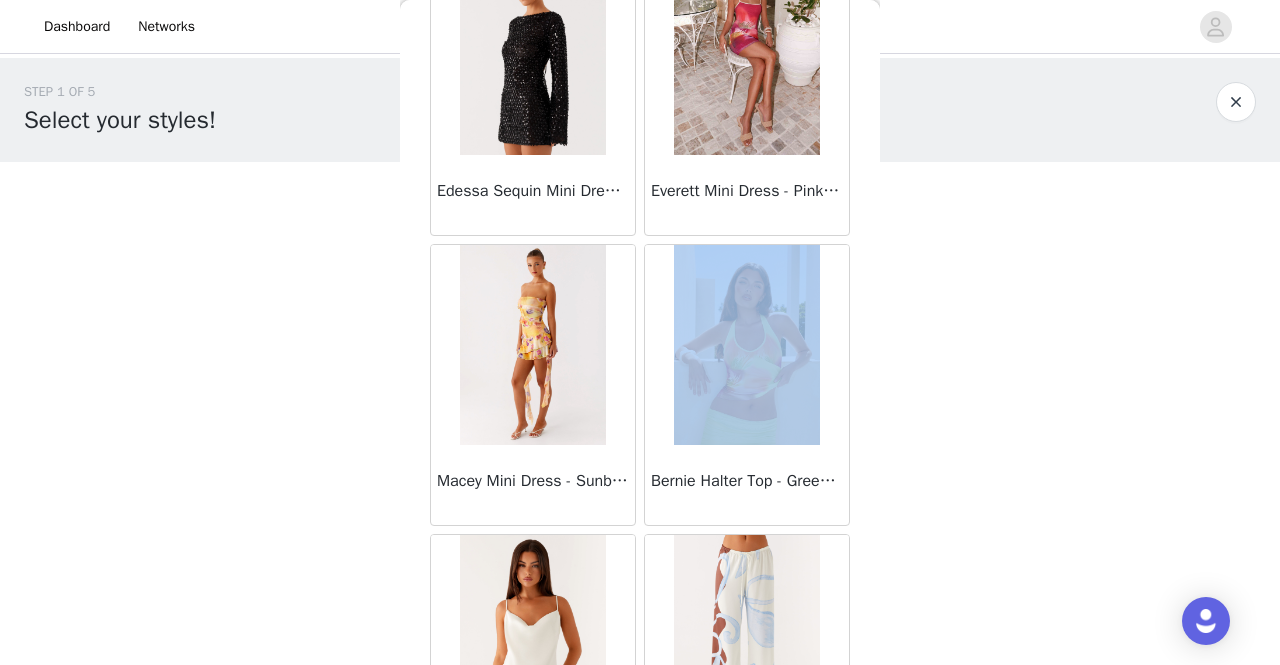 drag, startPoint x: 812, startPoint y: 184, endPoint x: 680, endPoint y: 322, distance: 190.96597 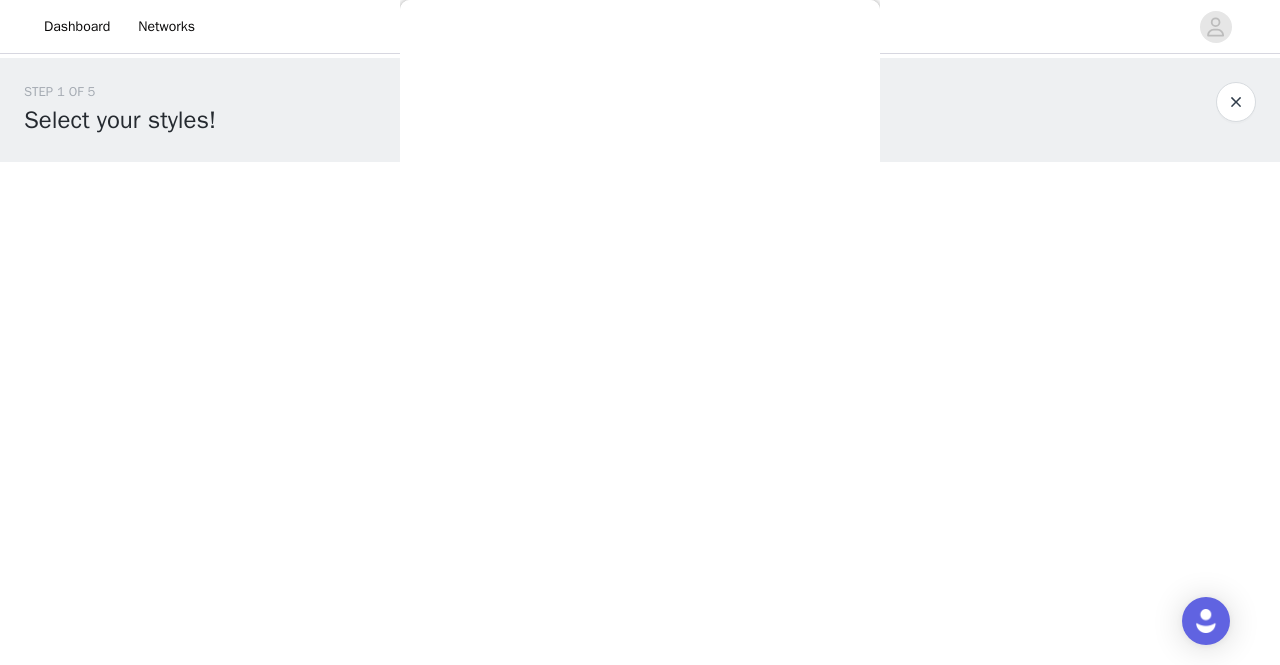 scroll, scrollTop: 0, scrollLeft: 0, axis: both 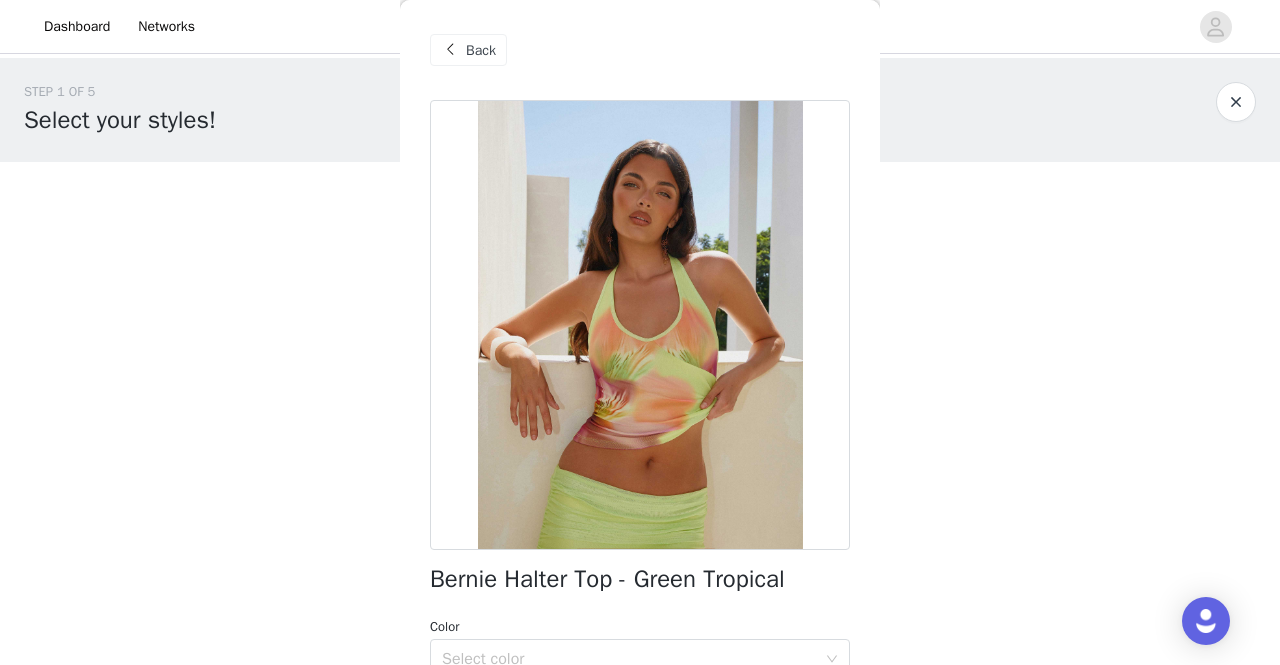 click on "Back" at bounding box center (481, 50) 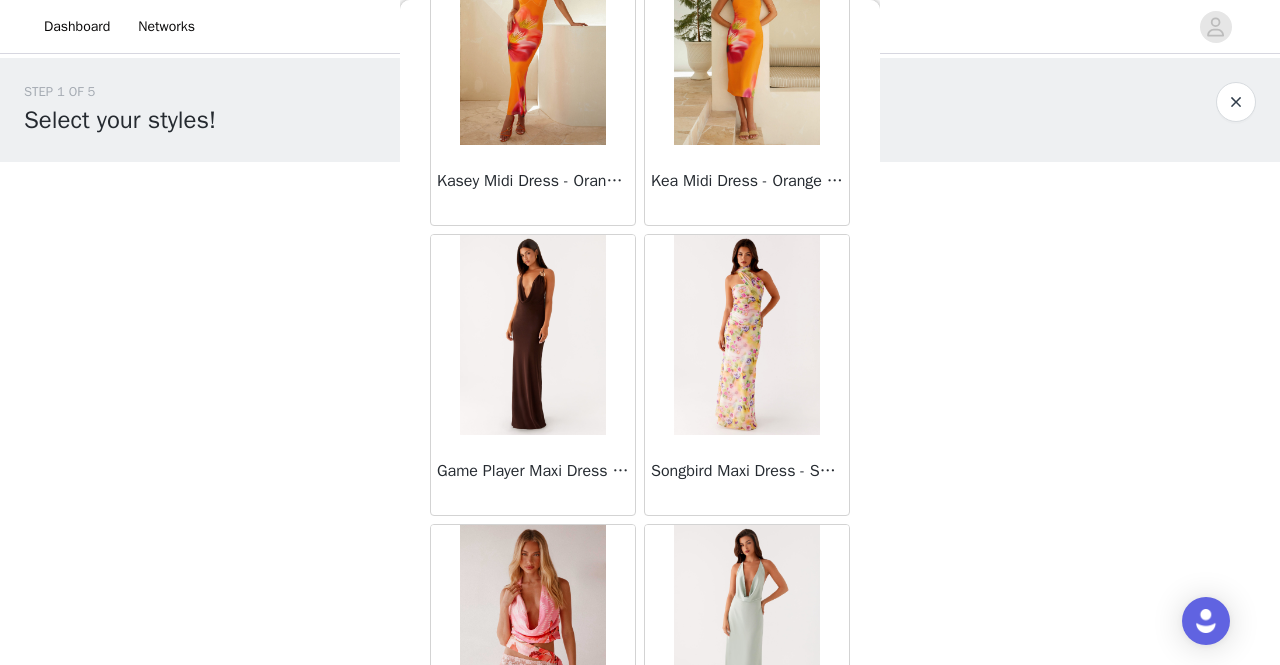 scroll, scrollTop: 46271, scrollLeft: 0, axis: vertical 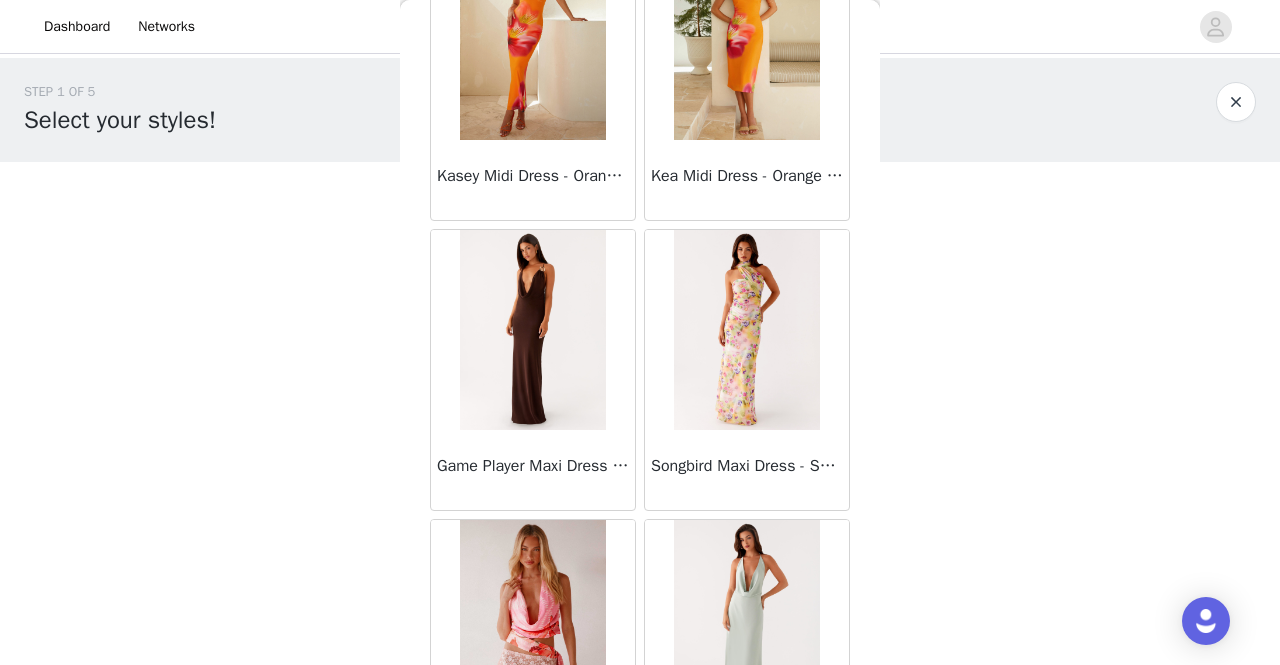 click on "Game Player Maxi Dress - Chocolate" at bounding box center (533, 466) 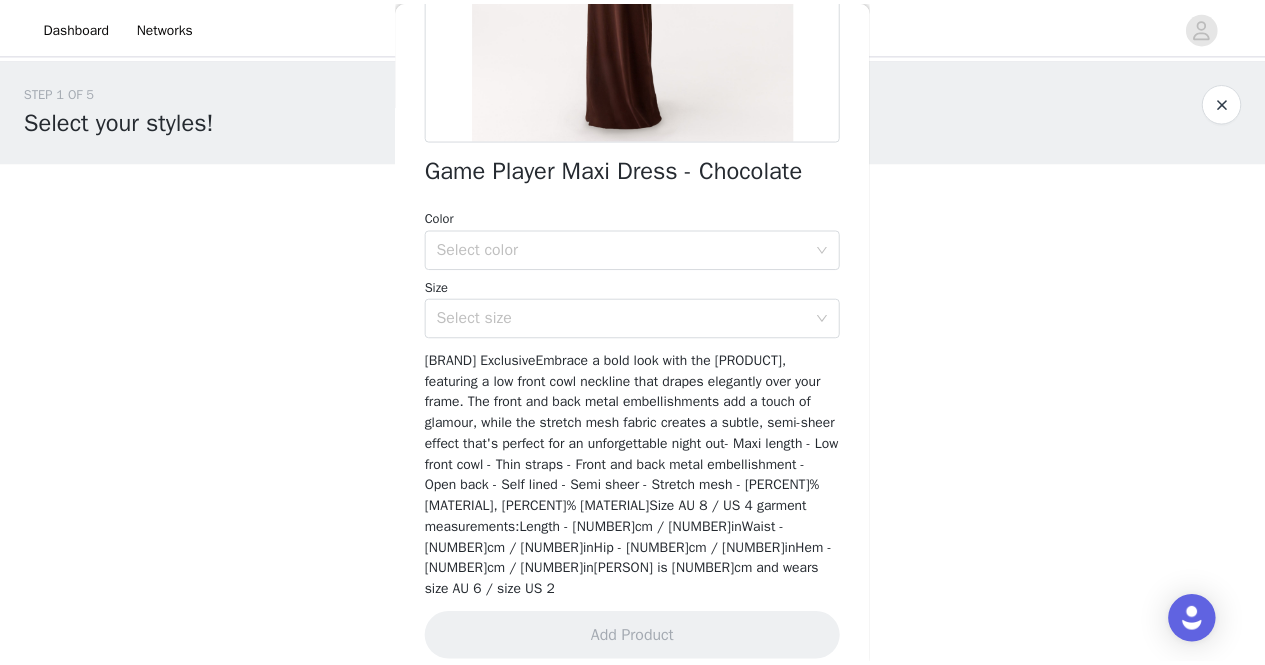 scroll, scrollTop: 409, scrollLeft: 0, axis: vertical 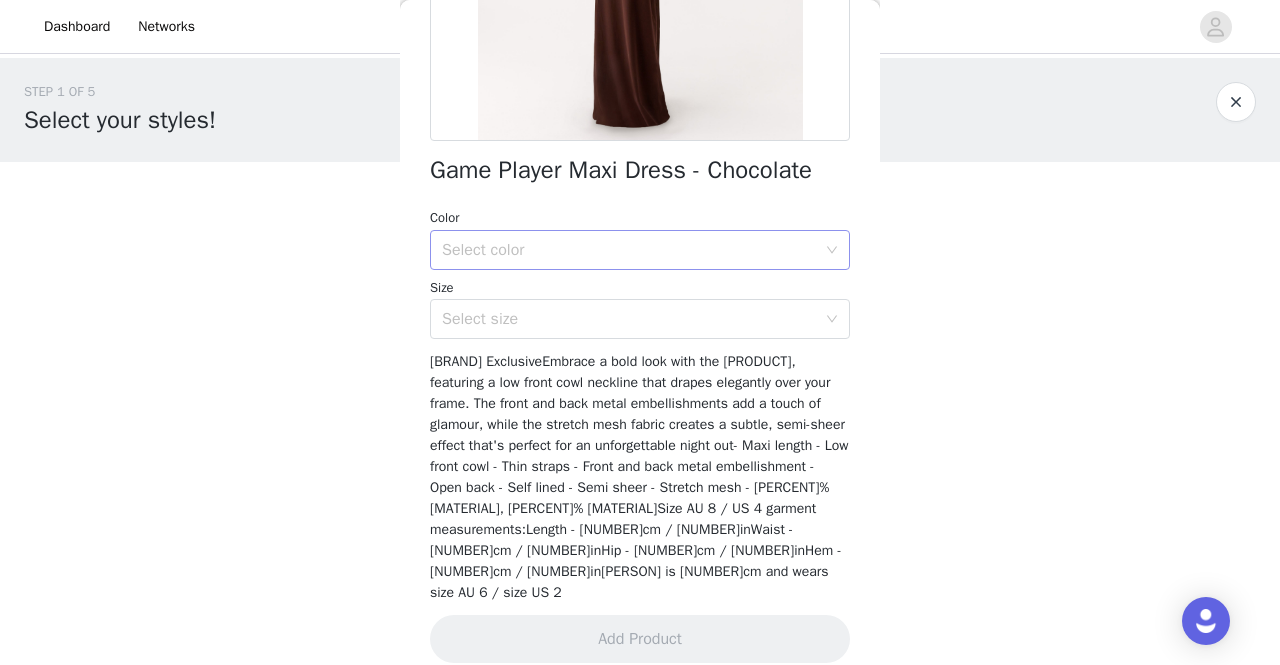 click on "Select color" at bounding box center [629, 250] 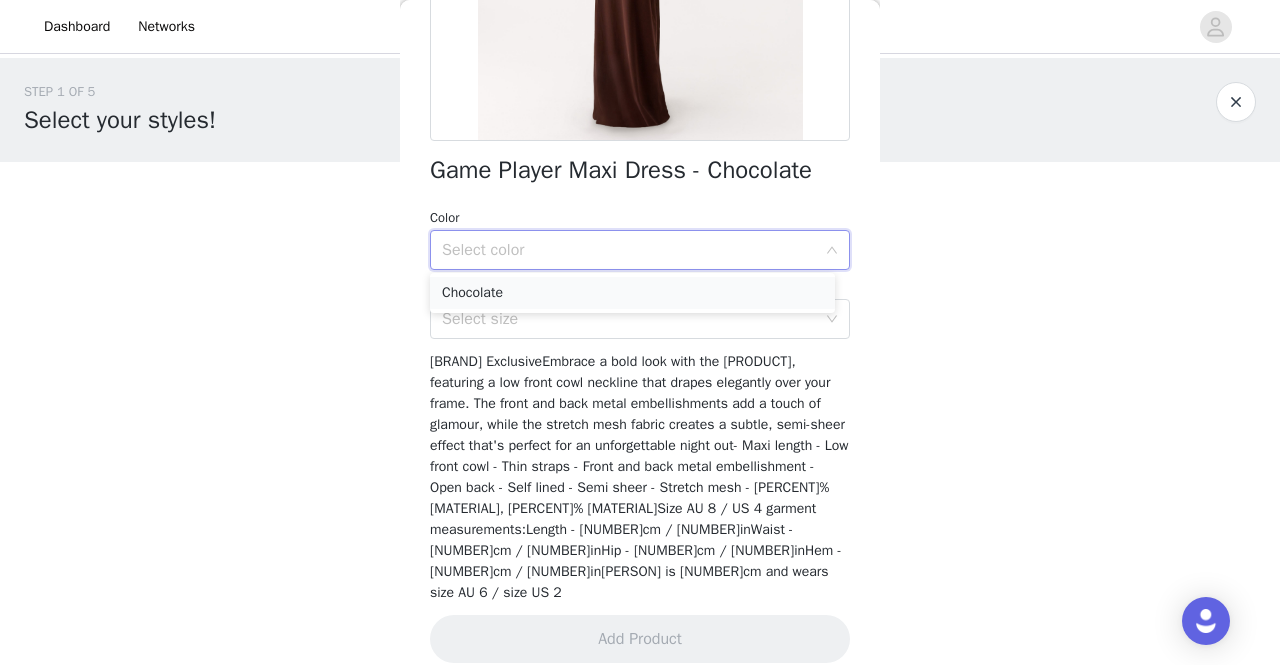 click on "Chocolate" at bounding box center (632, 293) 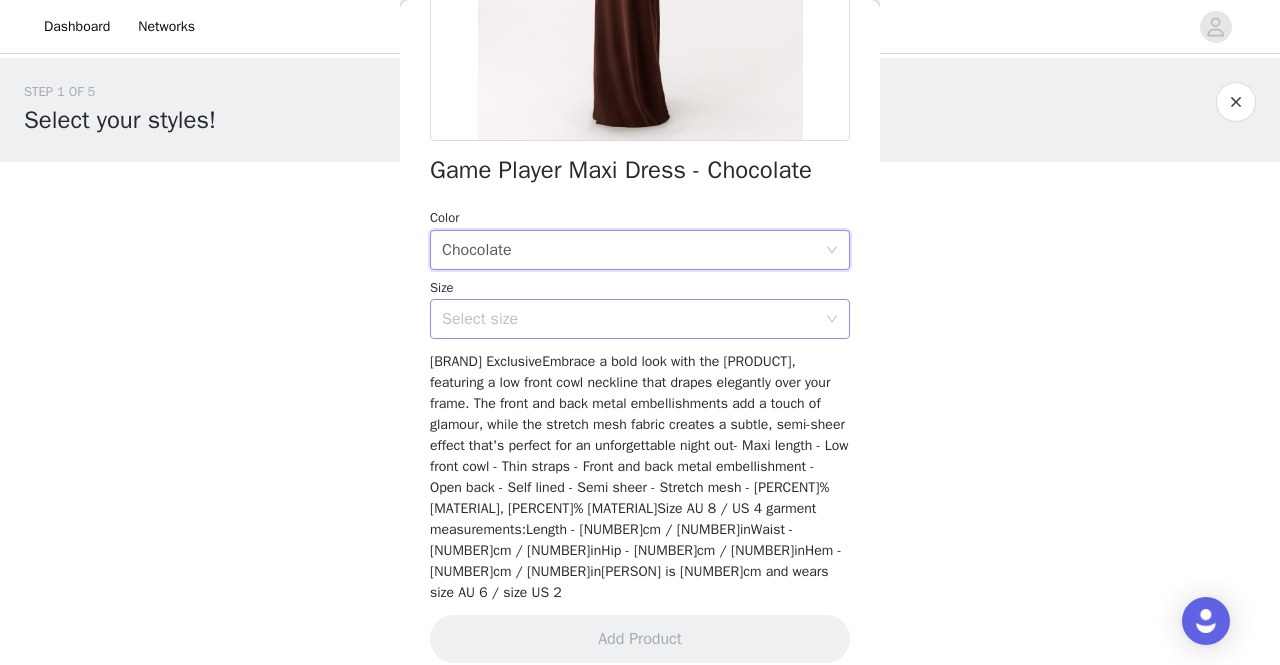 click on "Select size" at bounding box center (629, 319) 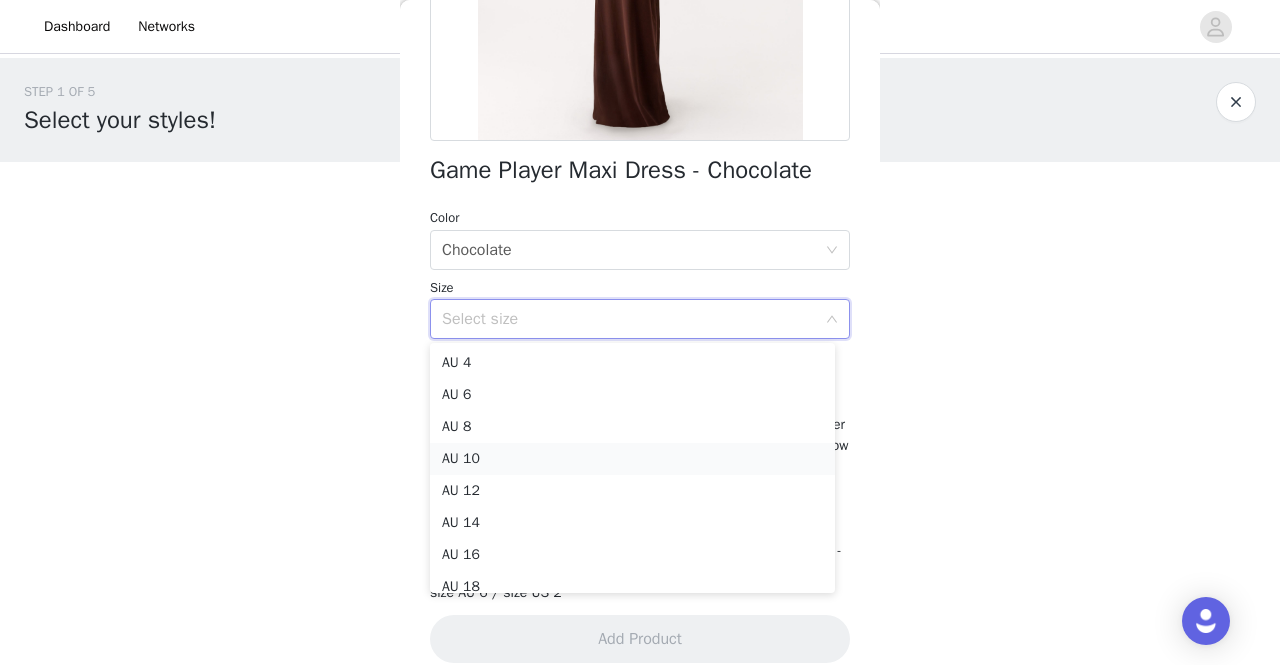click on "AU 10" at bounding box center (632, 459) 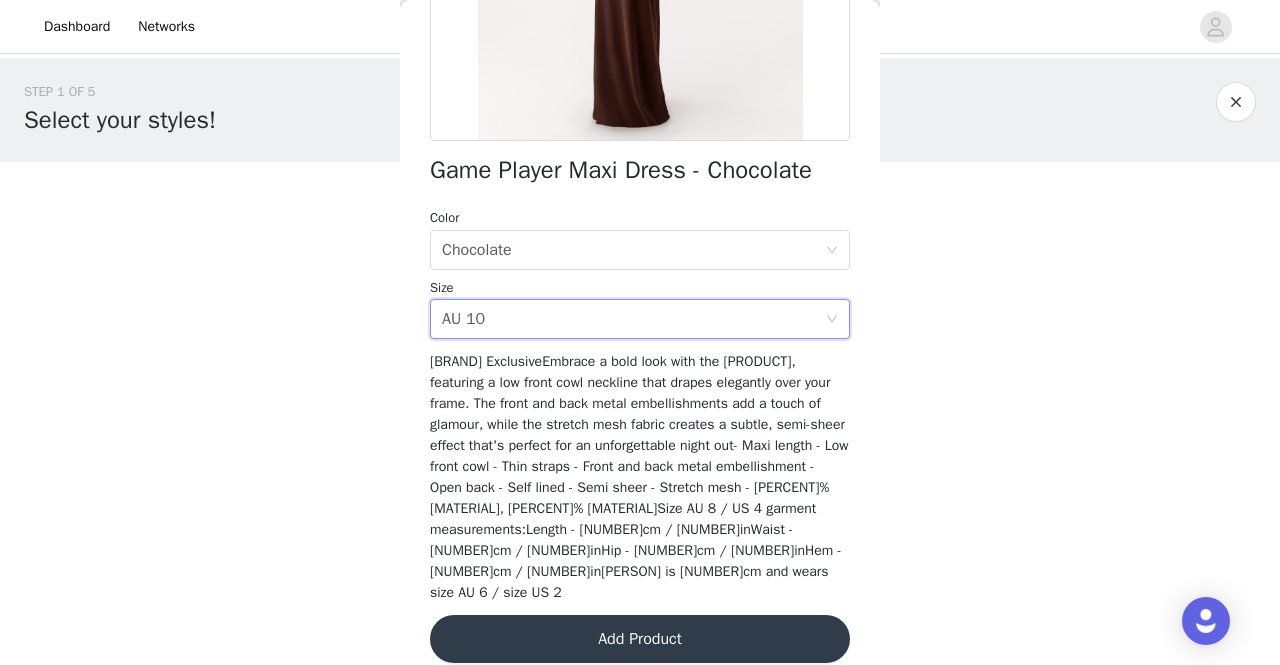 click on "Add Product" at bounding box center [640, 639] 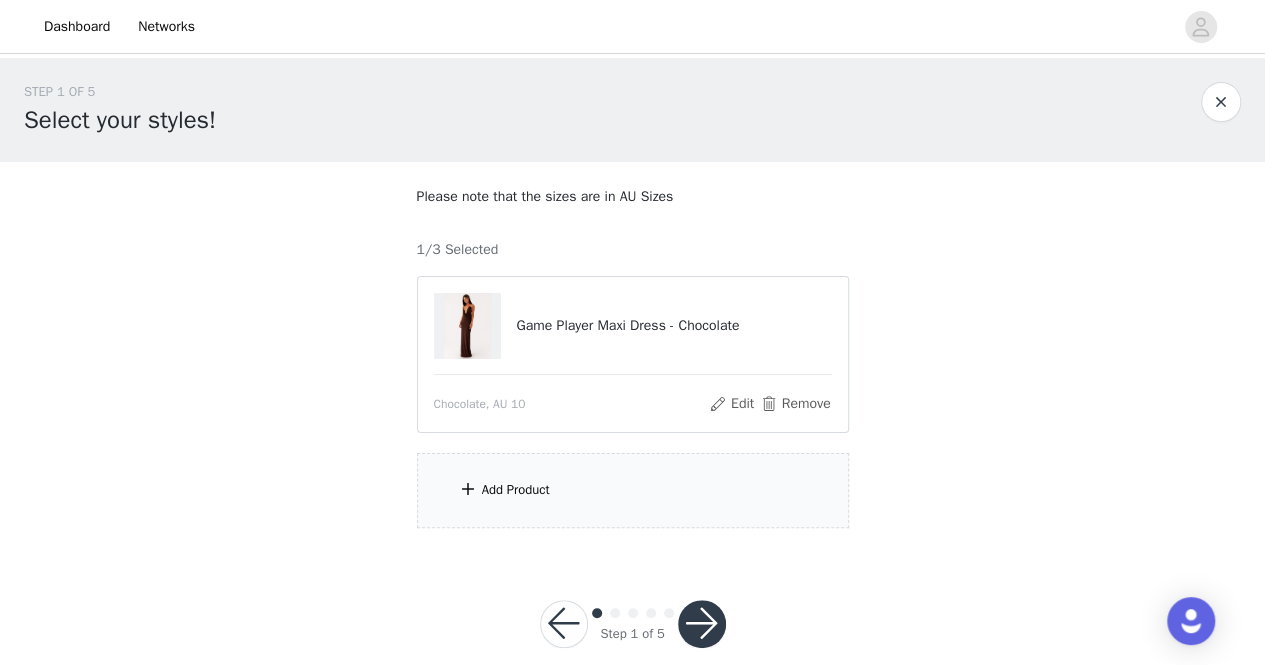 click on "Add Product" at bounding box center (633, 490) 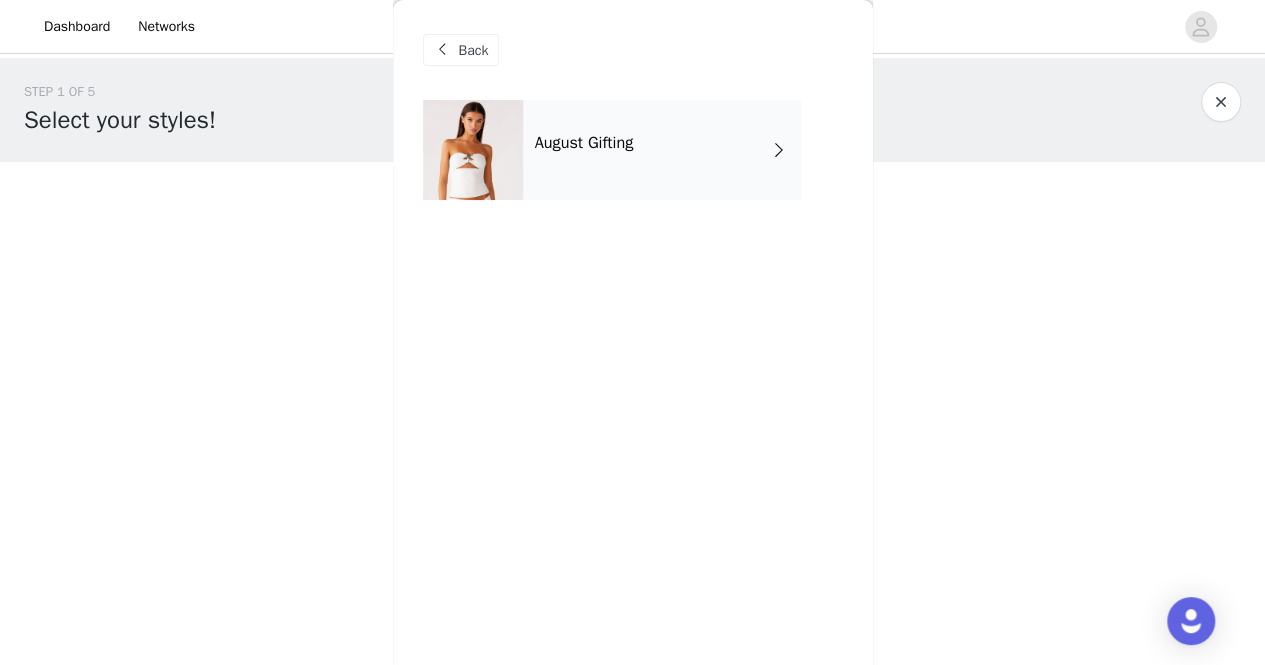 click on "August Gifting" at bounding box center (662, 150) 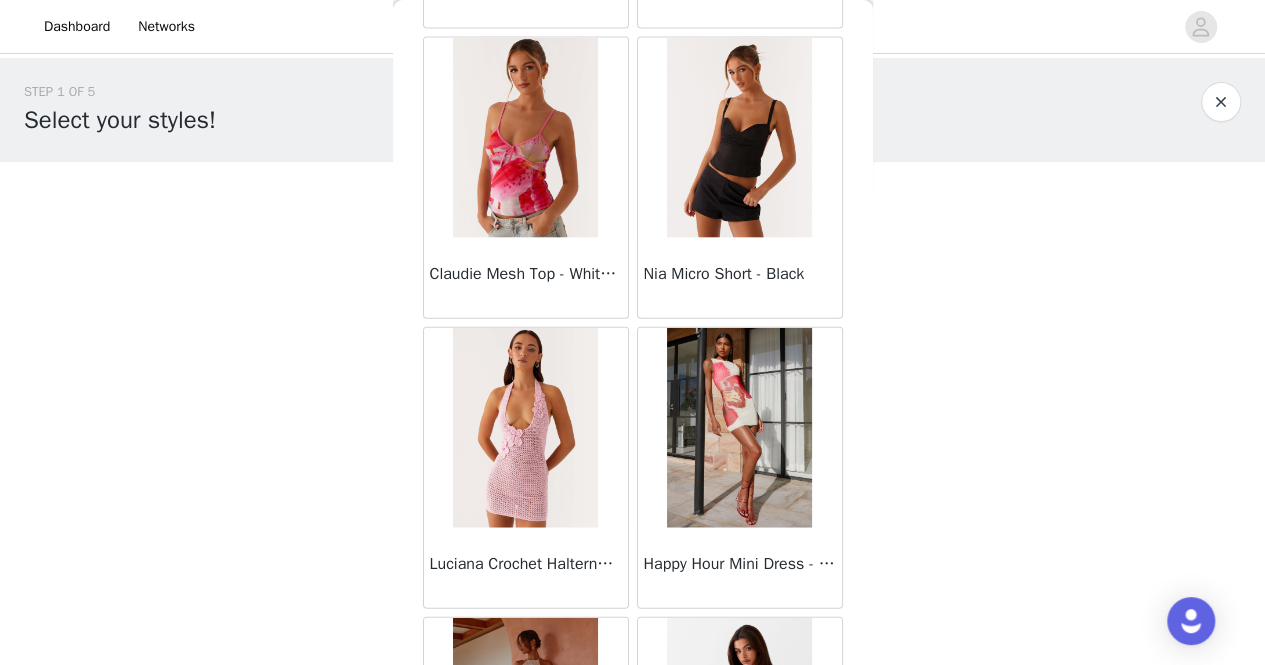 scroll, scrollTop: 2388, scrollLeft: 0, axis: vertical 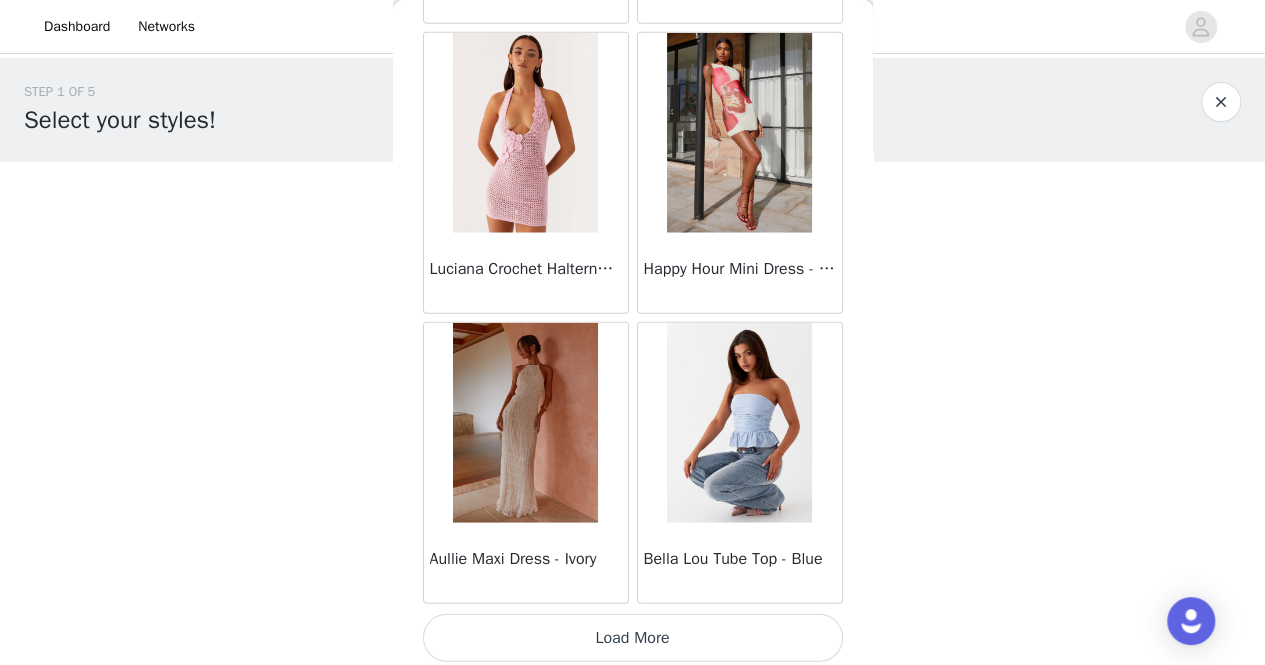 click on "Sweetpea Mini Dress - Yellow       Manifest Mini Dress - Amber       Raquel Off Shoulder Long Sleeve Top - Pink       Julianna Linen Mini Dress - Black       Radiate Halterneck Top - Pink       Arden Mesh Mini Dress - White       Cheryl Bustier Halter Top - Cherry Red       Under The Pagoda Maxi Dress - Deep Red Floral       Sweetest Pie T-Shirt - Black Gingham       That Girl Maxi Dress - Pink       Peppermayo Exclusive Heavy Hearted Mini - Black       Songbird Maxi Dress - Blue Black Floral       Viviana Mini Dress - Lavender       Eden Strapless Maxi Dress - Navy       Claudie Mesh Top - White Pink Lilly       Nia Micro Short - Black       Luciana Crochet Halterneck Mini Dress - Pink       Happy Hour Mini Dress - Yellow       Aullie Maxi Dress - Ivory       Bella Lou Tube Top - Blue     Load More" at bounding box center [633, -810] 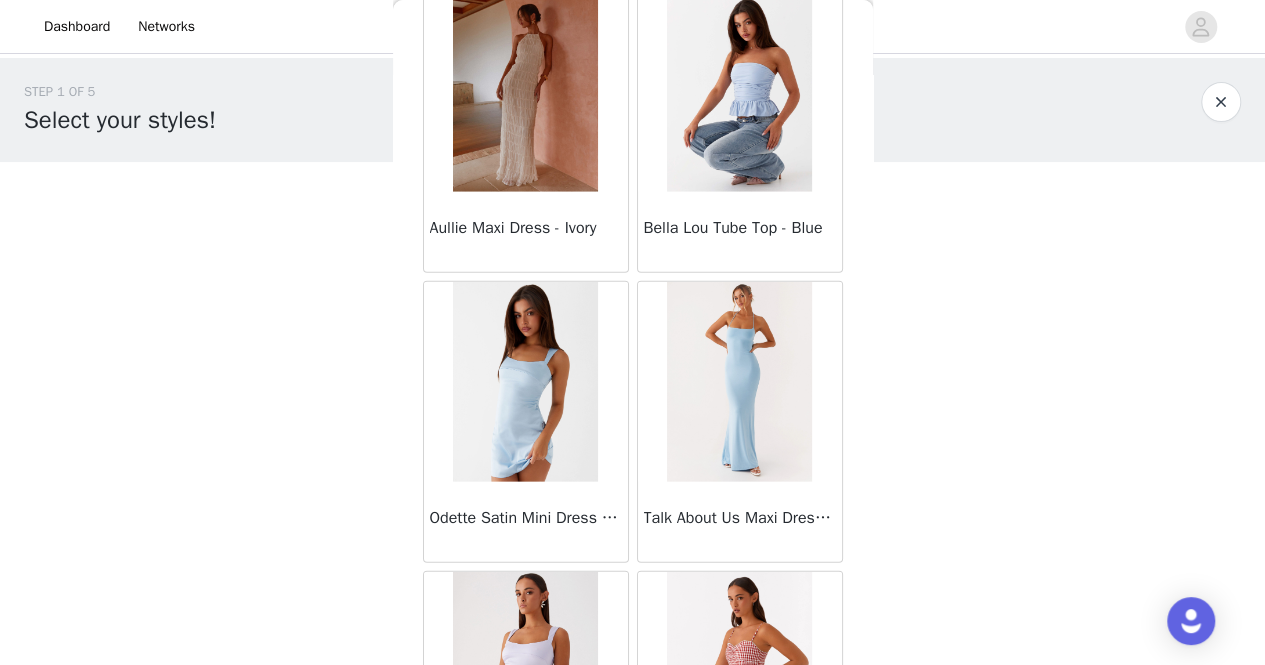 scroll, scrollTop: 2724, scrollLeft: 0, axis: vertical 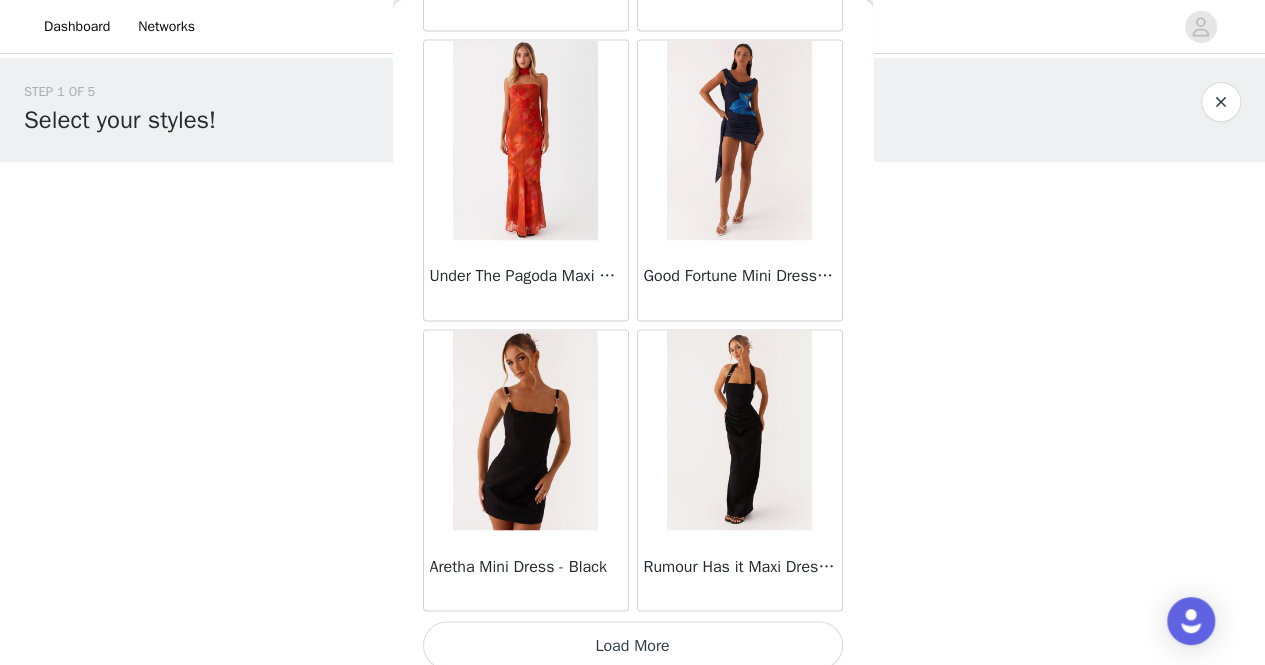 click on "Load More" at bounding box center (633, 645) 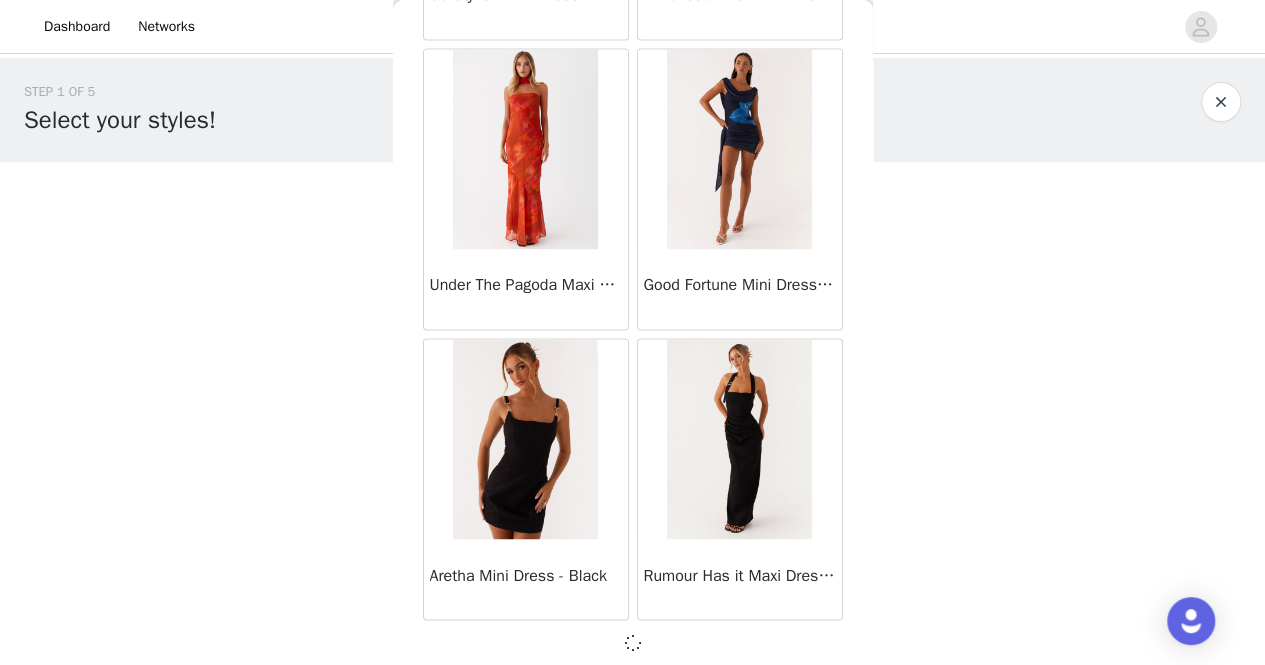 scroll, scrollTop: 29, scrollLeft: 0, axis: vertical 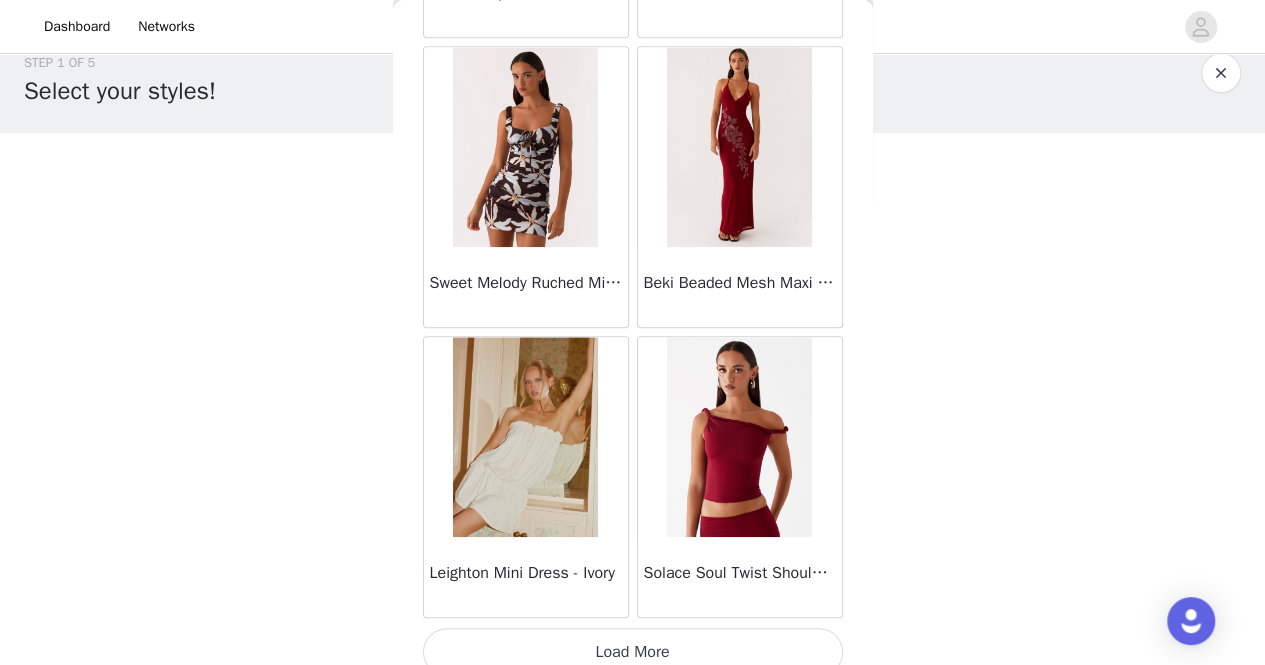 click on "Load More" at bounding box center (633, 652) 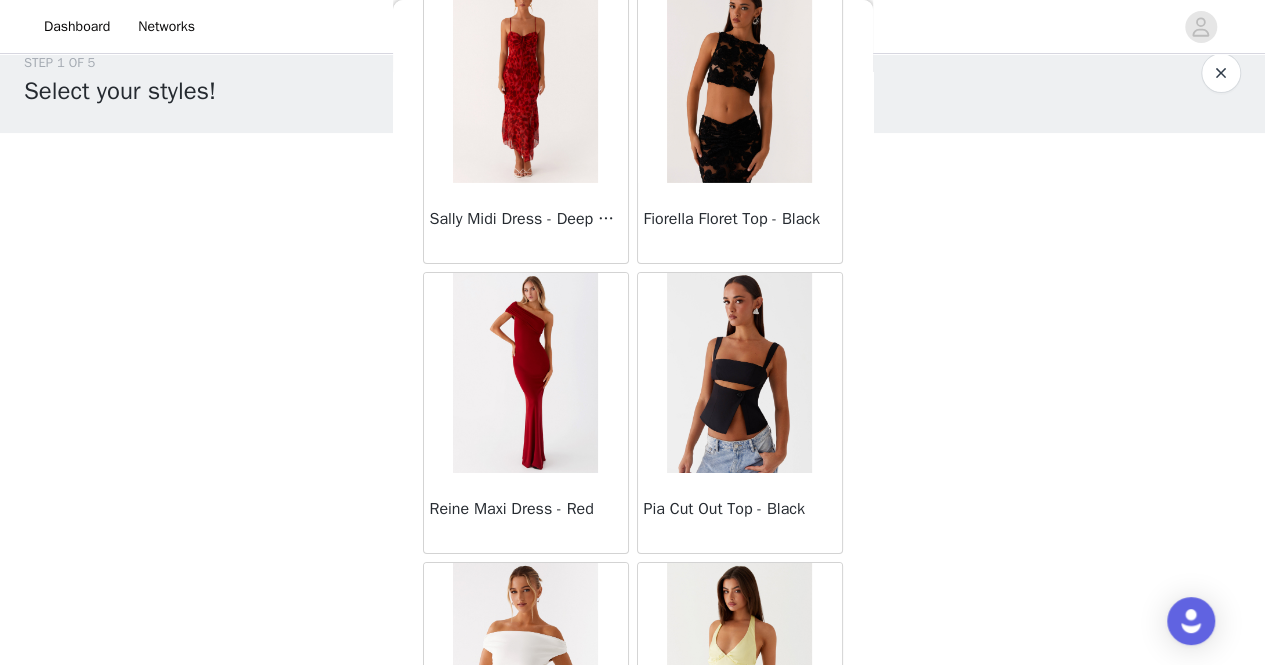 scroll, scrollTop: 11068, scrollLeft: 0, axis: vertical 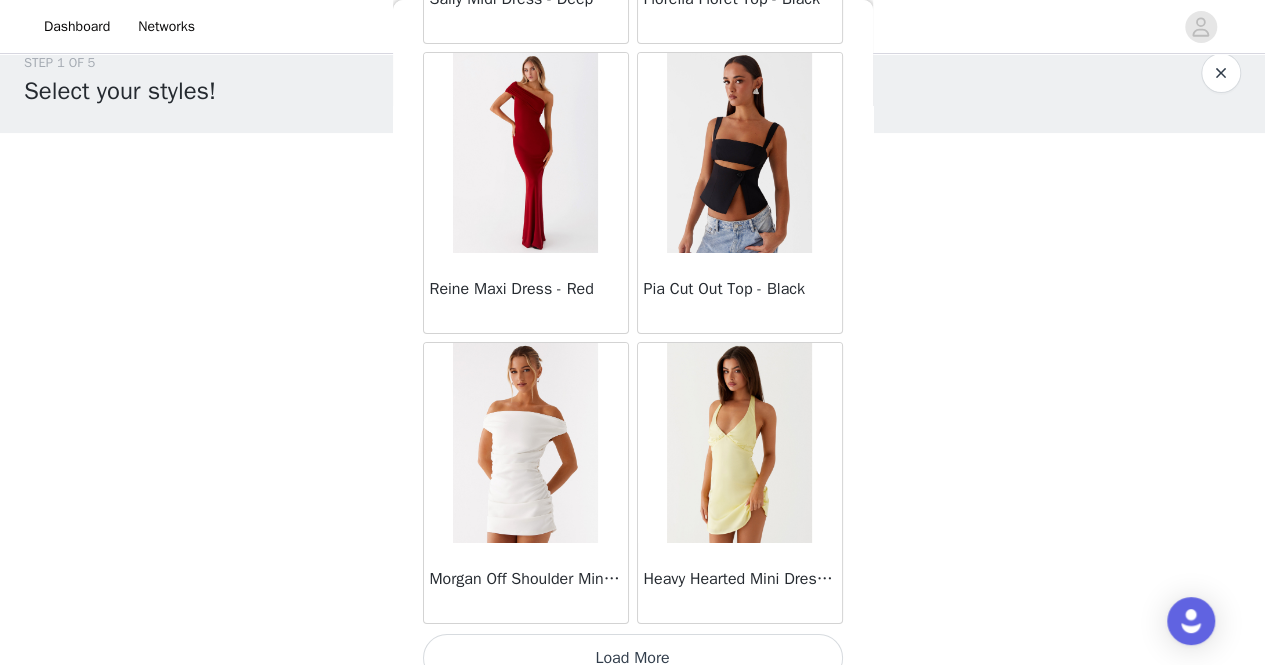 click on "Load More" at bounding box center [633, 658] 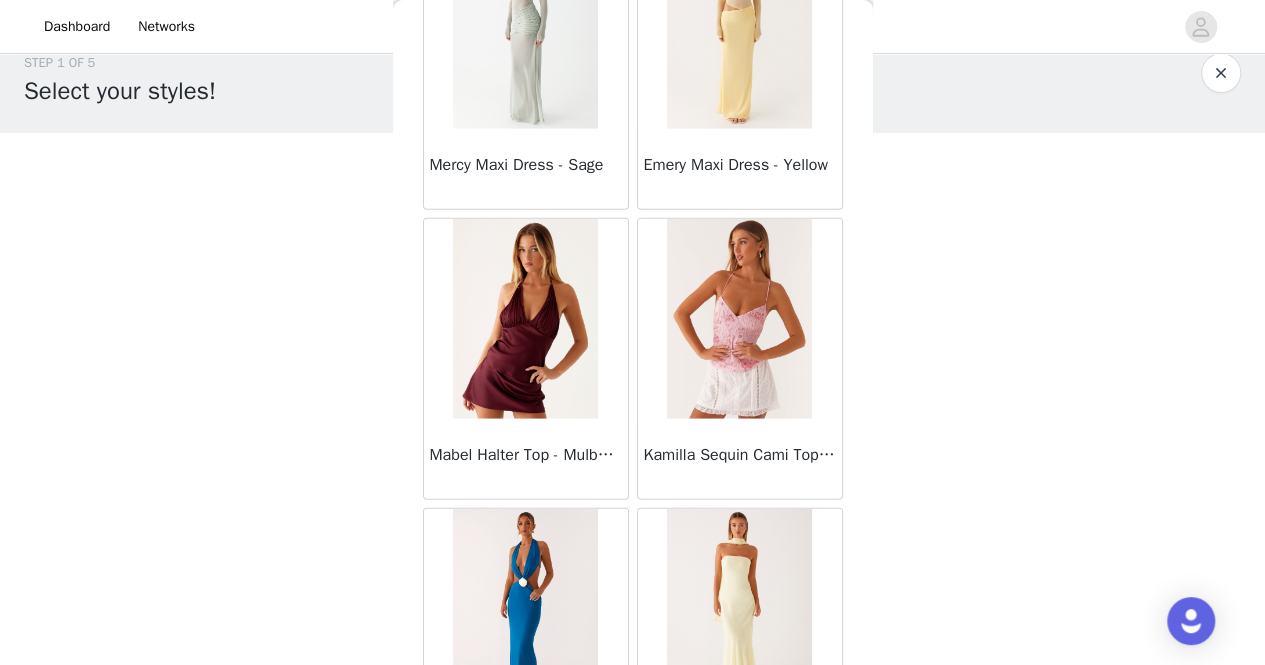 scroll, scrollTop: 13961, scrollLeft: 0, axis: vertical 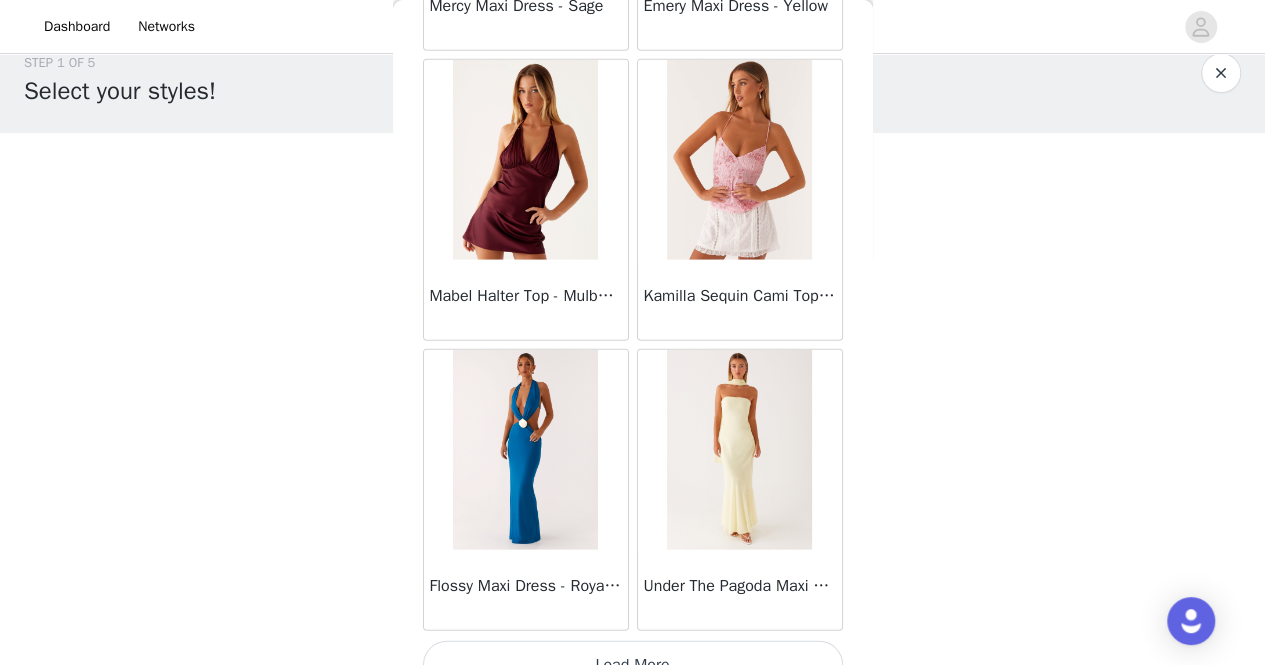 click on "Load More" at bounding box center [633, 665] 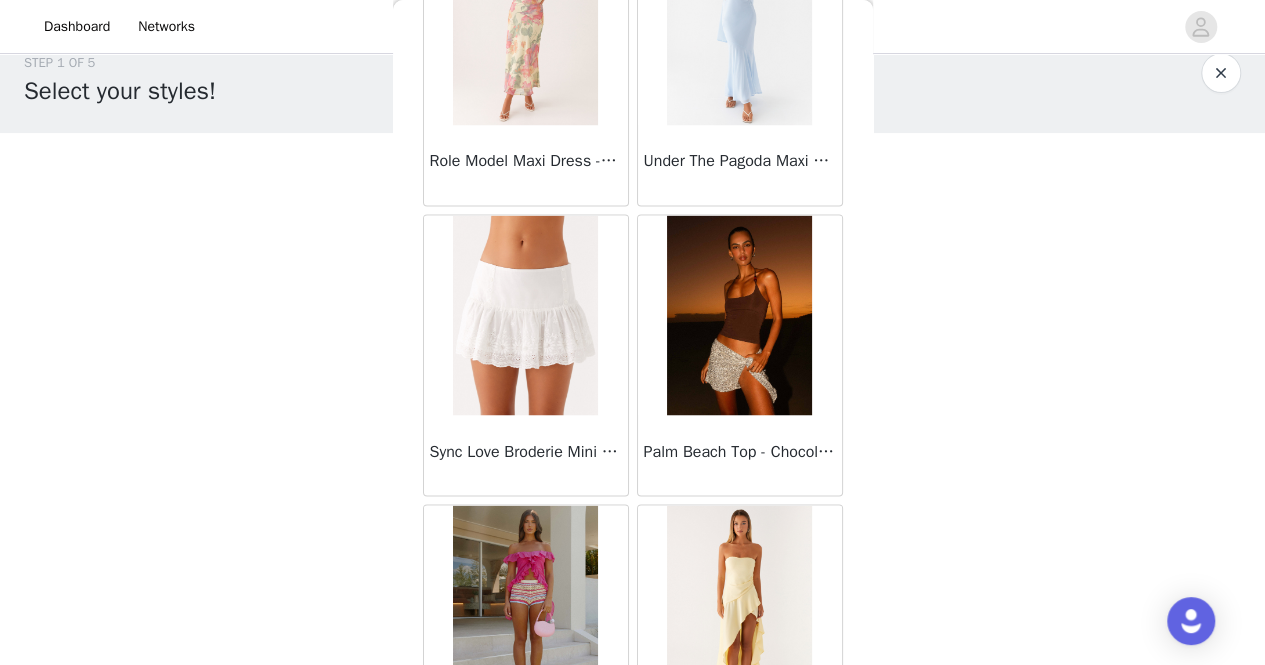 scroll, scrollTop: 16854, scrollLeft: 0, axis: vertical 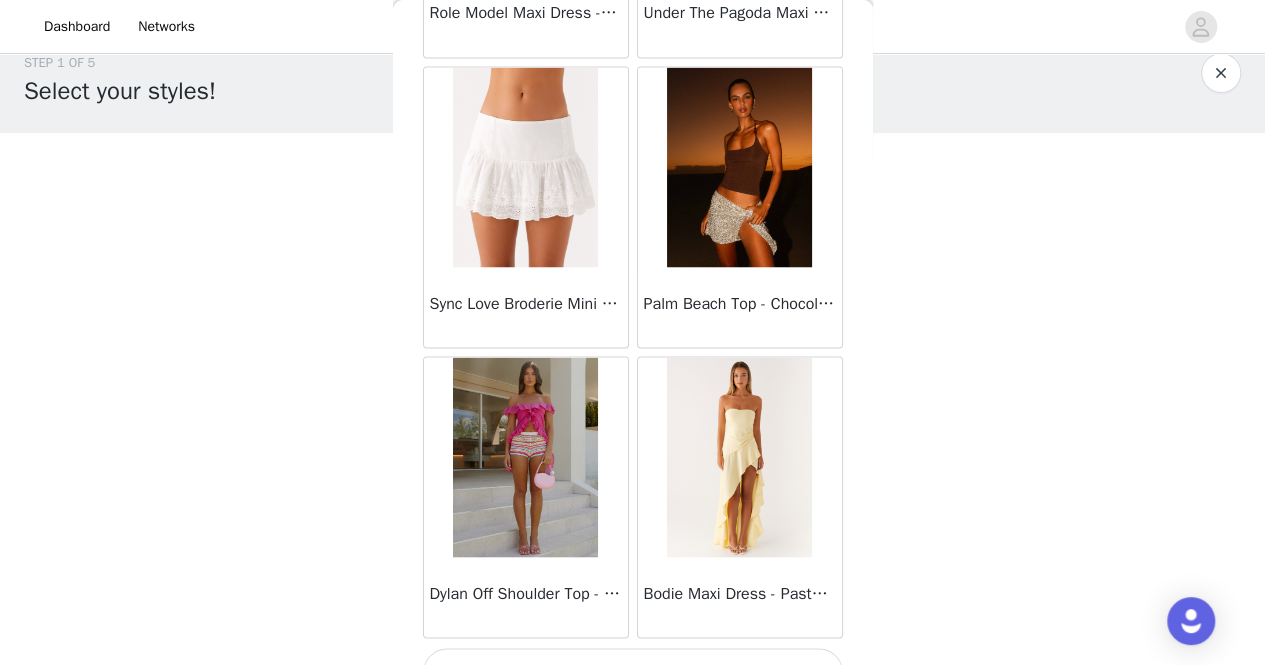 click on "Load More" at bounding box center (633, 672) 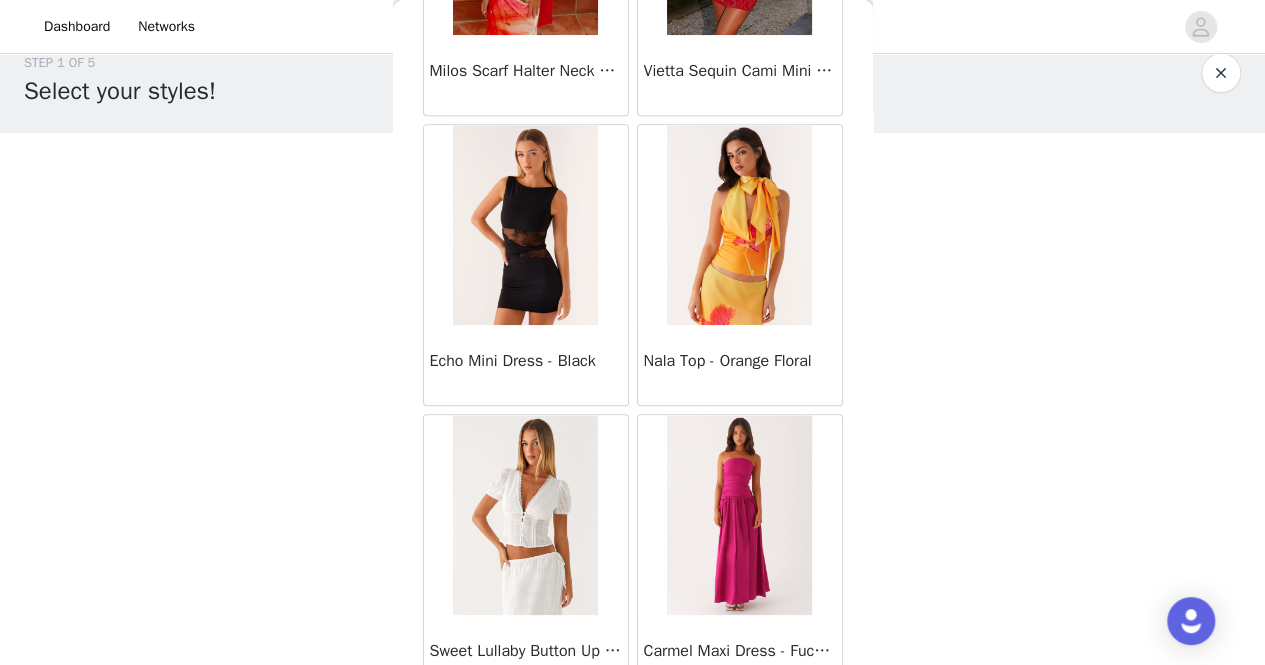 scroll, scrollTop: 19748, scrollLeft: 0, axis: vertical 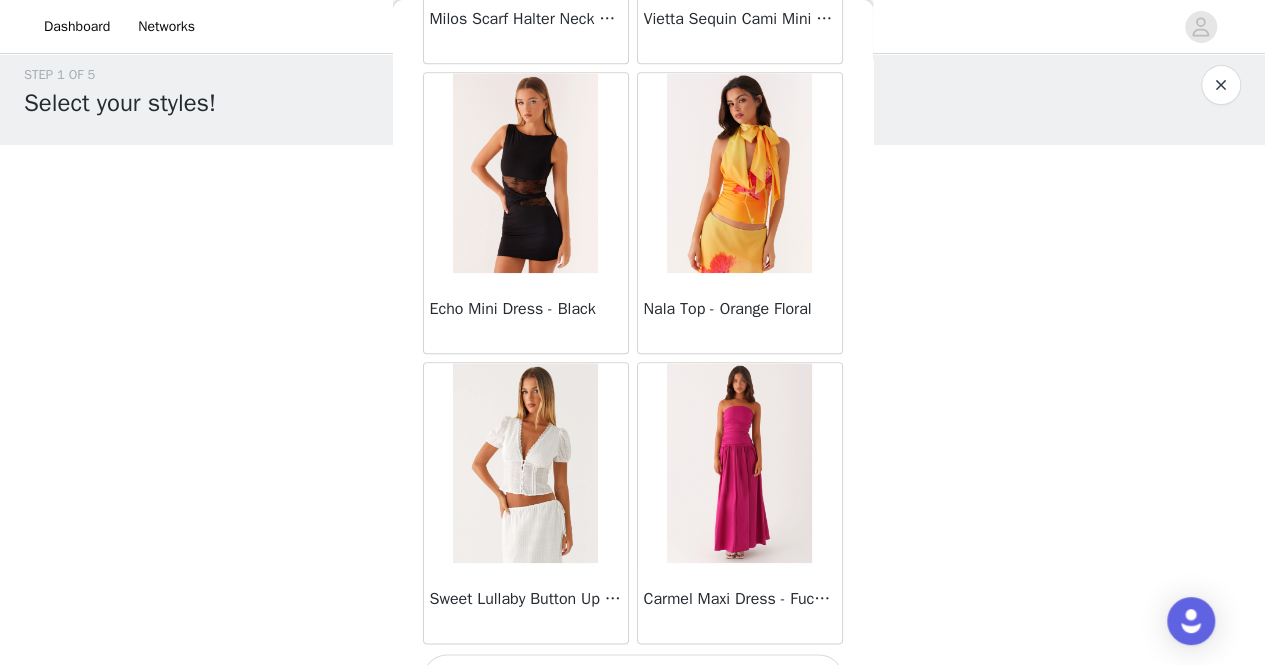 click on "Load More" at bounding box center [633, 678] 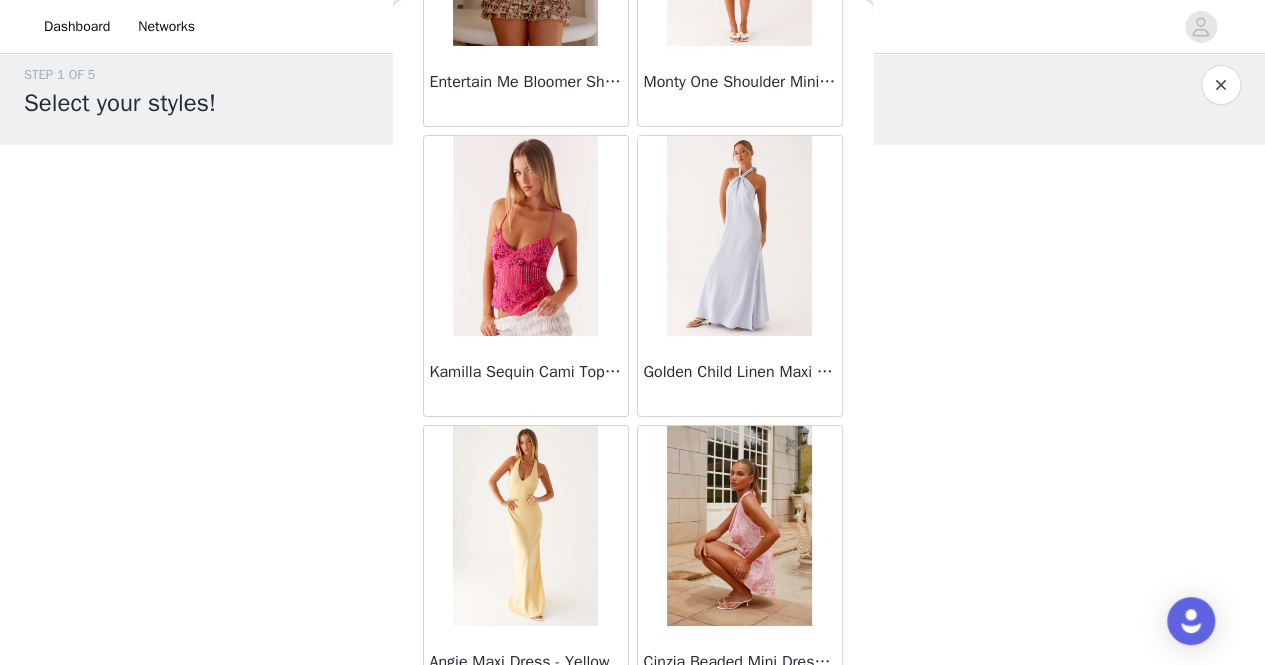 scroll, scrollTop: 22641, scrollLeft: 0, axis: vertical 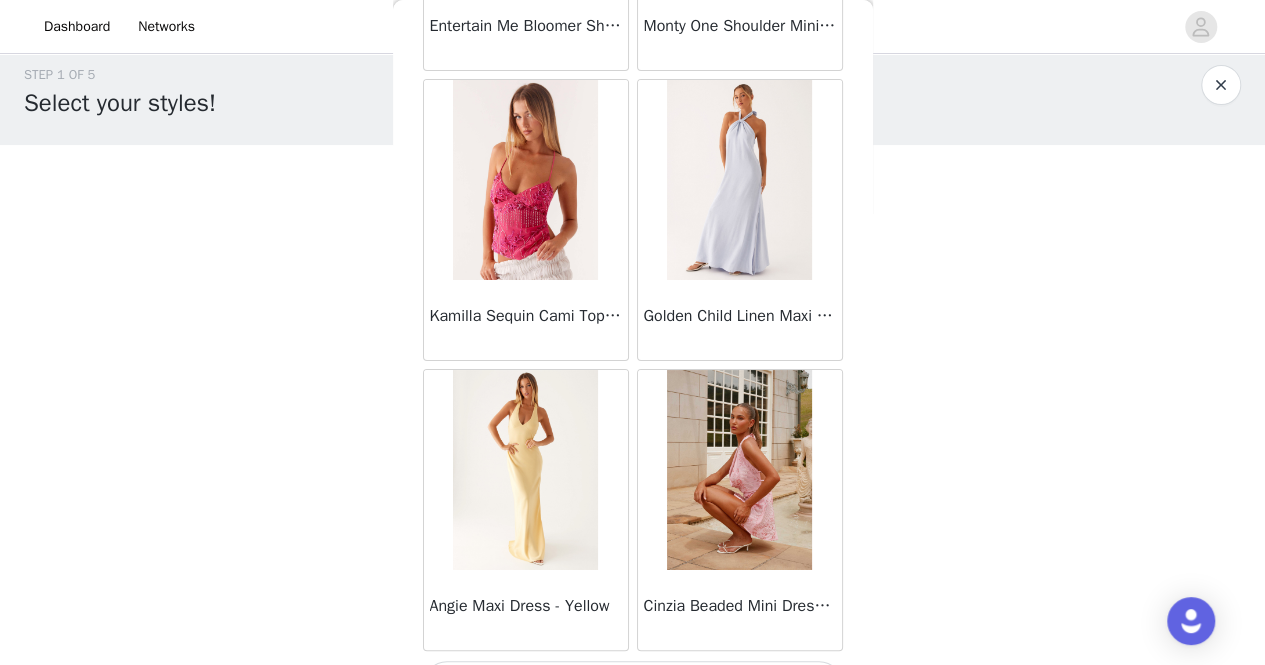 click on "Load More" at bounding box center [633, 685] 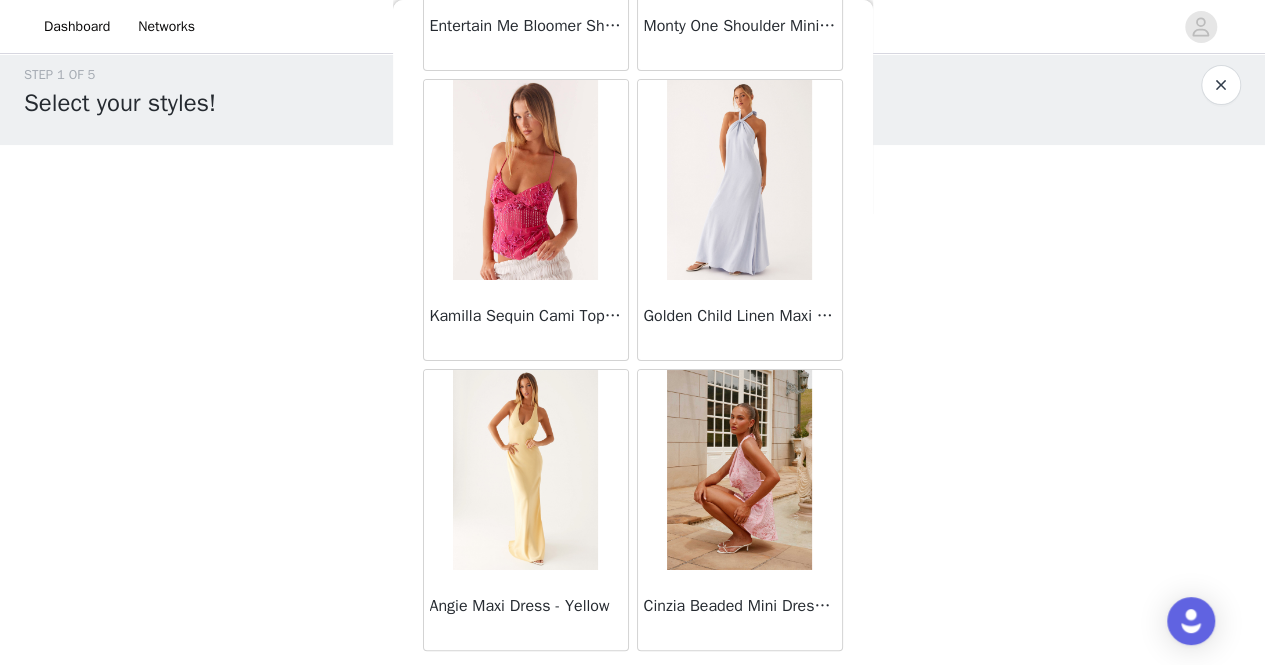 scroll, scrollTop: 22632, scrollLeft: 0, axis: vertical 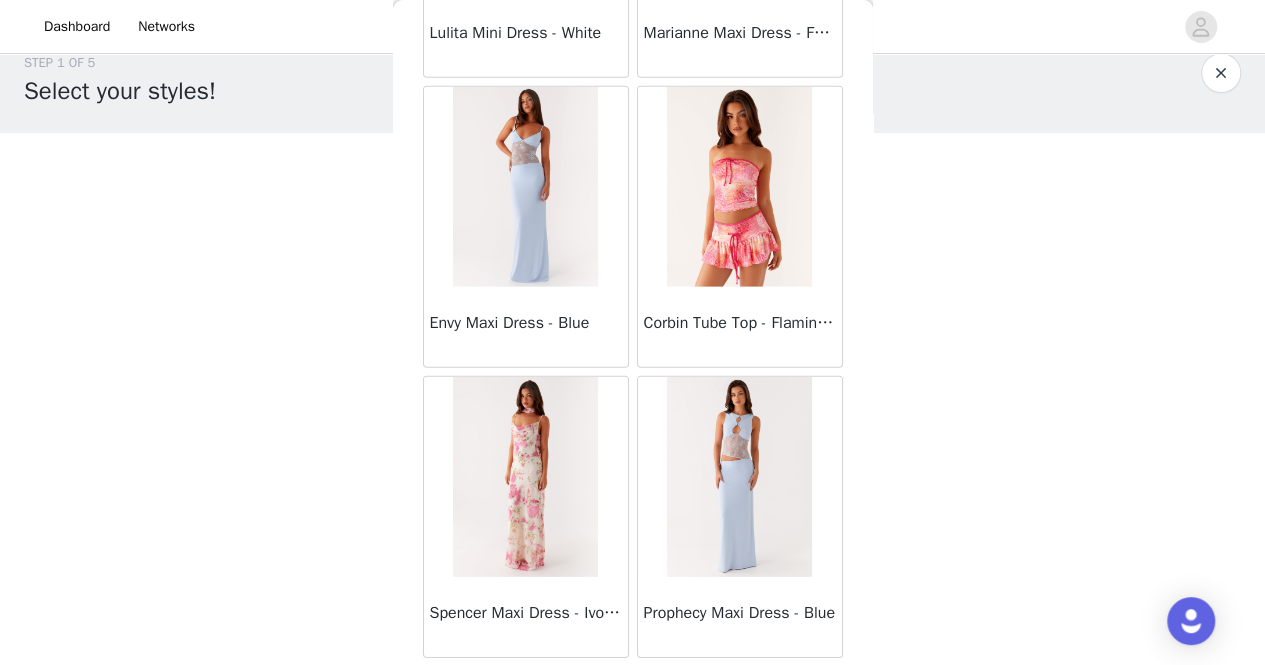 click on "Load More" at bounding box center [633, 692] 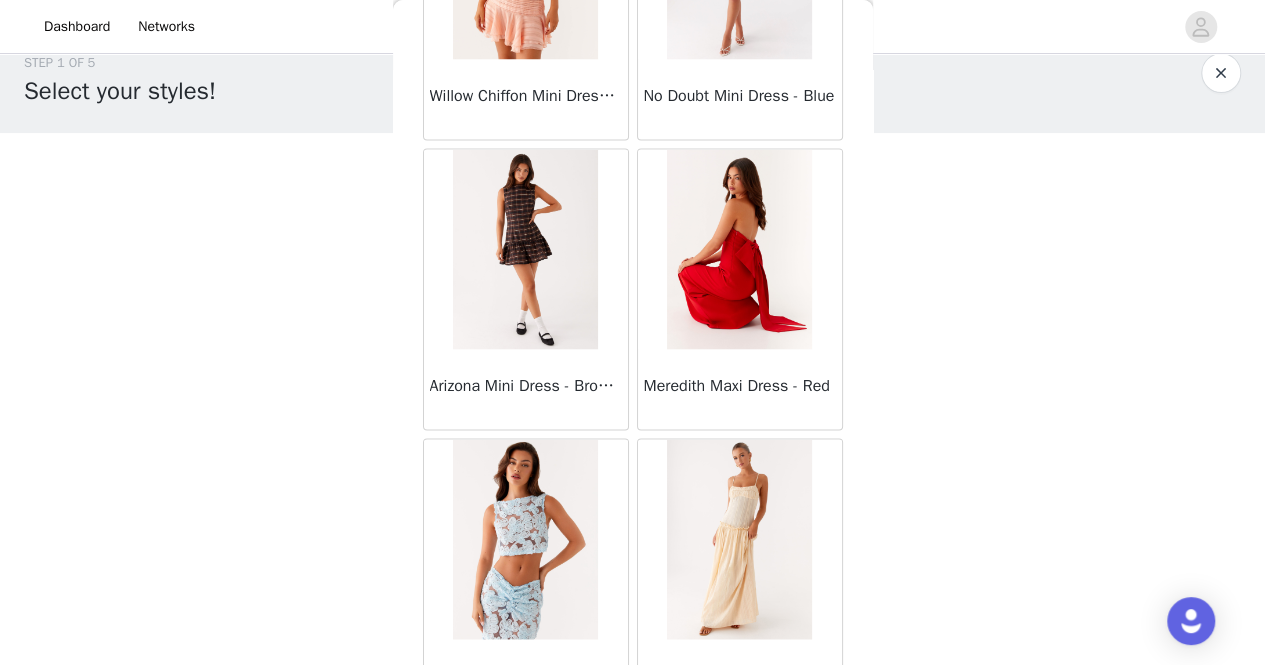 scroll, scrollTop: 28428, scrollLeft: 0, axis: vertical 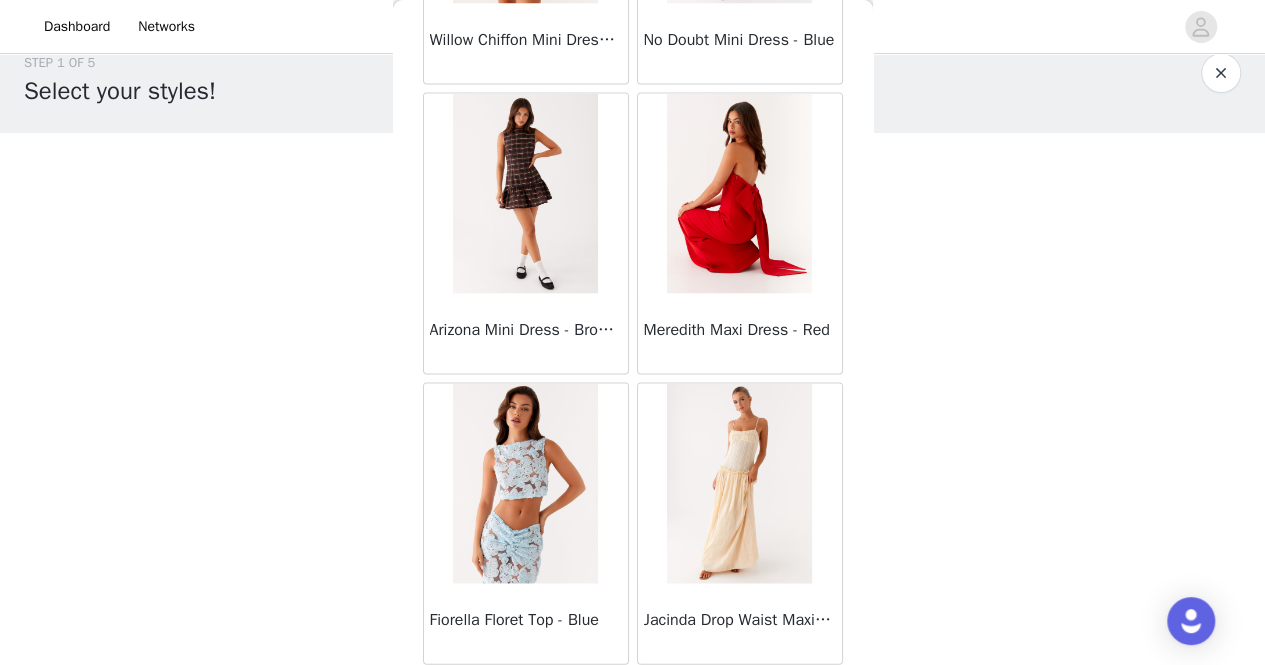 click on "Load More" at bounding box center (633, 698) 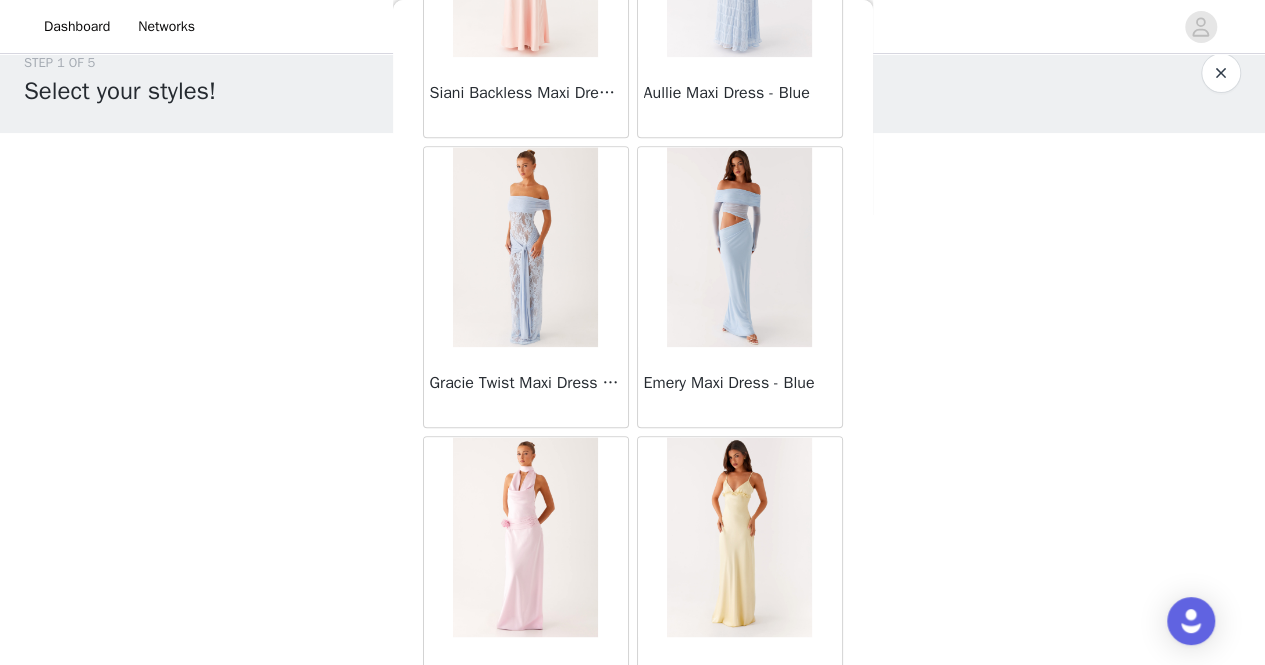 scroll, scrollTop: 31321, scrollLeft: 0, axis: vertical 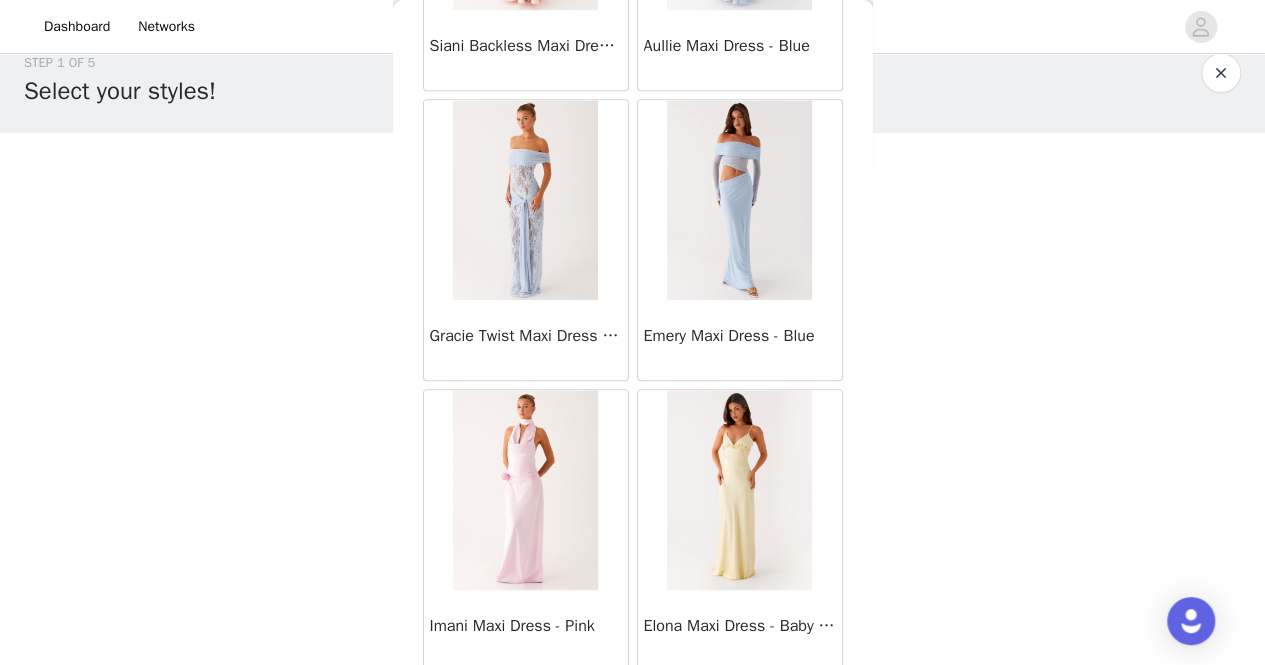 click on "Load More" at bounding box center [633, 705] 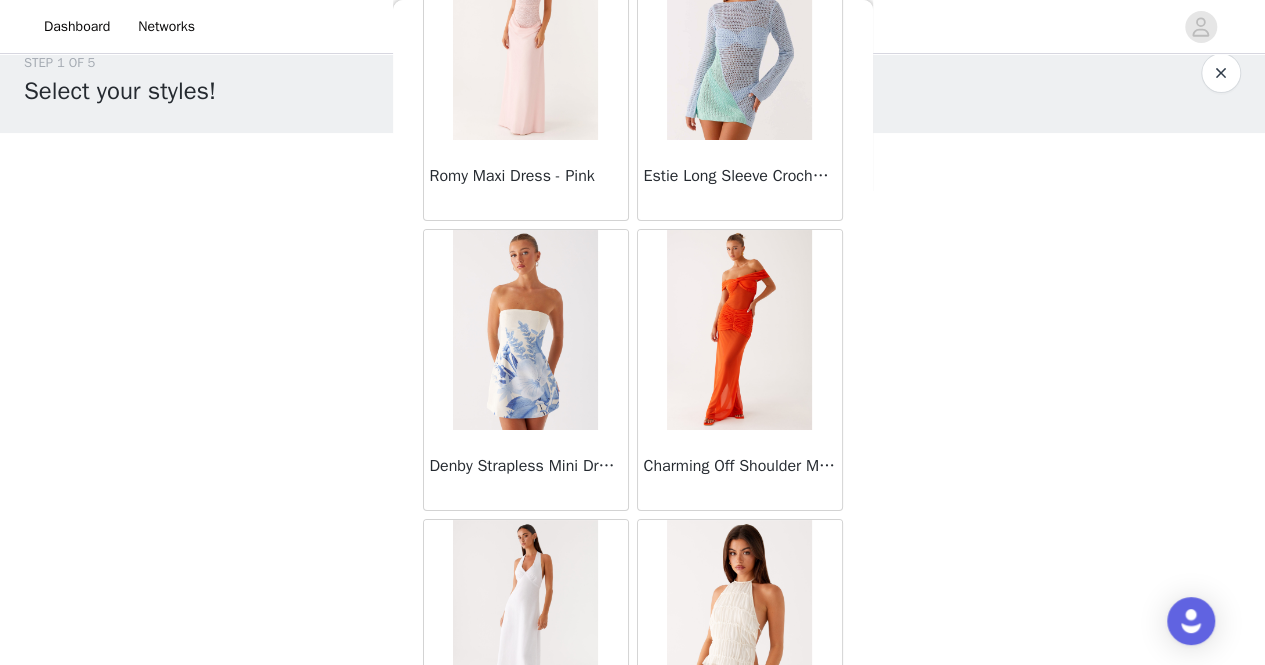 scroll, scrollTop: 34214, scrollLeft: 0, axis: vertical 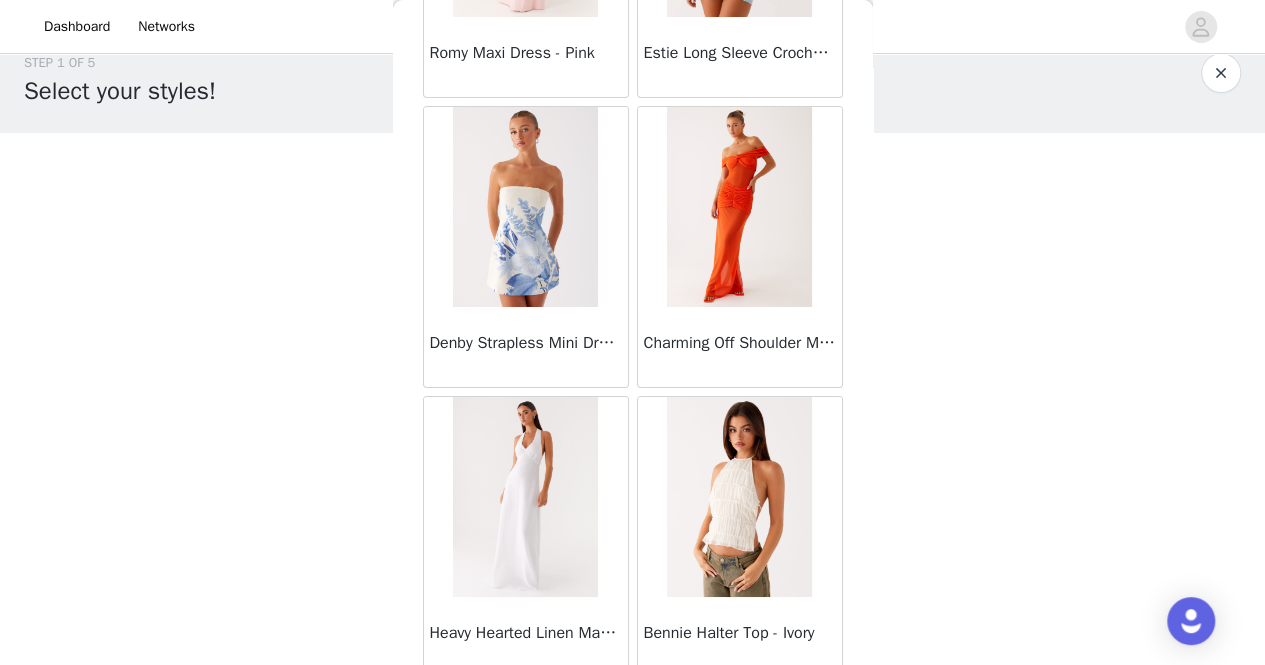 click on "Load More" at bounding box center [633, 712] 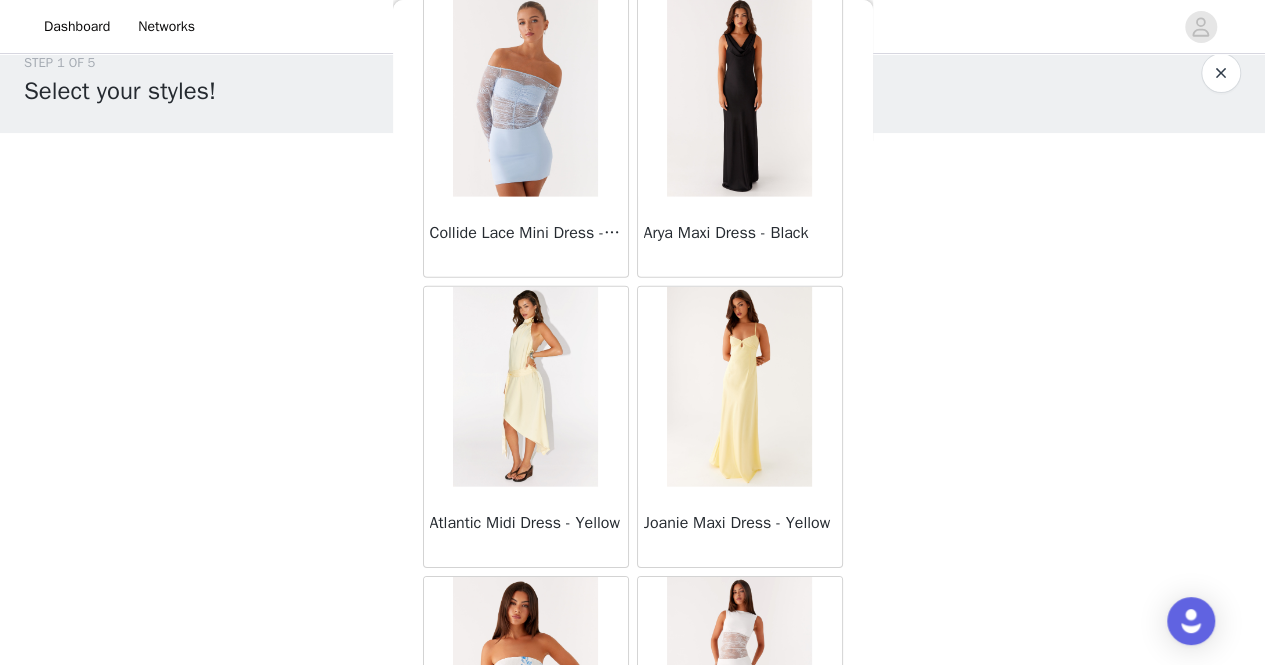 scroll, scrollTop: 37108, scrollLeft: 0, axis: vertical 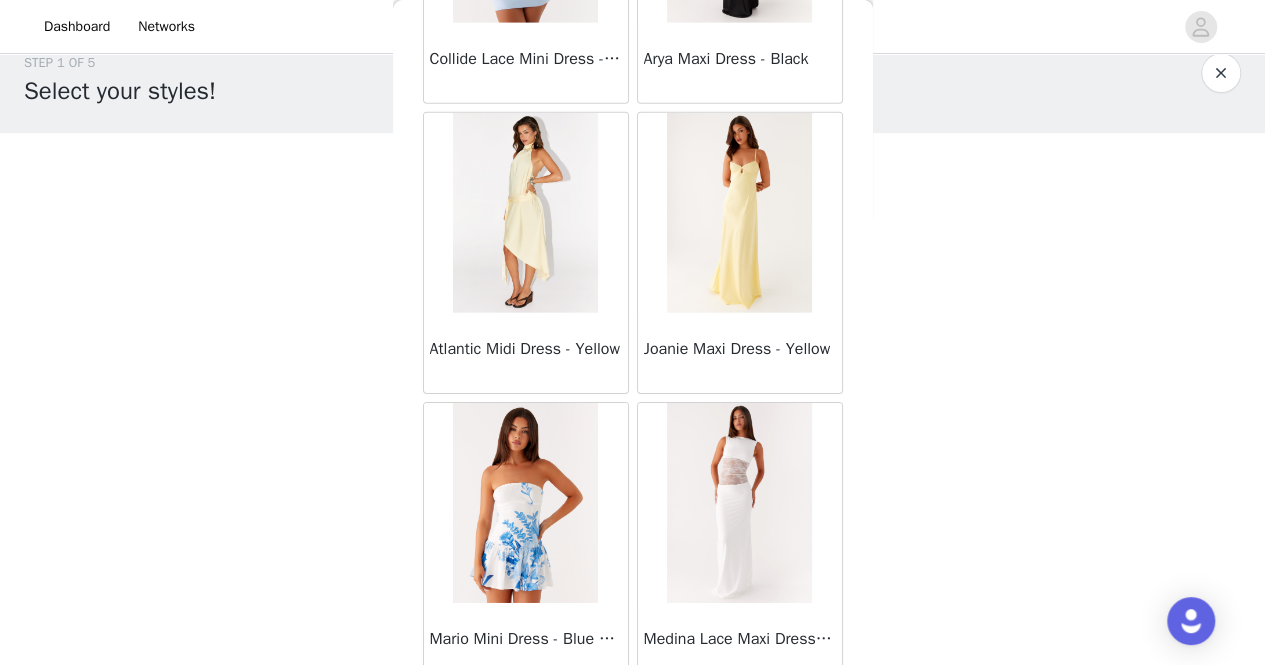 click on "Load More" at bounding box center (633, 718) 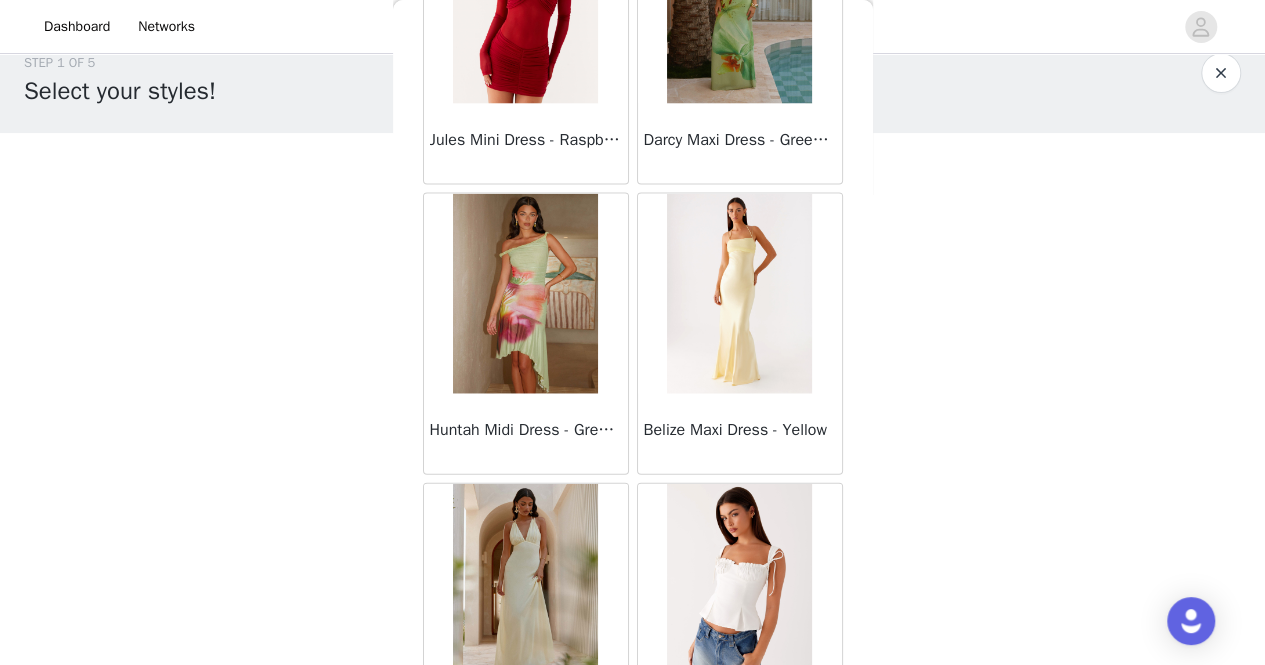 scroll, scrollTop: 40001, scrollLeft: 0, axis: vertical 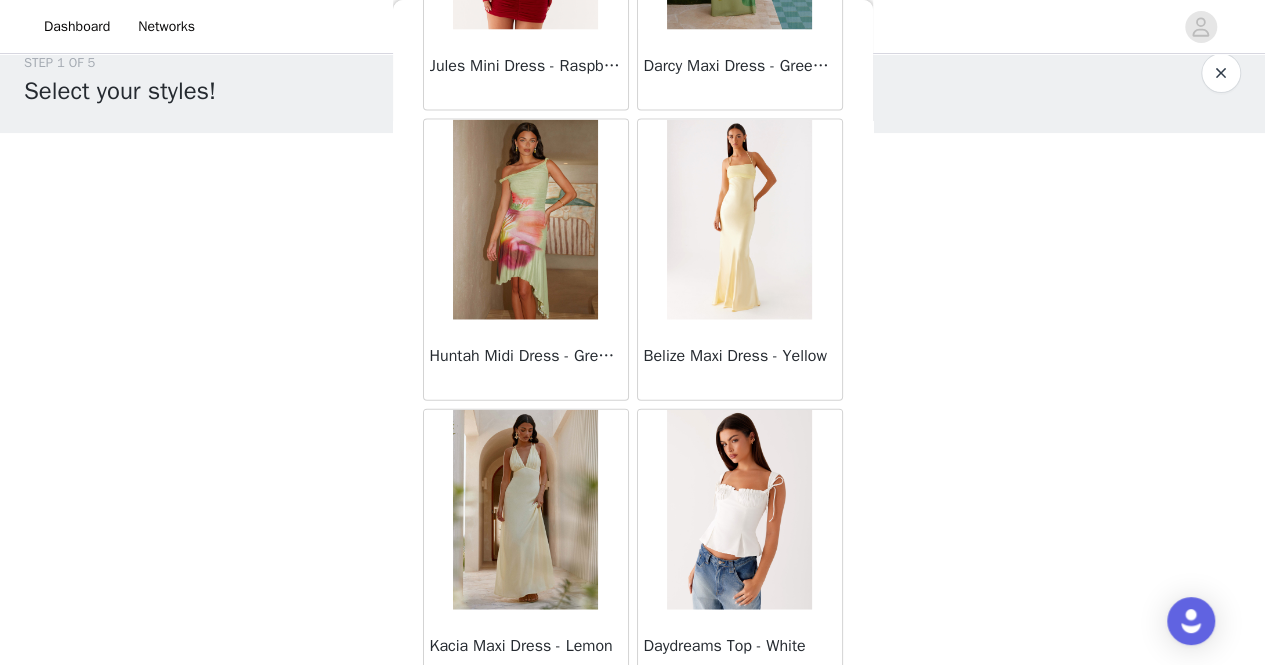 click on "Load More" at bounding box center [633, 725] 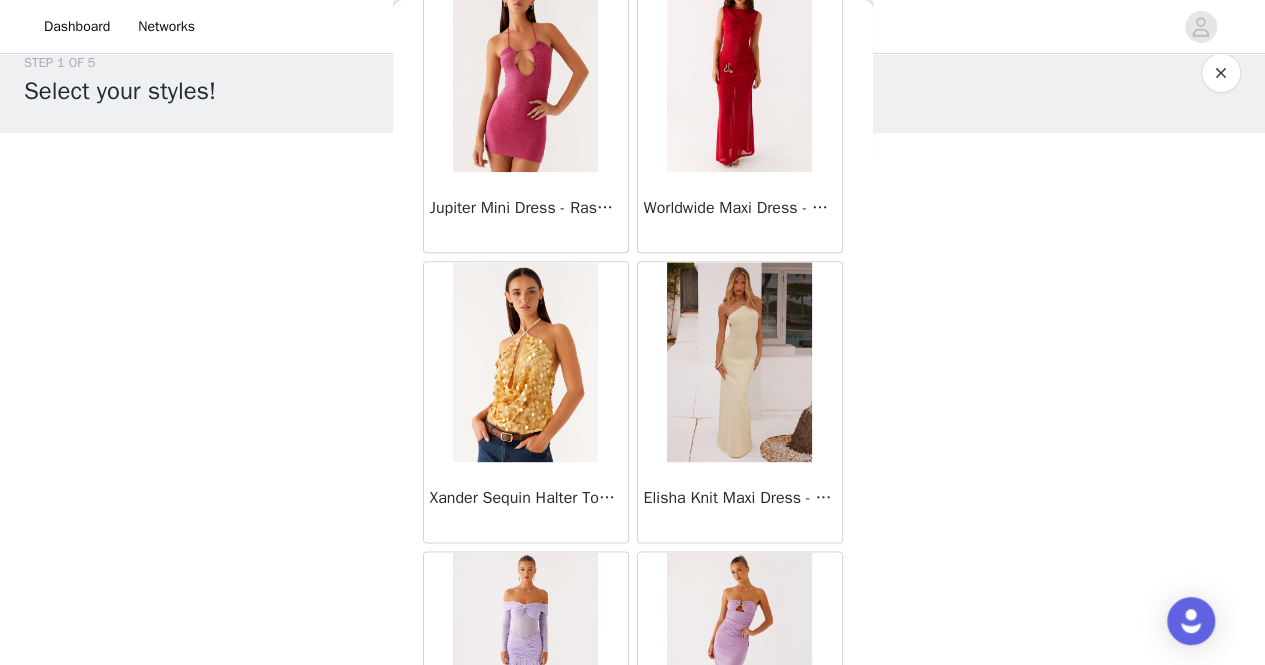 scroll, scrollTop: 42894, scrollLeft: 0, axis: vertical 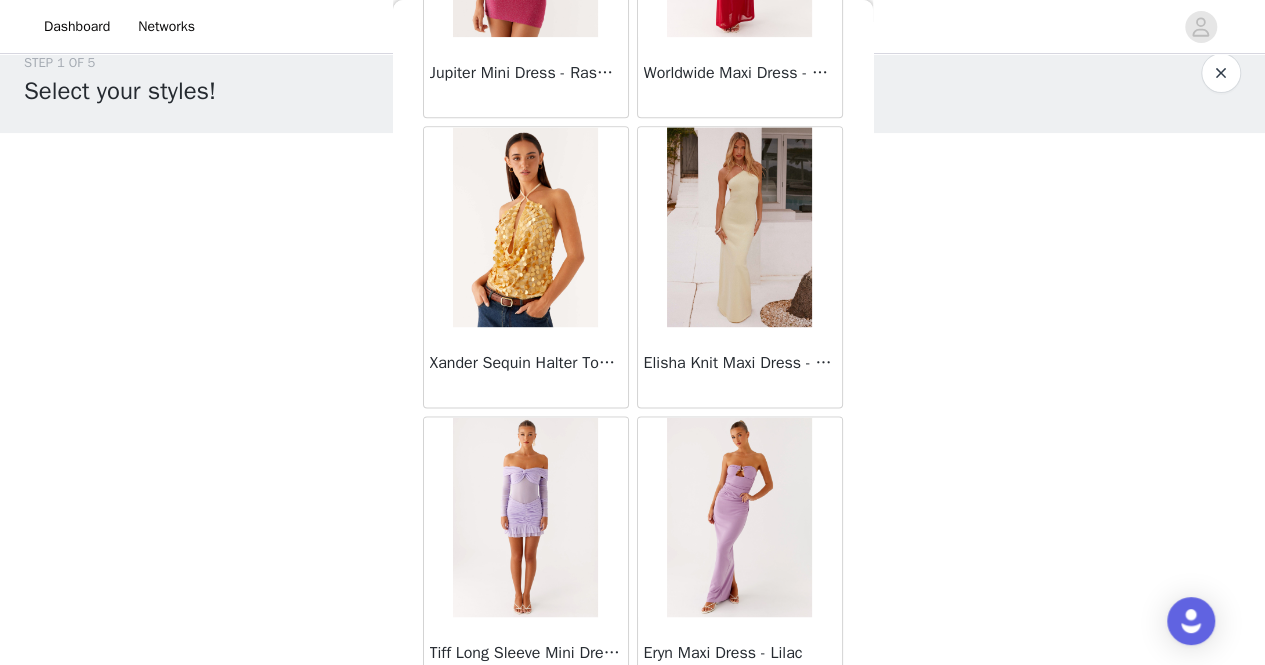 click on "Load More" at bounding box center (633, 732) 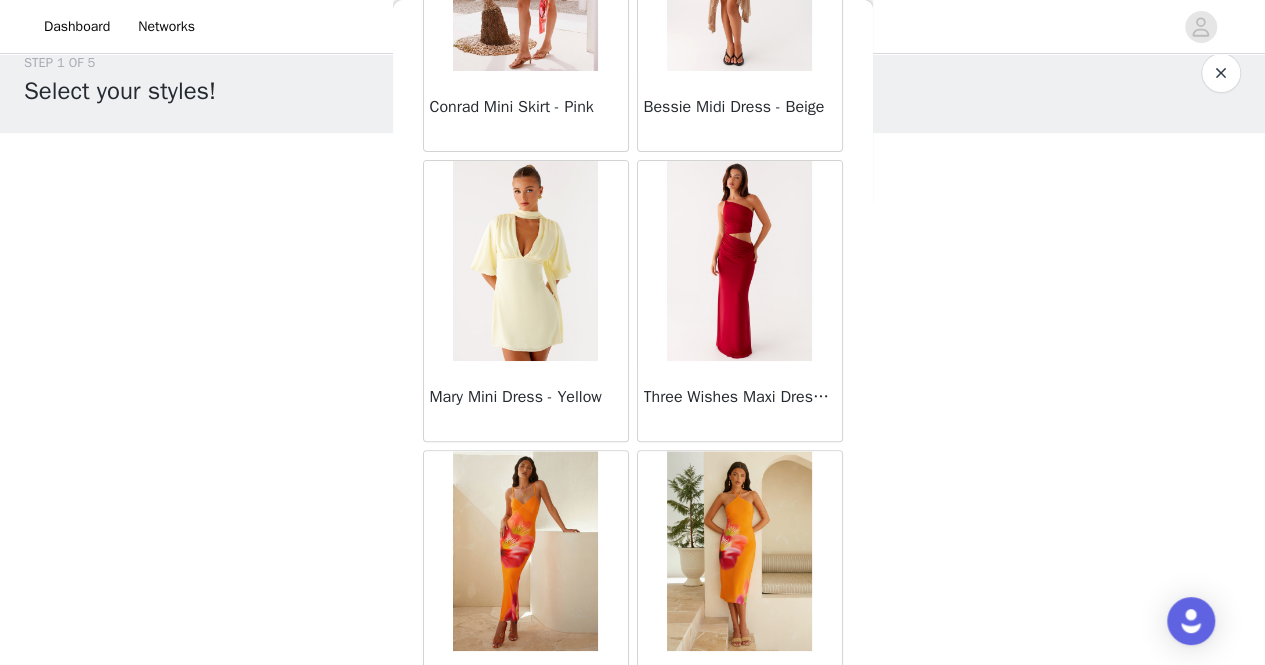 scroll, scrollTop: 45788, scrollLeft: 0, axis: vertical 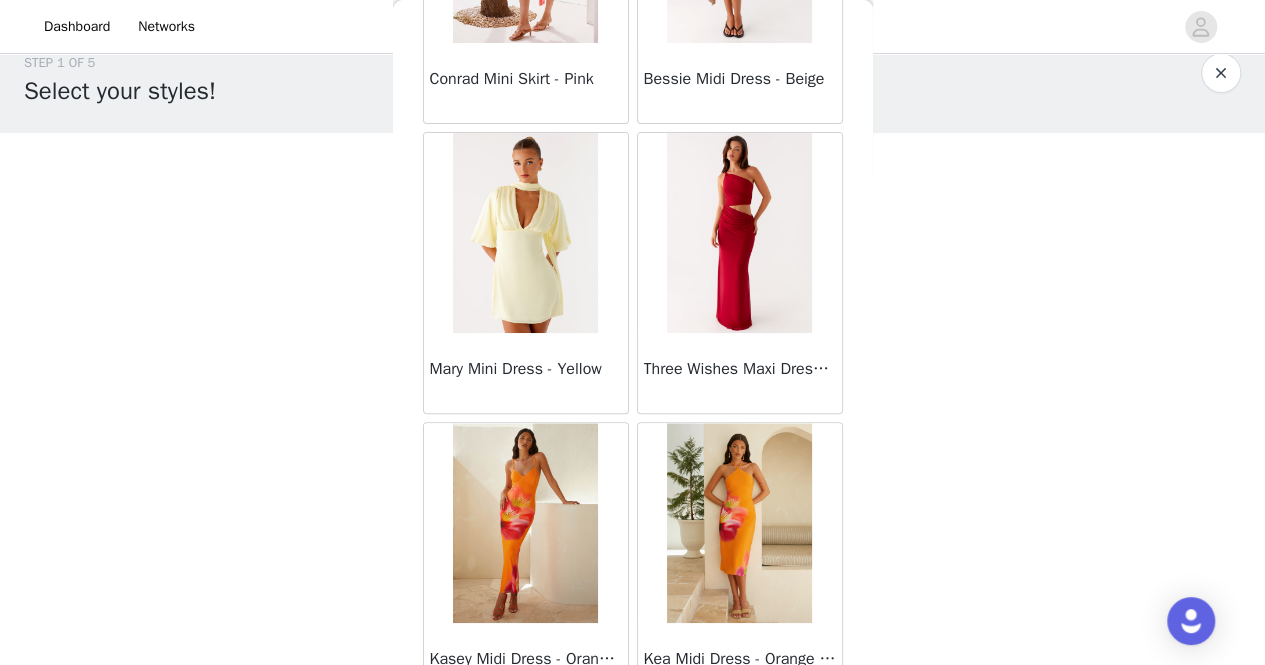 click on "Load More" at bounding box center [633, 738] 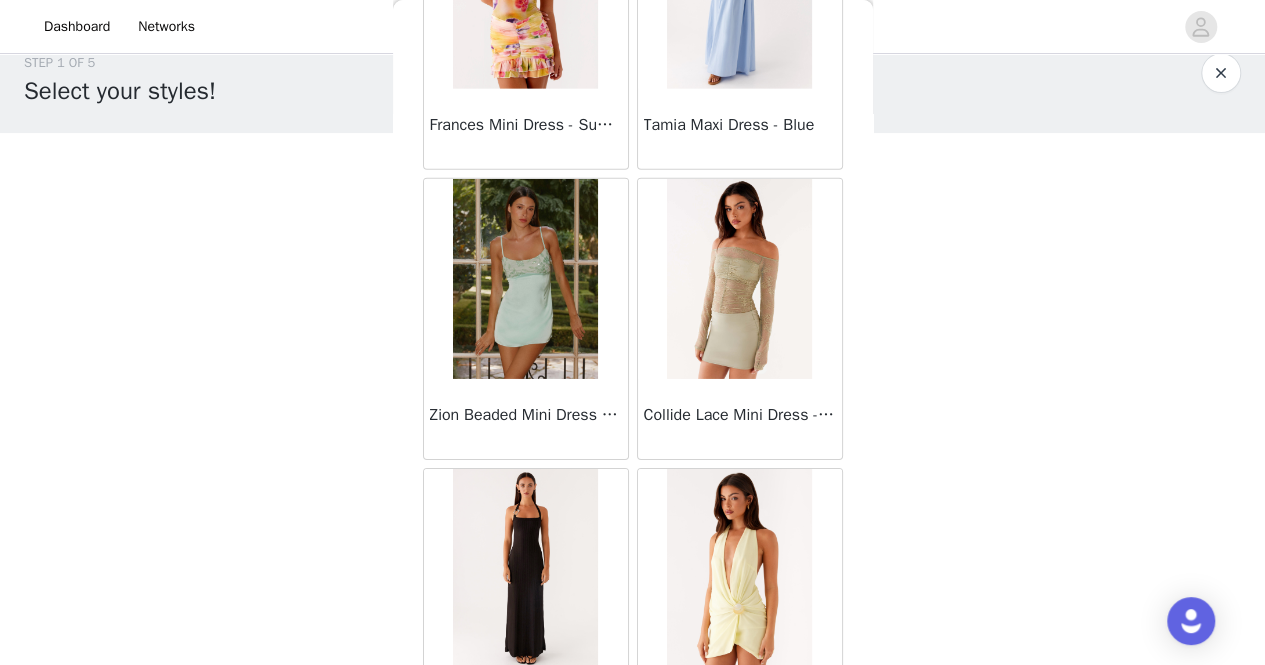 scroll, scrollTop: 48681, scrollLeft: 0, axis: vertical 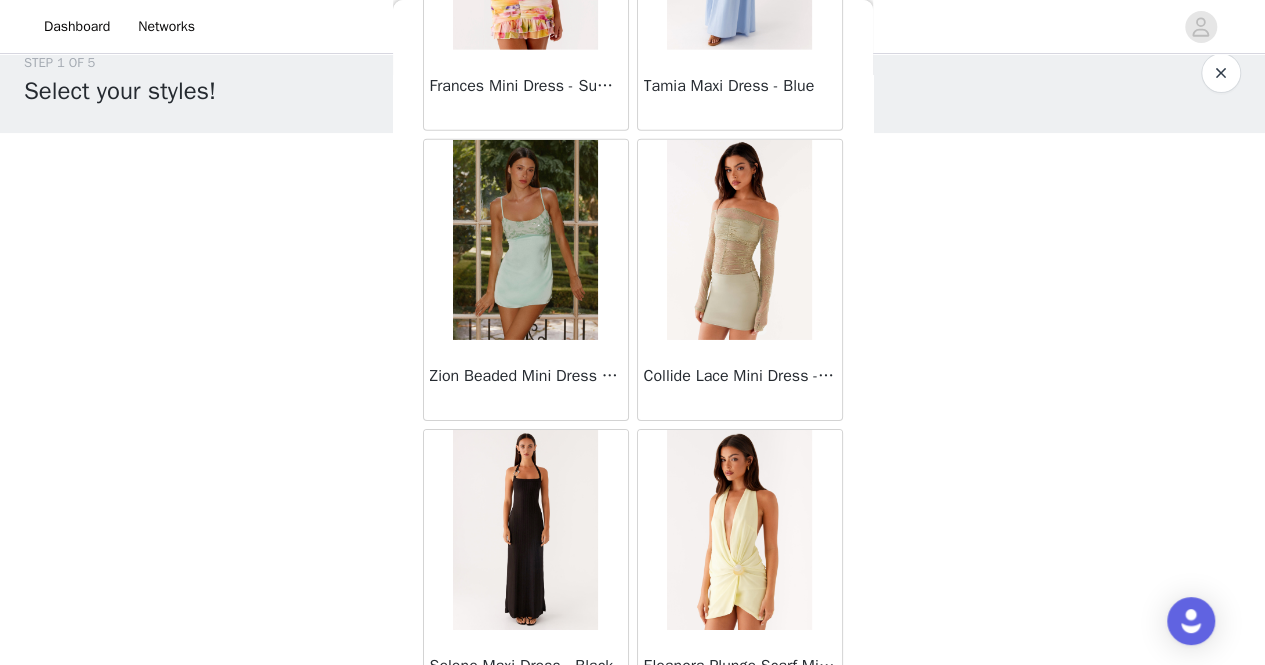 click on "Load More" at bounding box center [633, 745] 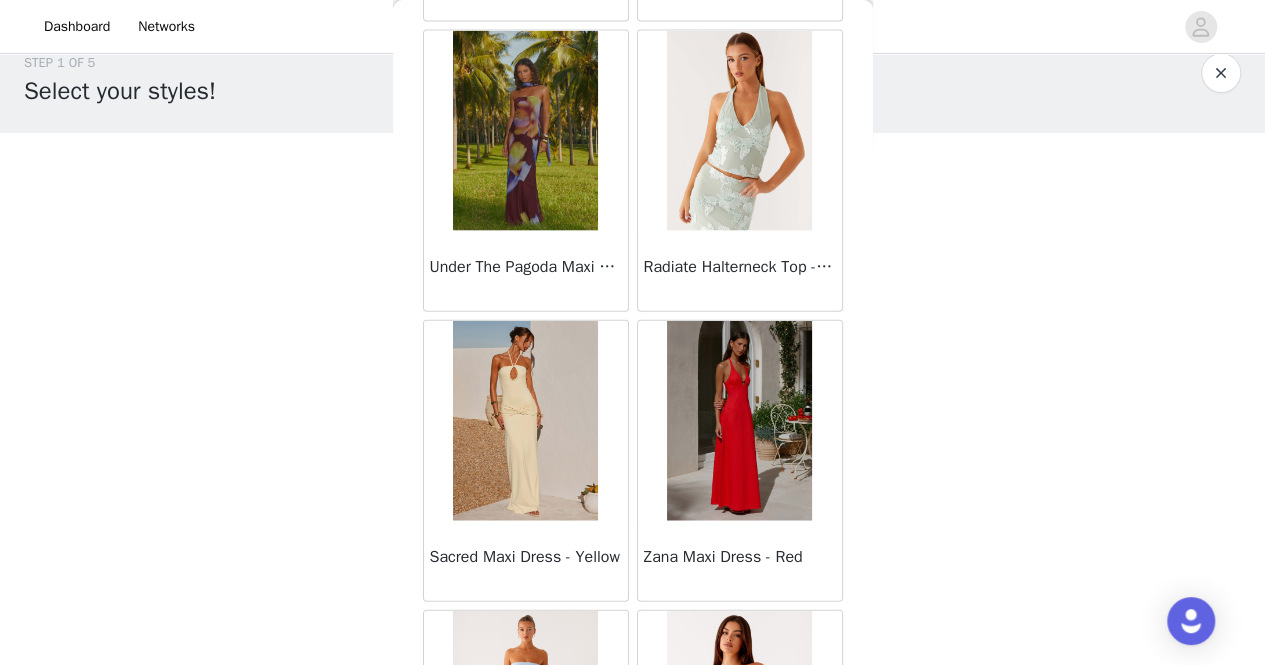 scroll, scrollTop: 51574, scrollLeft: 0, axis: vertical 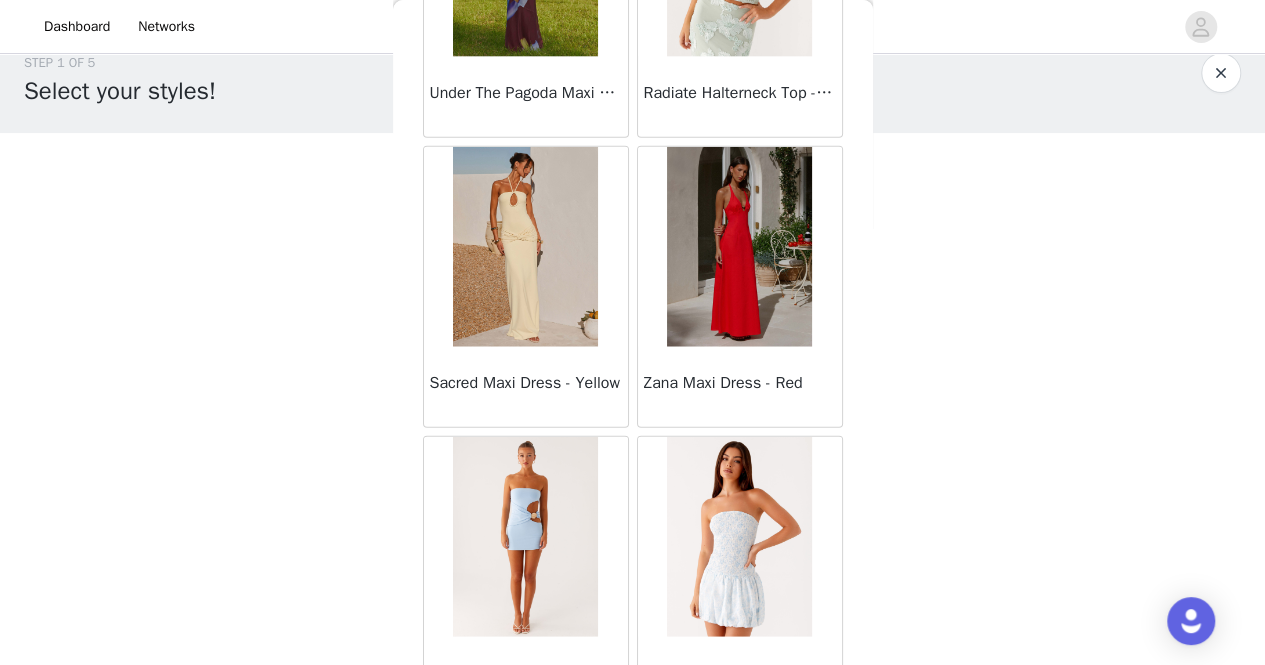 click on "Load More" at bounding box center [633, 752] 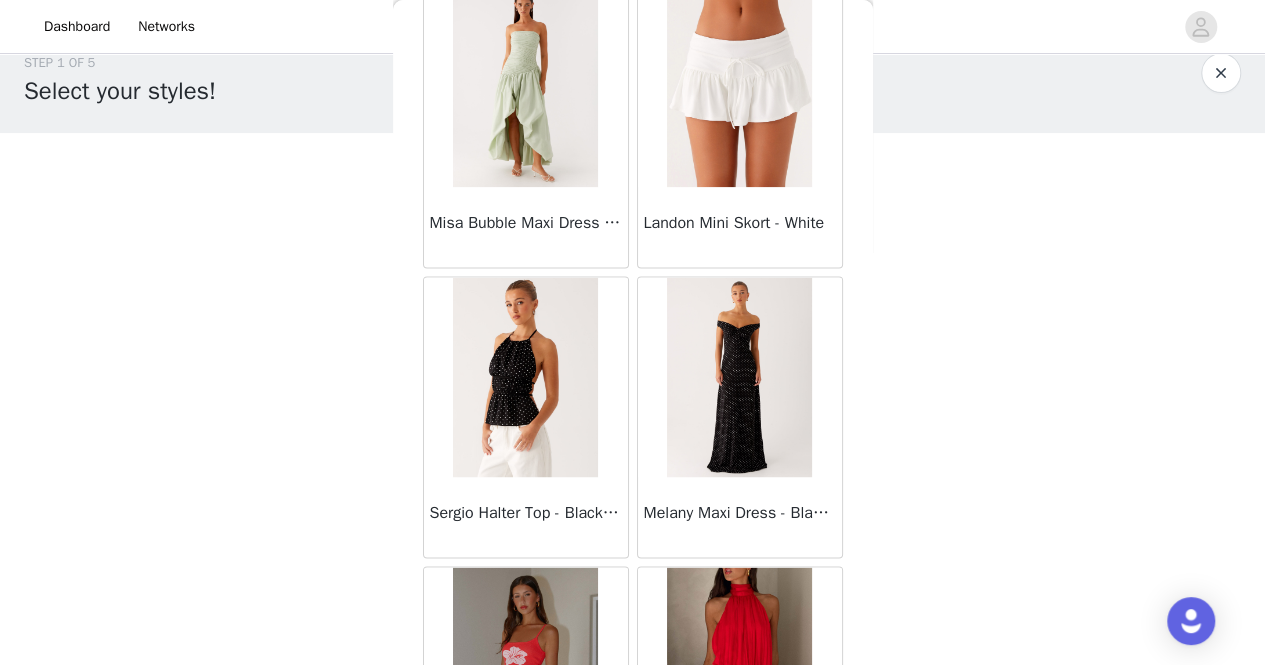 scroll, scrollTop: 54468, scrollLeft: 0, axis: vertical 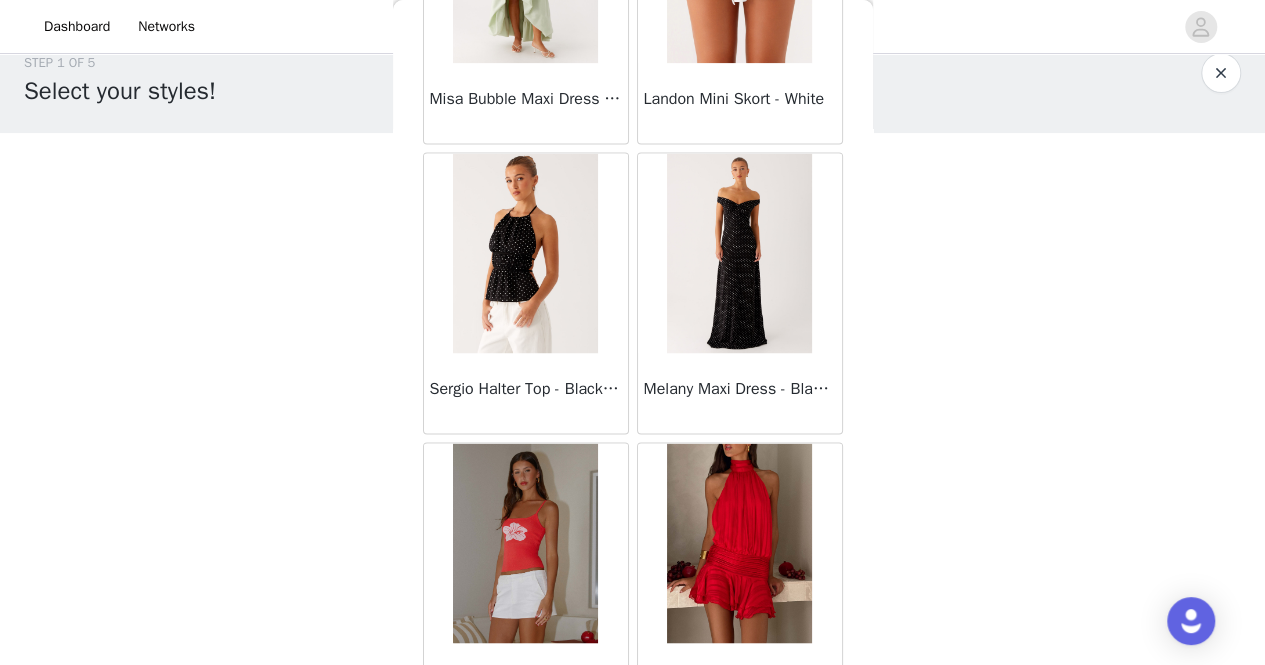 click on "Load More" at bounding box center [633, 758] 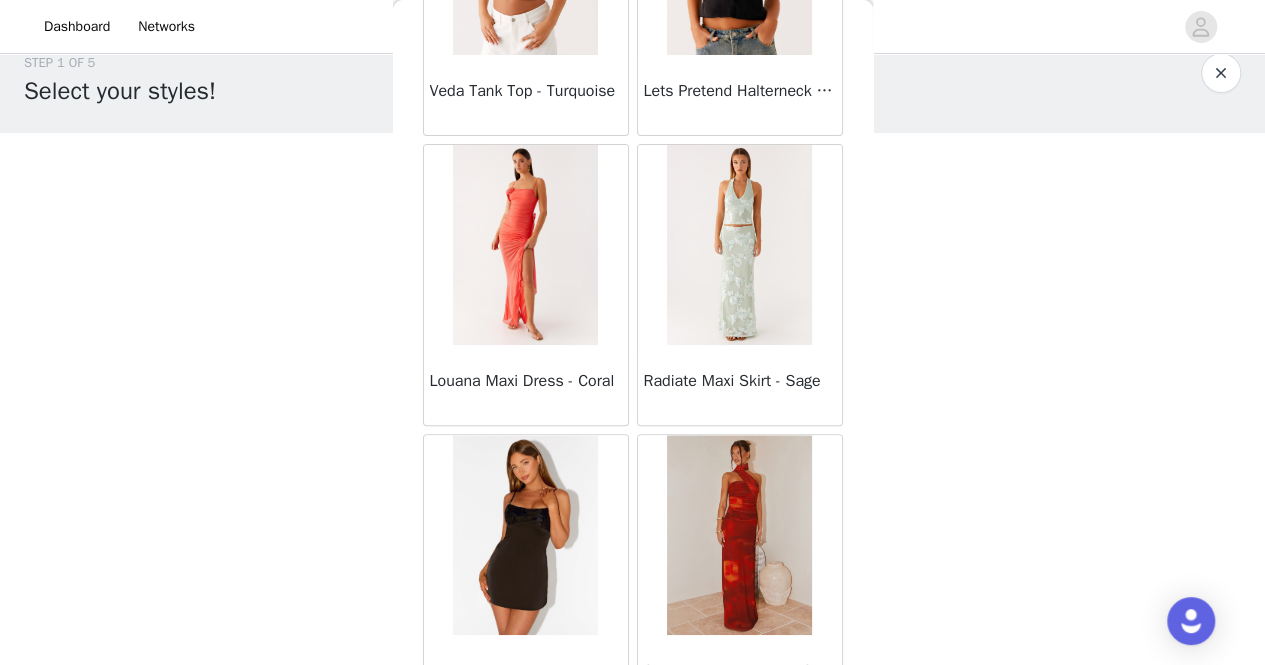 scroll, scrollTop: 57361, scrollLeft: 0, axis: vertical 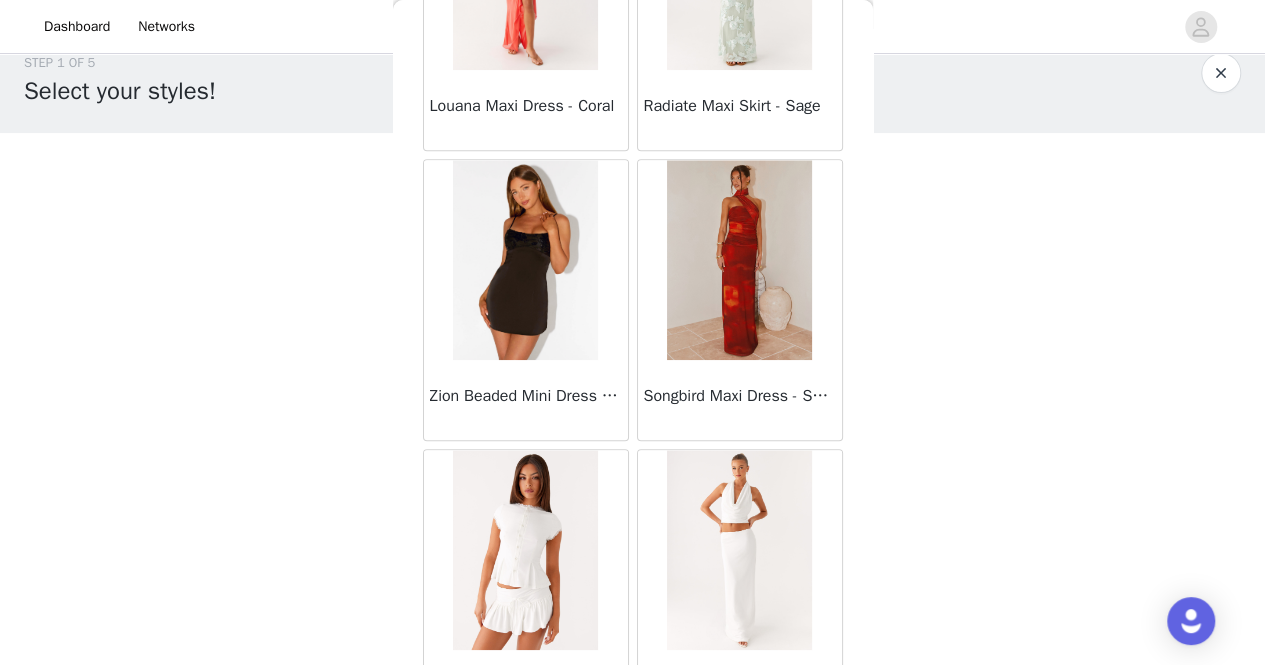 click on "Load More" at bounding box center (633, 765) 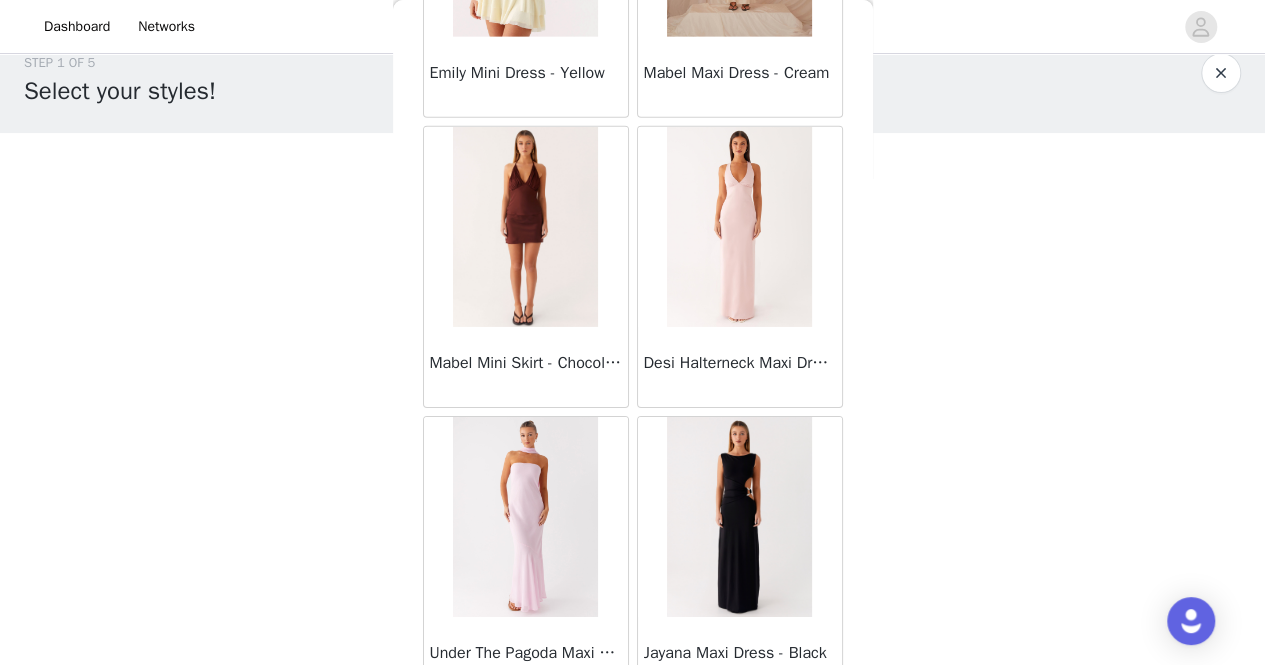 scroll, scrollTop: 60254, scrollLeft: 0, axis: vertical 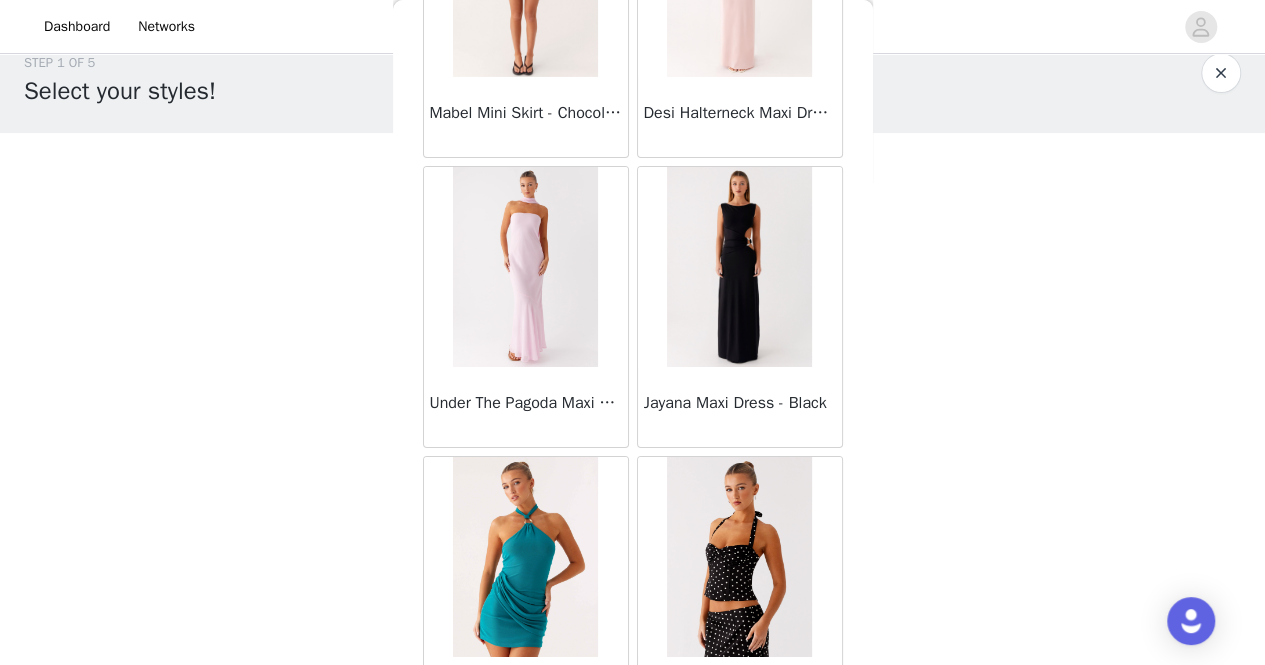 click on "Load More" at bounding box center [633, 772] 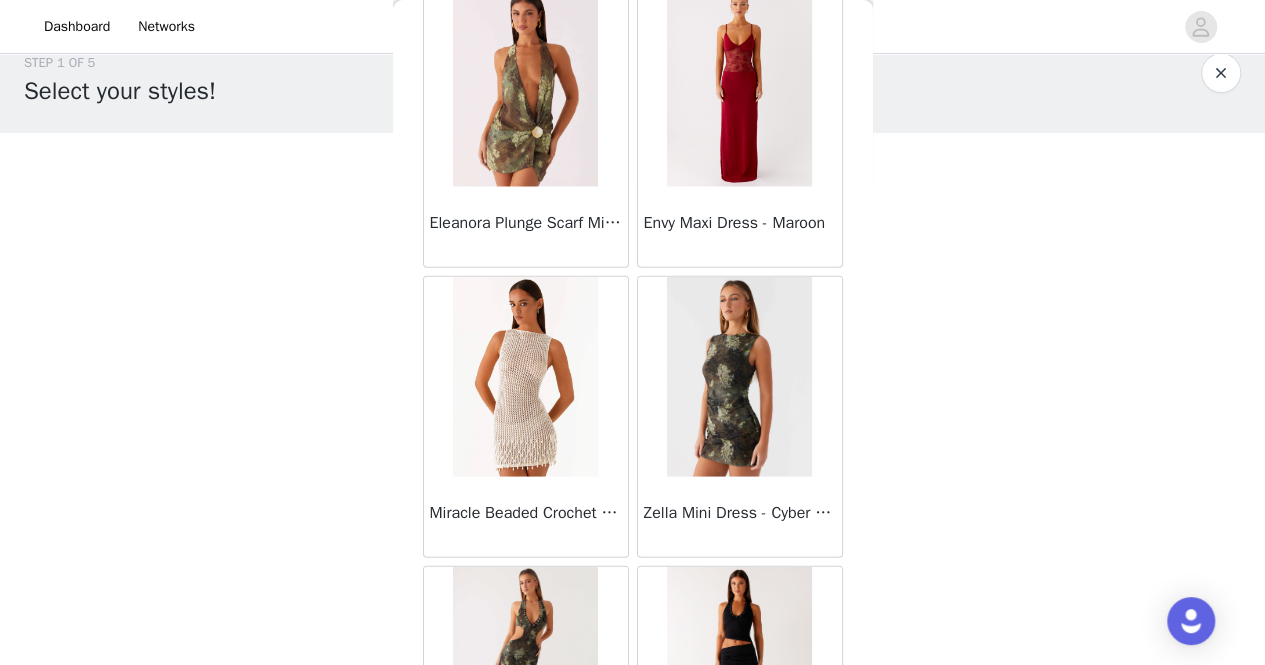 scroll, scrollTop: 63148, scrollLeft: 0, axis: vertical 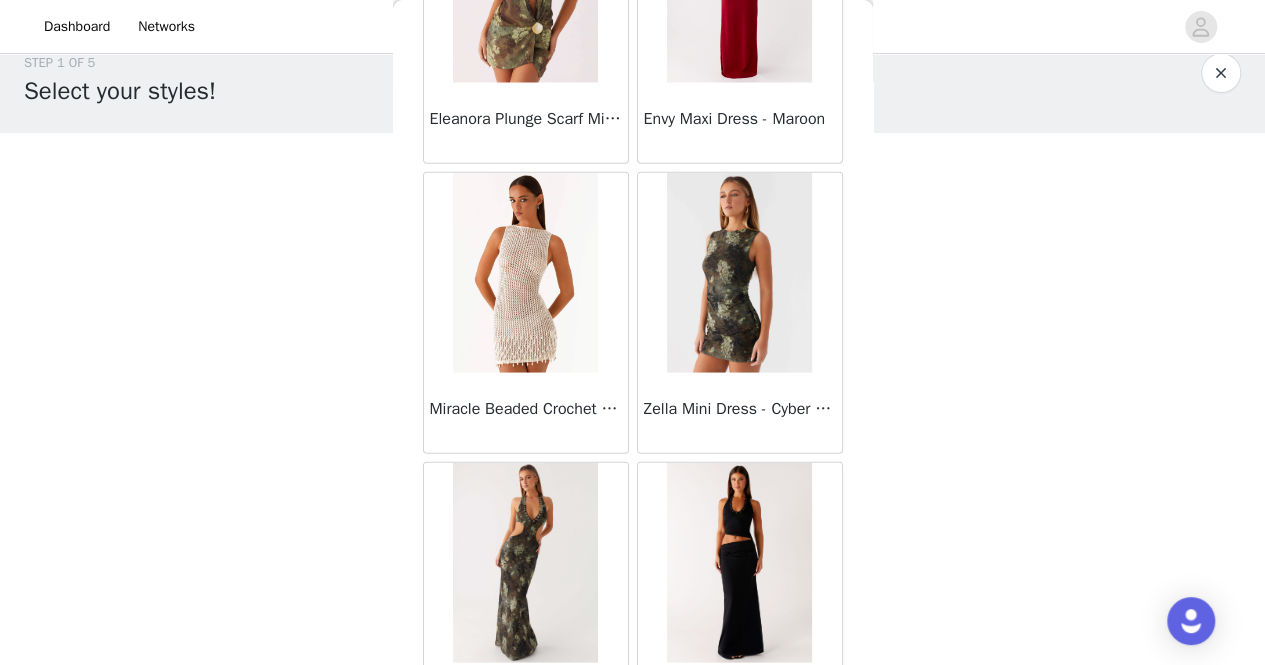 click on "Load More" at bounding box center (633, 778) 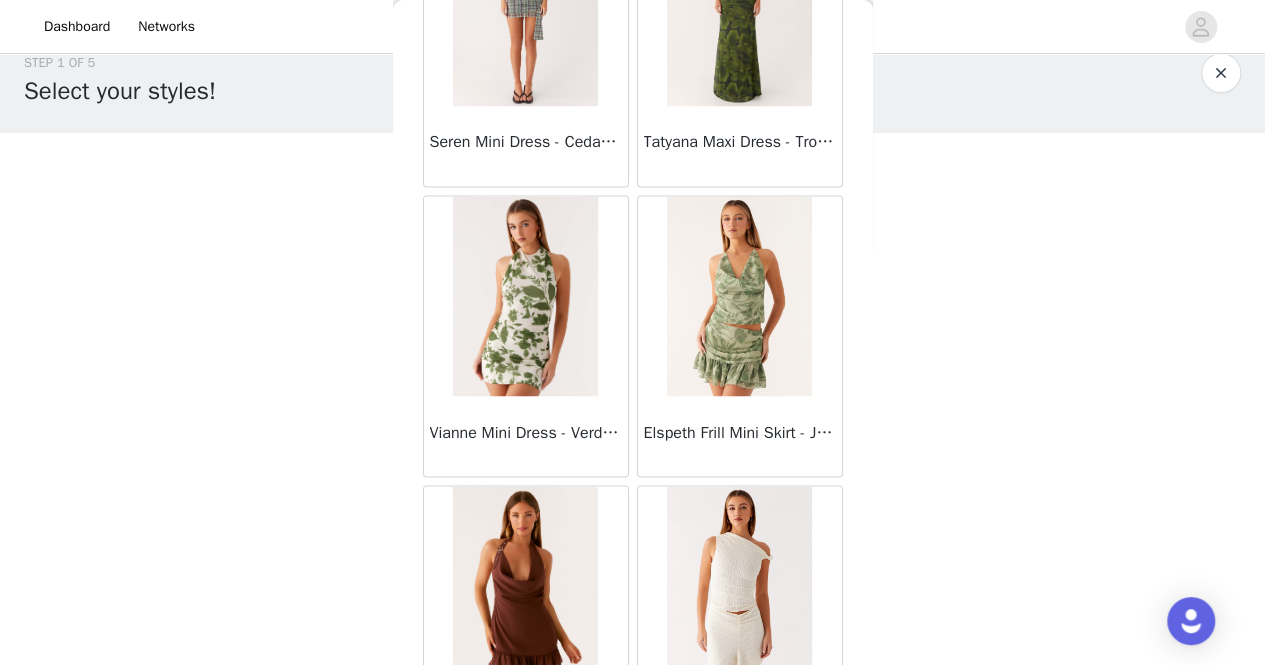 scroll, scrollTop: 66041, scrollLeft: 0, axis: vertical 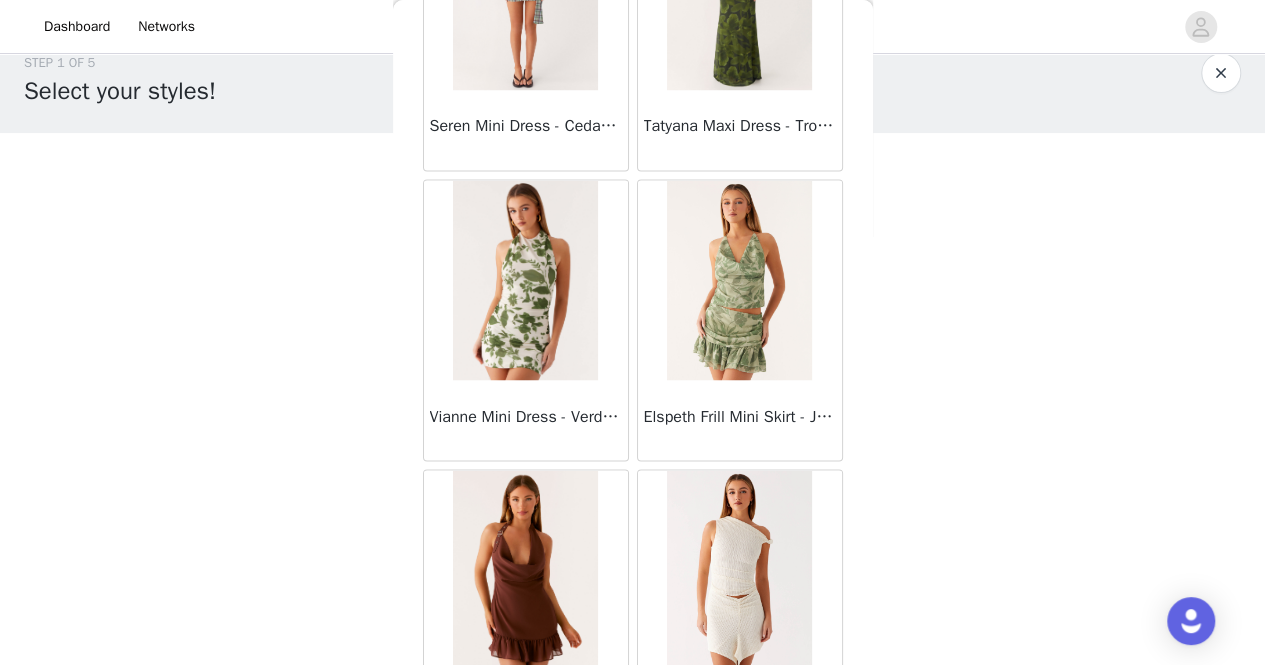 click on "Load More" at bounding box center (633, 785) 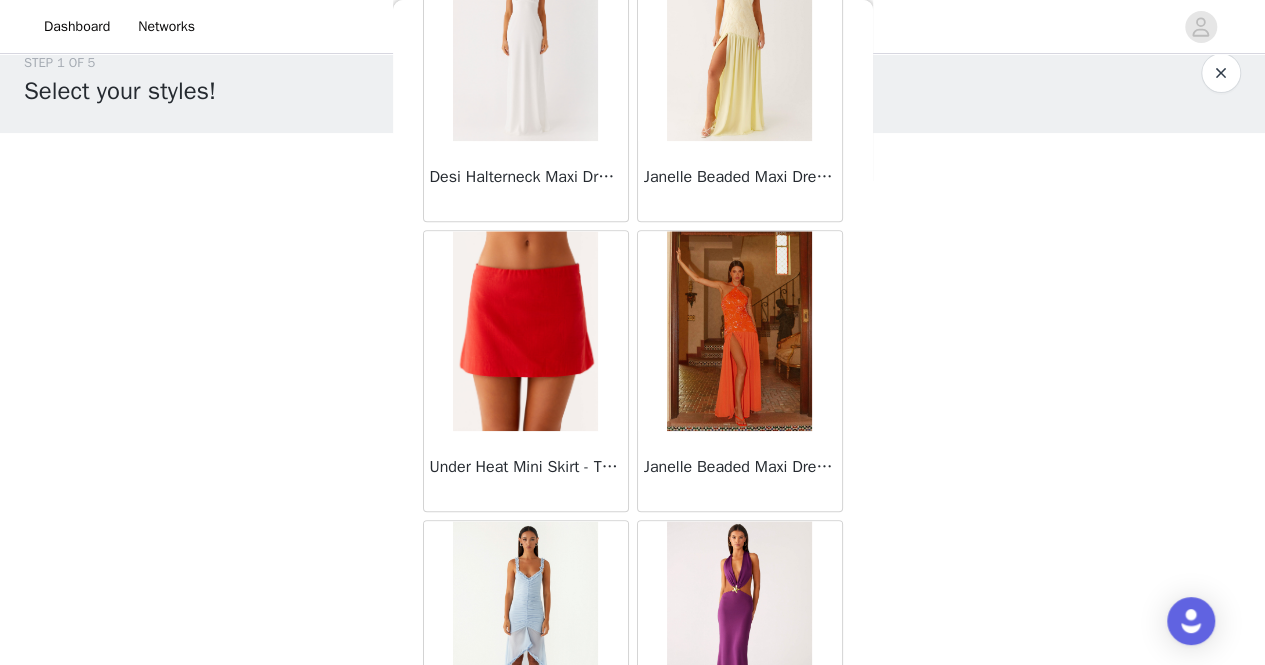 scroll, scrollTop: 68934, scrollLeft: 0, axis: vertical 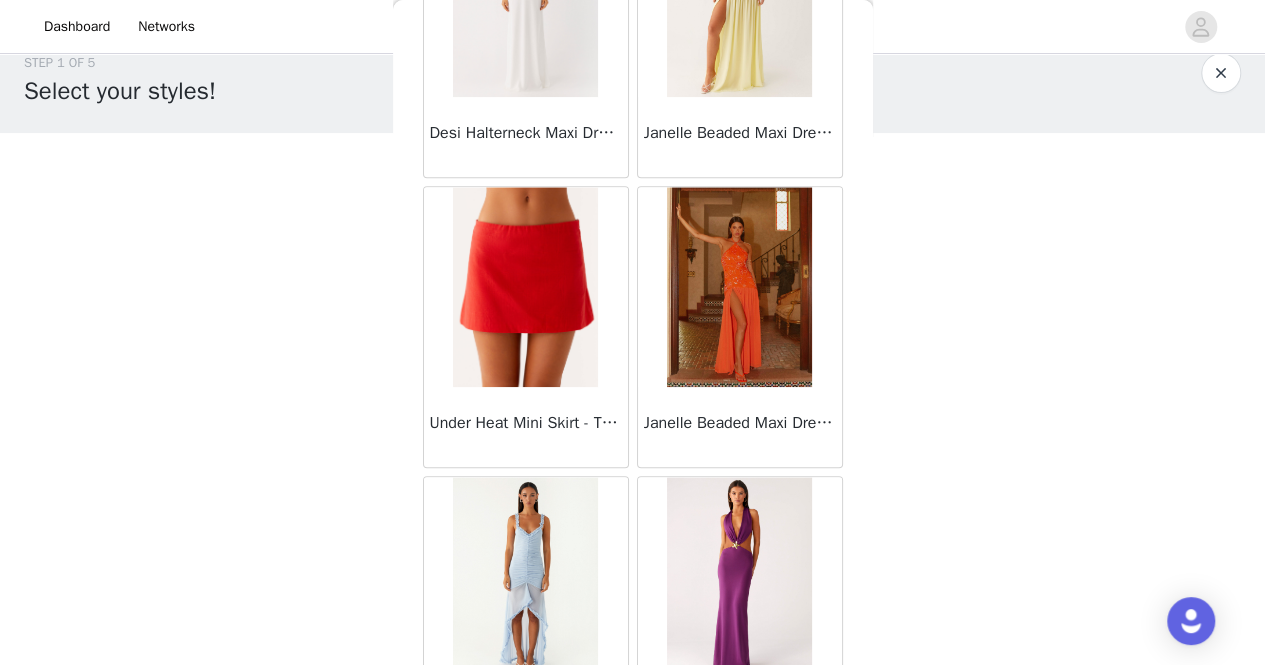 click on "Load More" at bounding box center (633, 792) 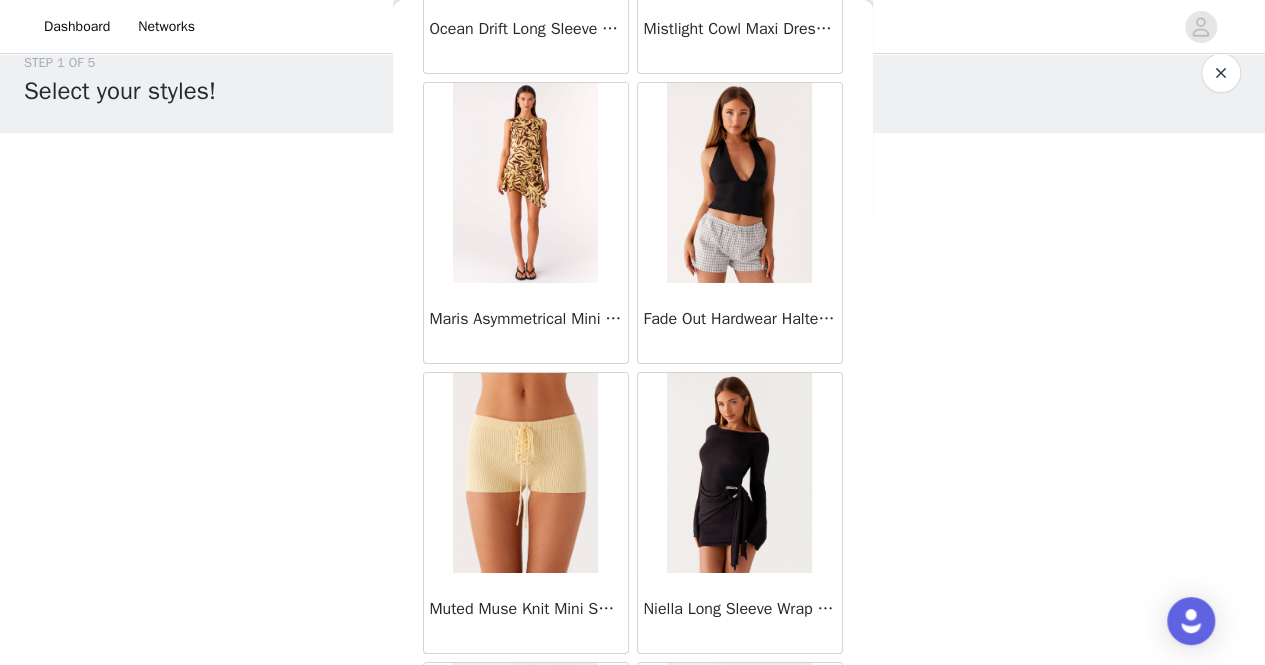 scroll, scrollTop: 71828, scrollLeft: 0, axis: vertical 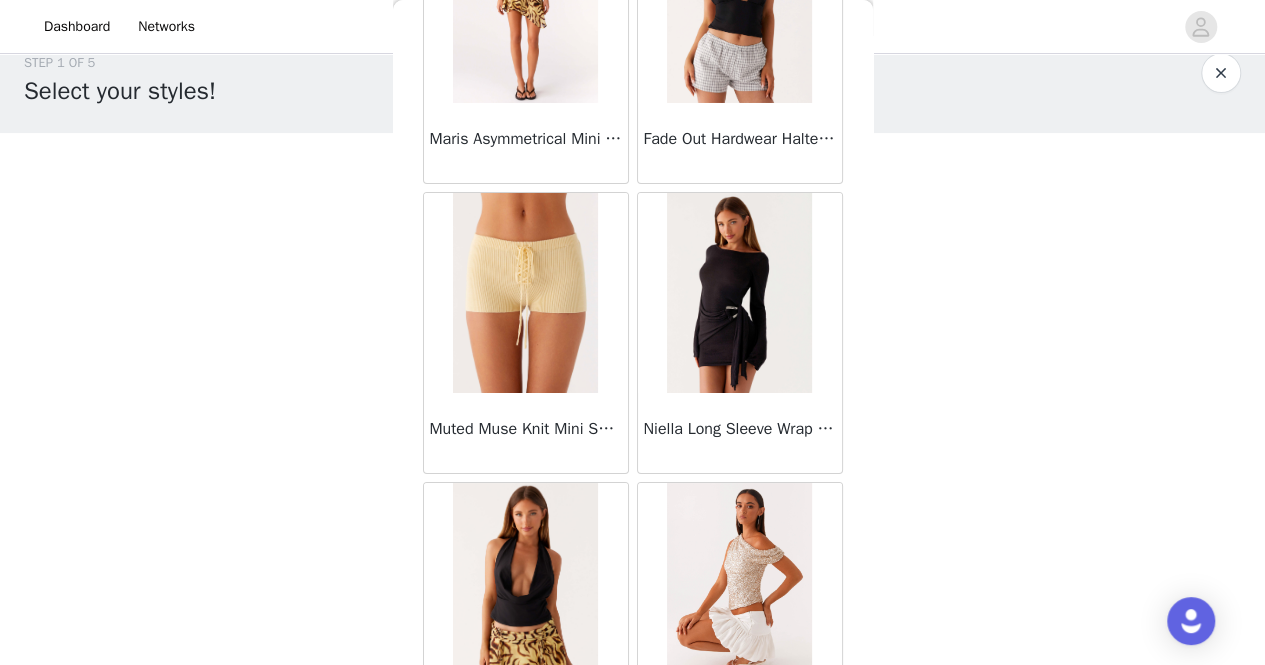 click on "Load More" at bounding box center (633, 798) 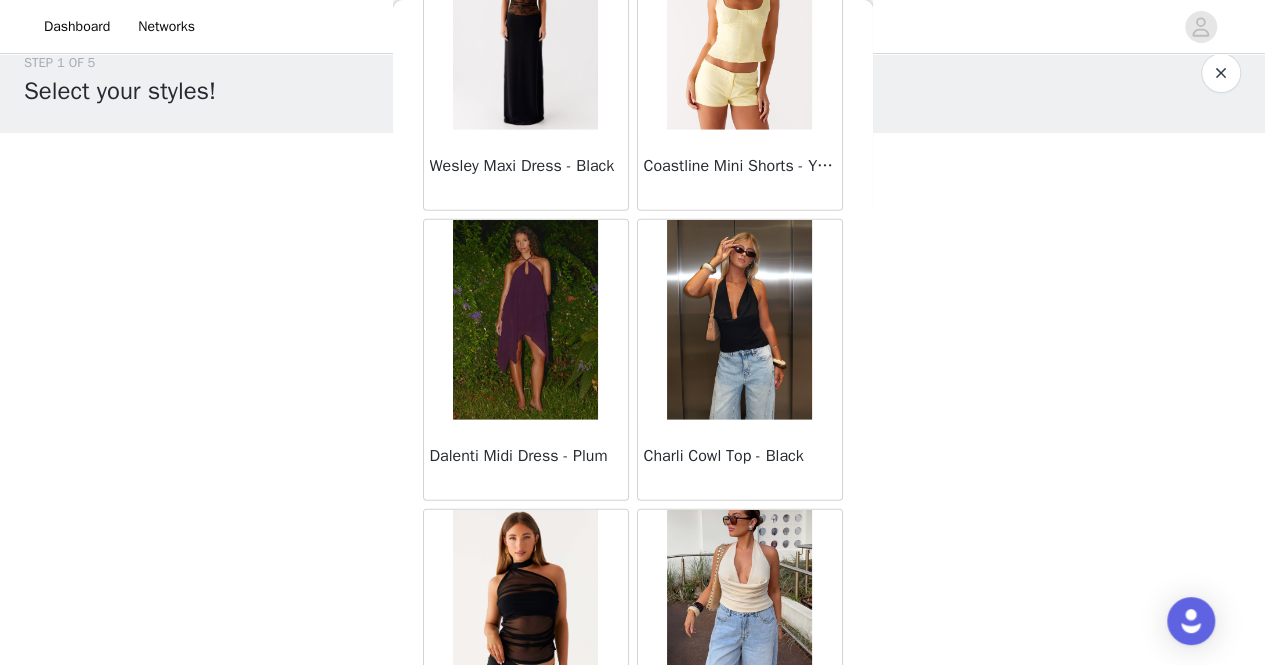 scroll, scrollTop: 74721, scrollLeft: 0, axis: vertical 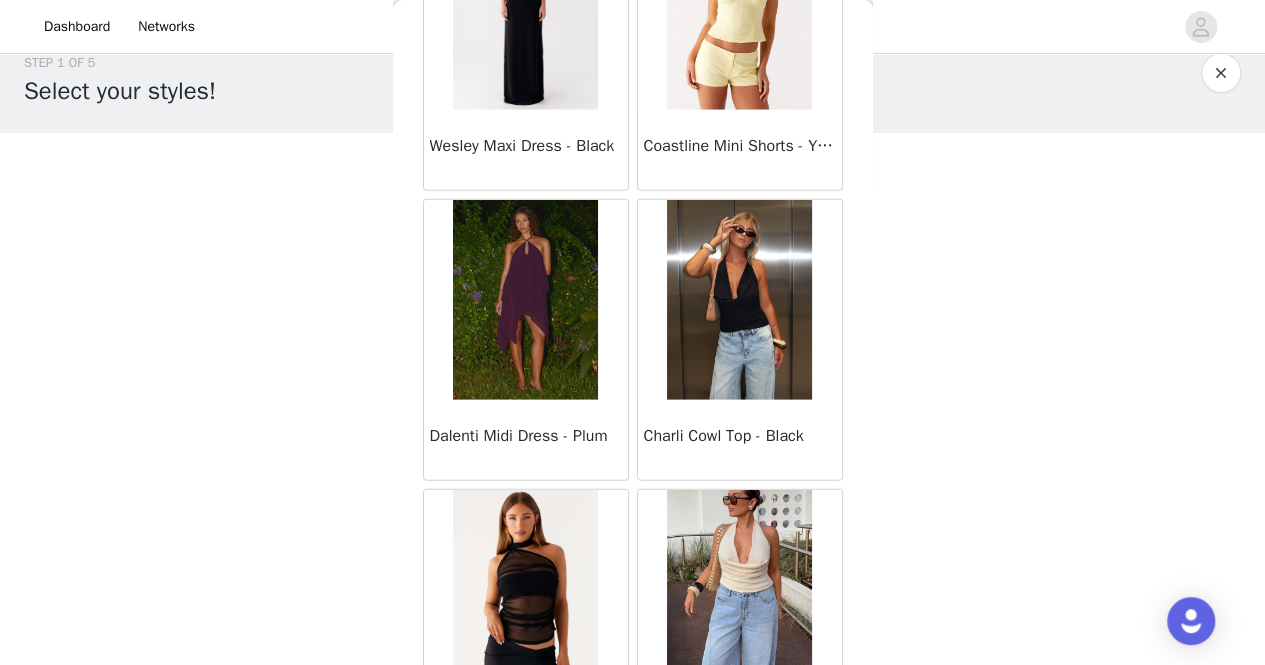 click on "Load More" at bounding box center (633, 805) 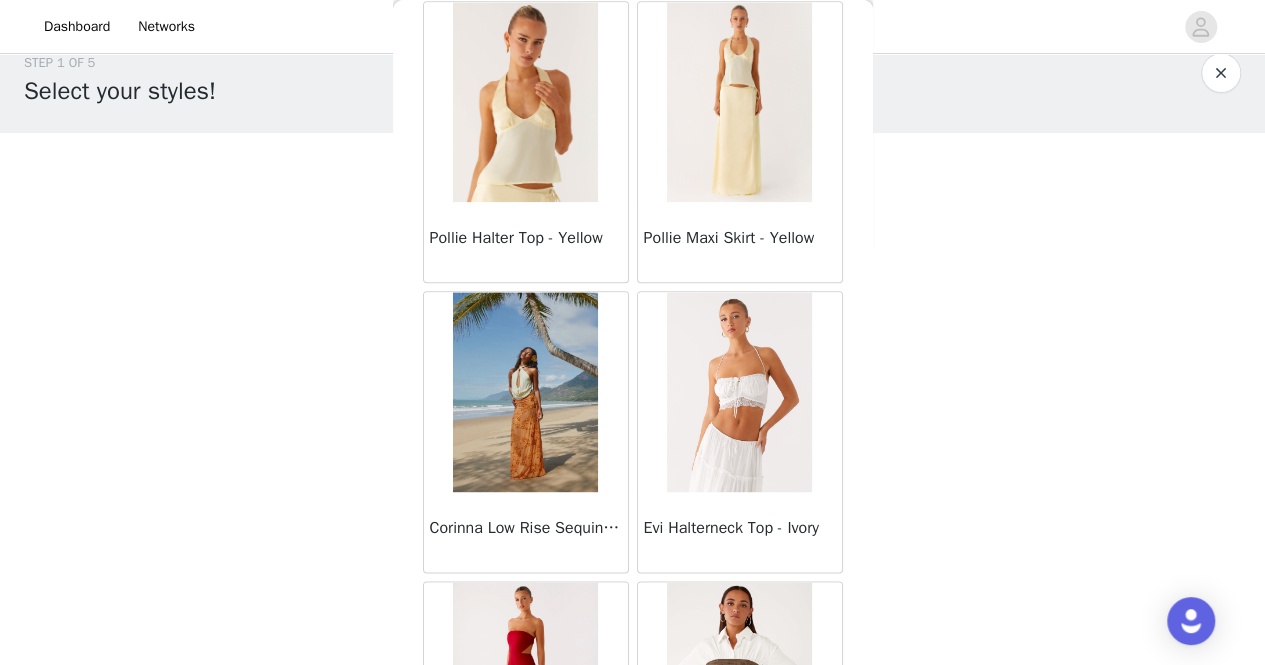 scroll, scrollTop: 76950, scrollLeft: 0, axis: vertical 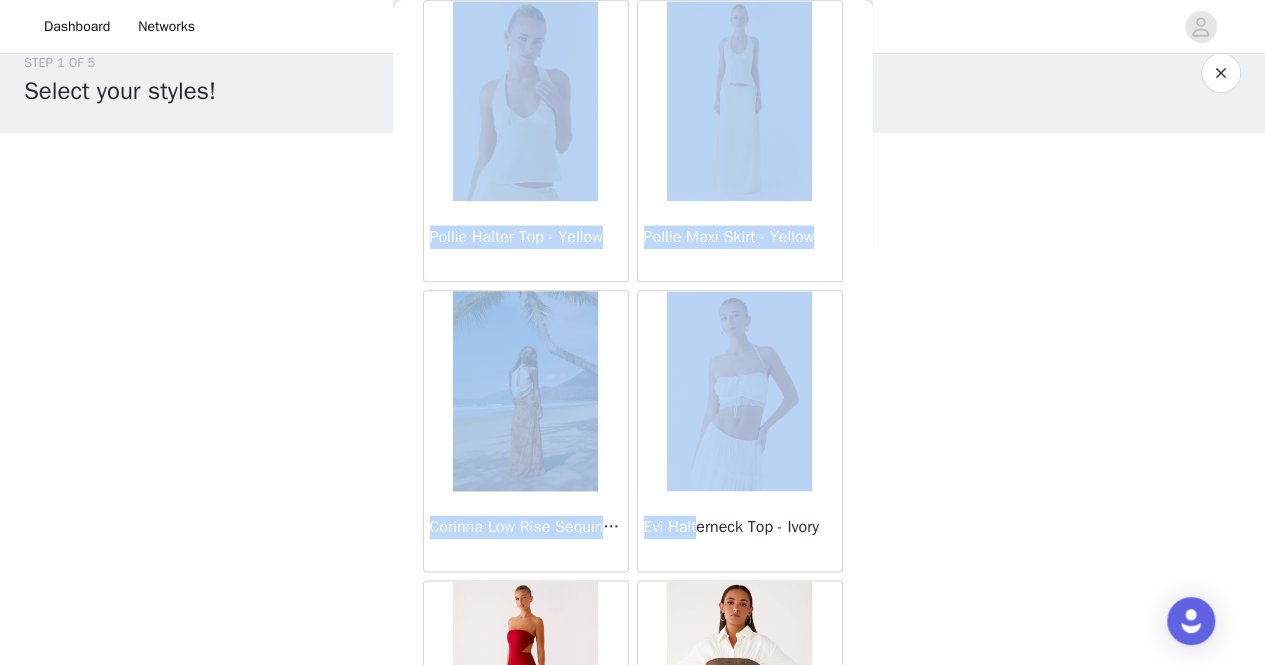 drag, startPoint x: 688, startPoint y: 335, endPoint x: 951, endPoint y: 215, distance: 289.08304 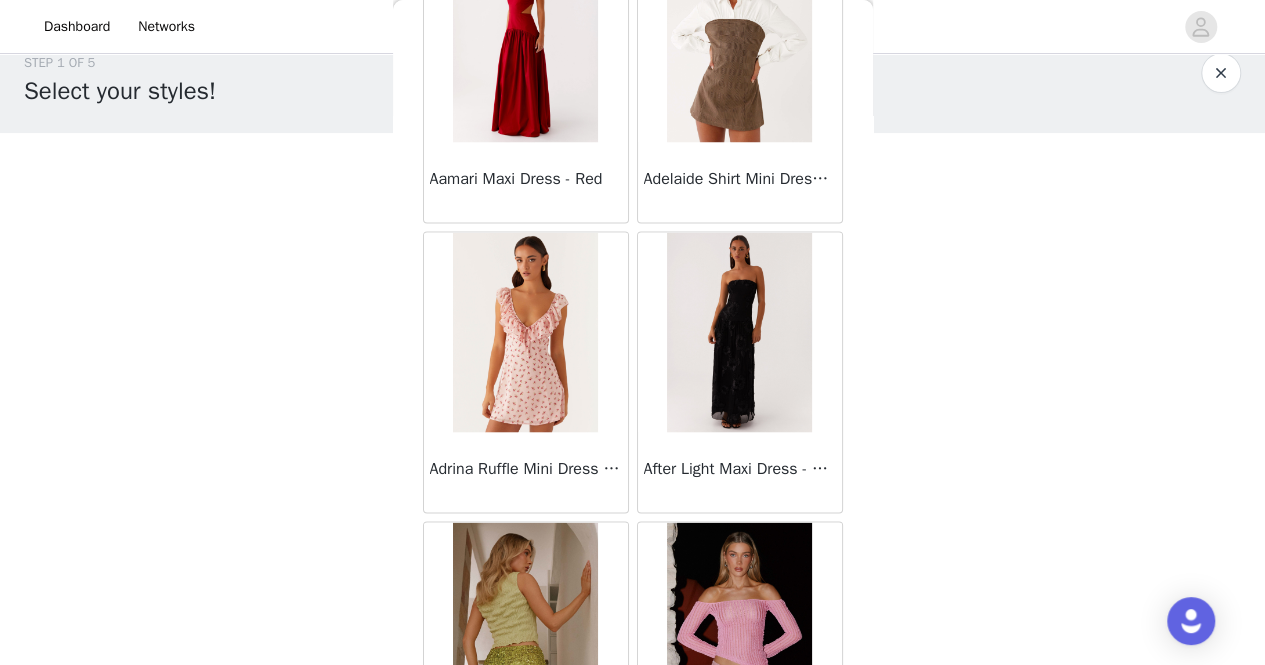 scroll, scrollTop: 77614, scrollLeft: 0, axis: vertical 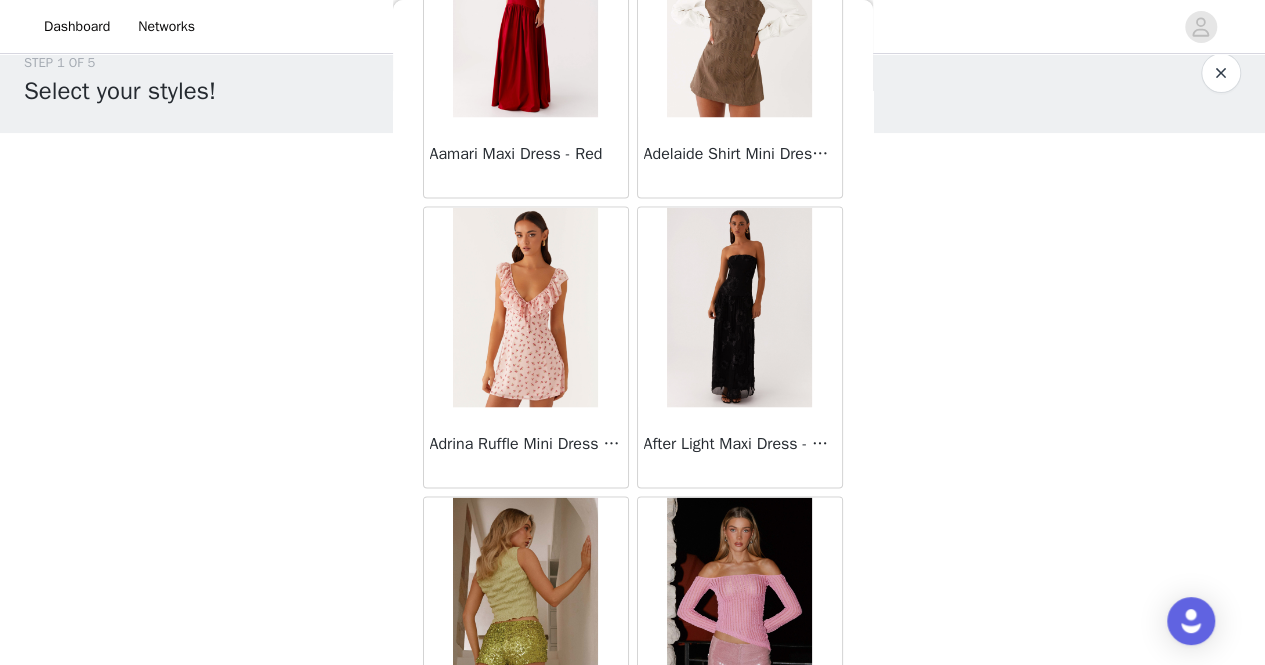 click on "Load More" at bounding box center [633, 812] 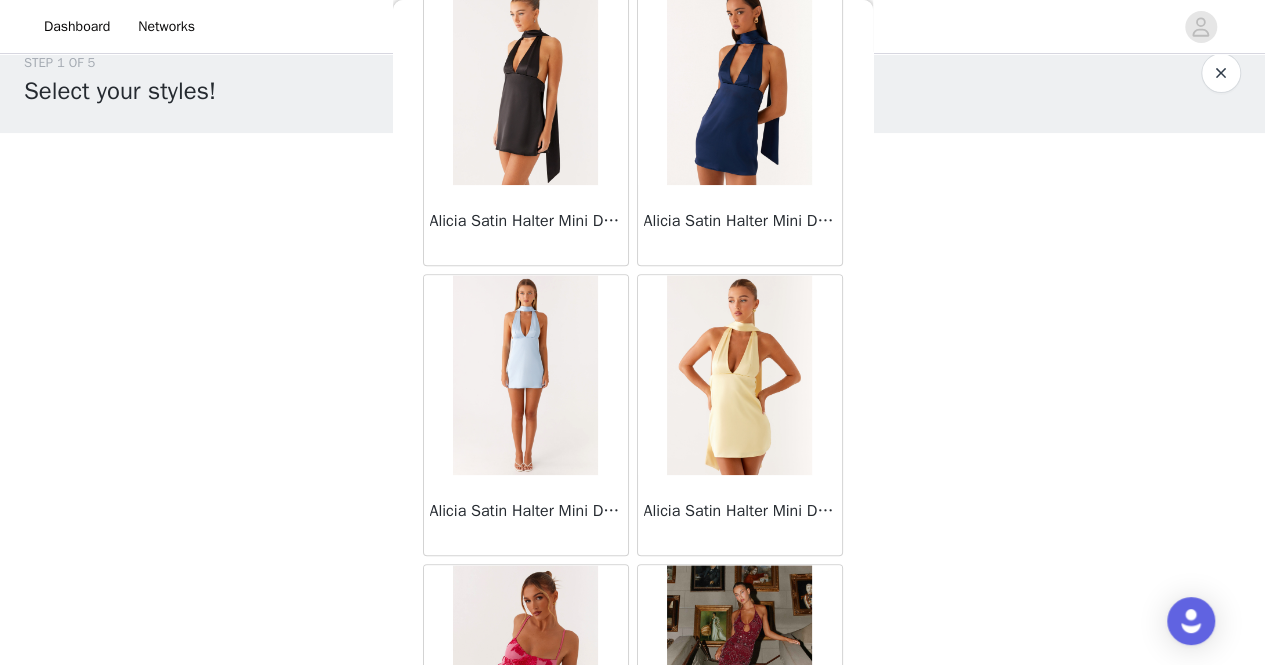 scroll, scrollTop: 80508, scrollLeft: 0, axis: vertical 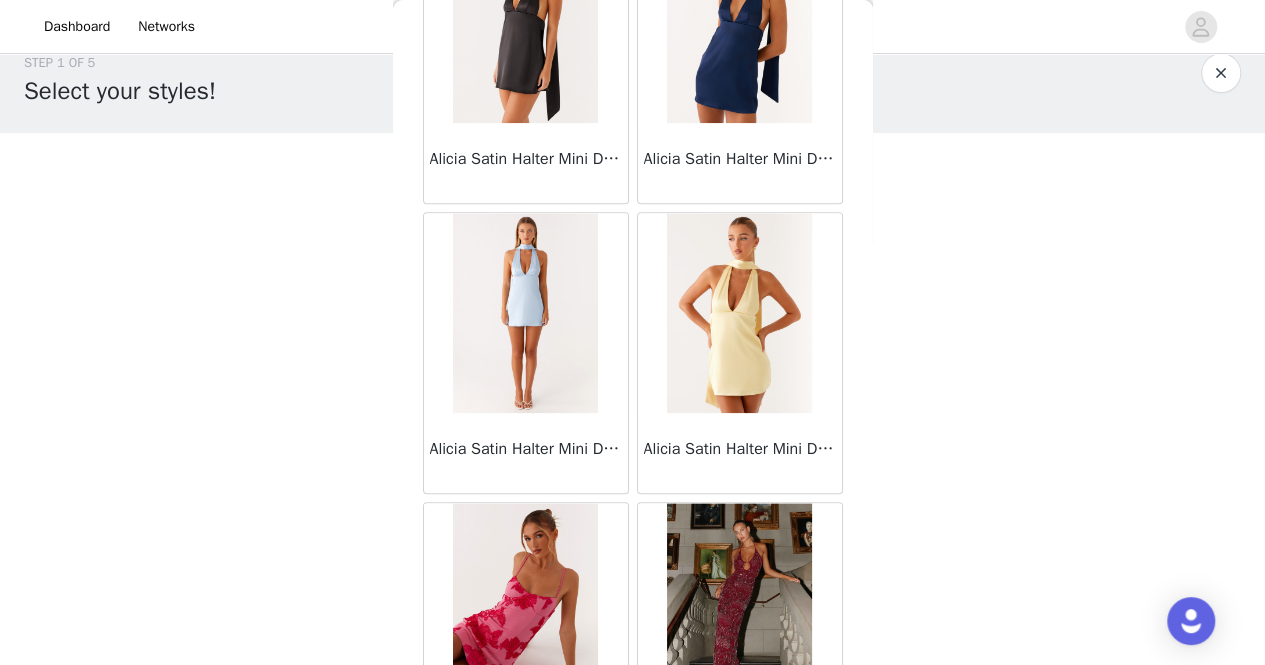 click on "Load More" at bounding box center [633, 818] 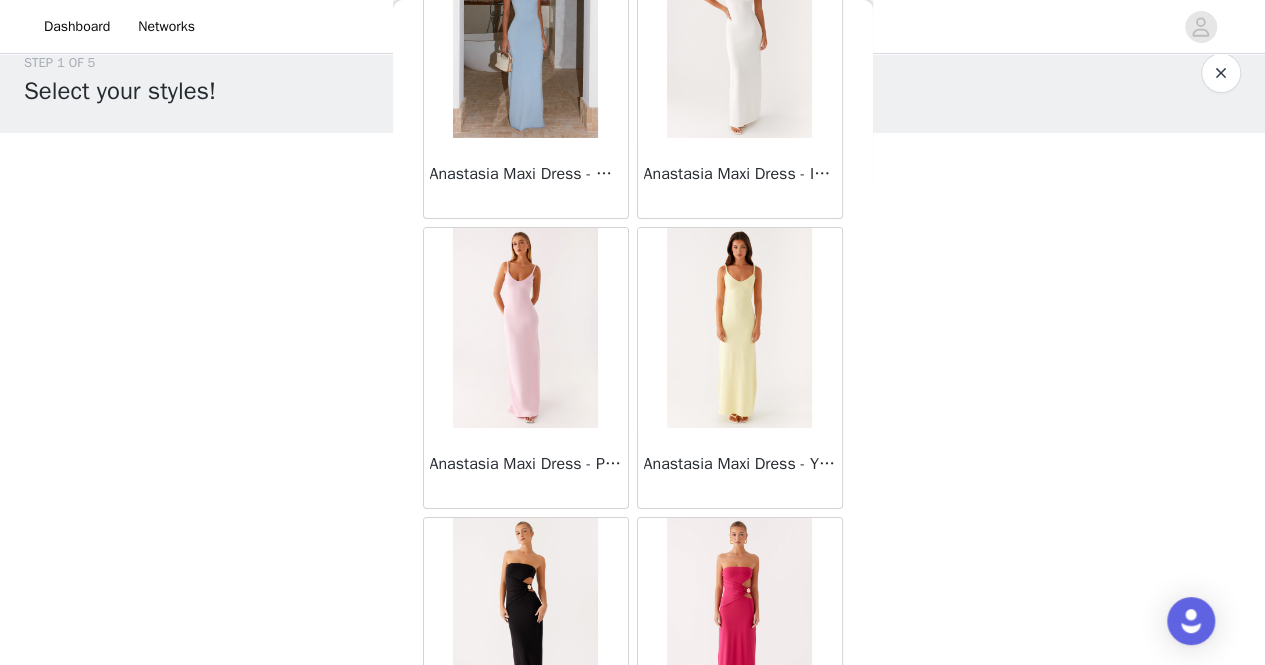 scroll, scrollTop: 83401, scrollLeft: 0, axis: vertical 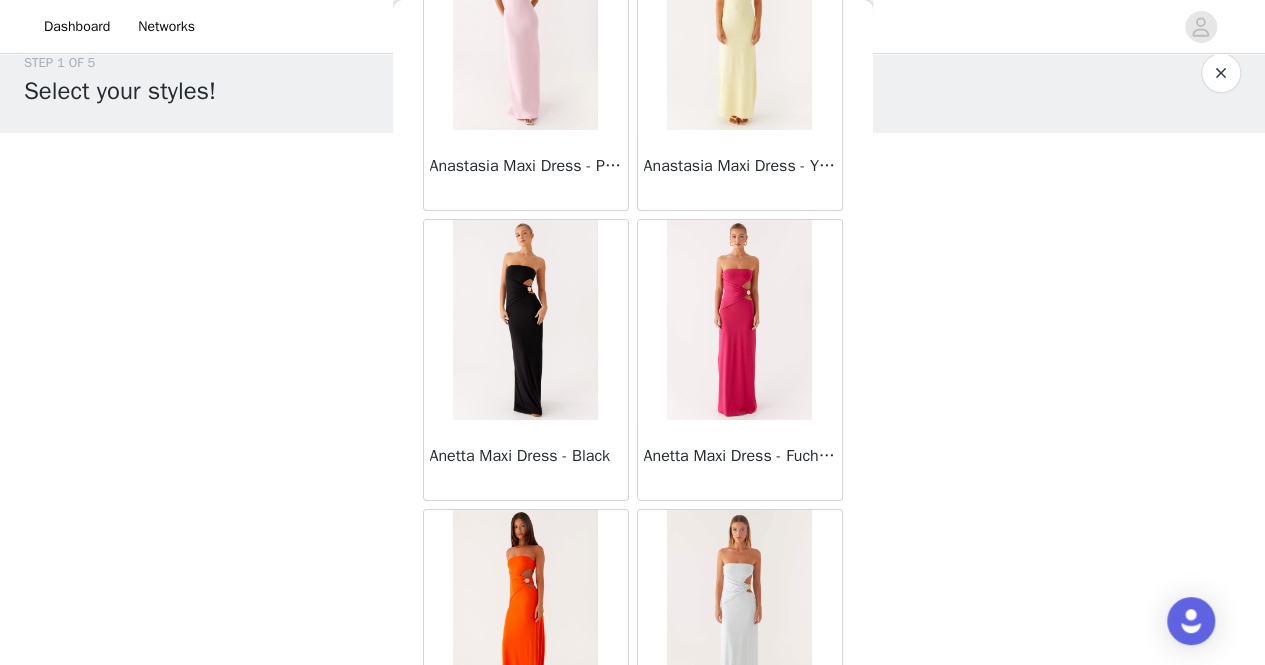 click on "Load More" at bounding box center [633, 825] 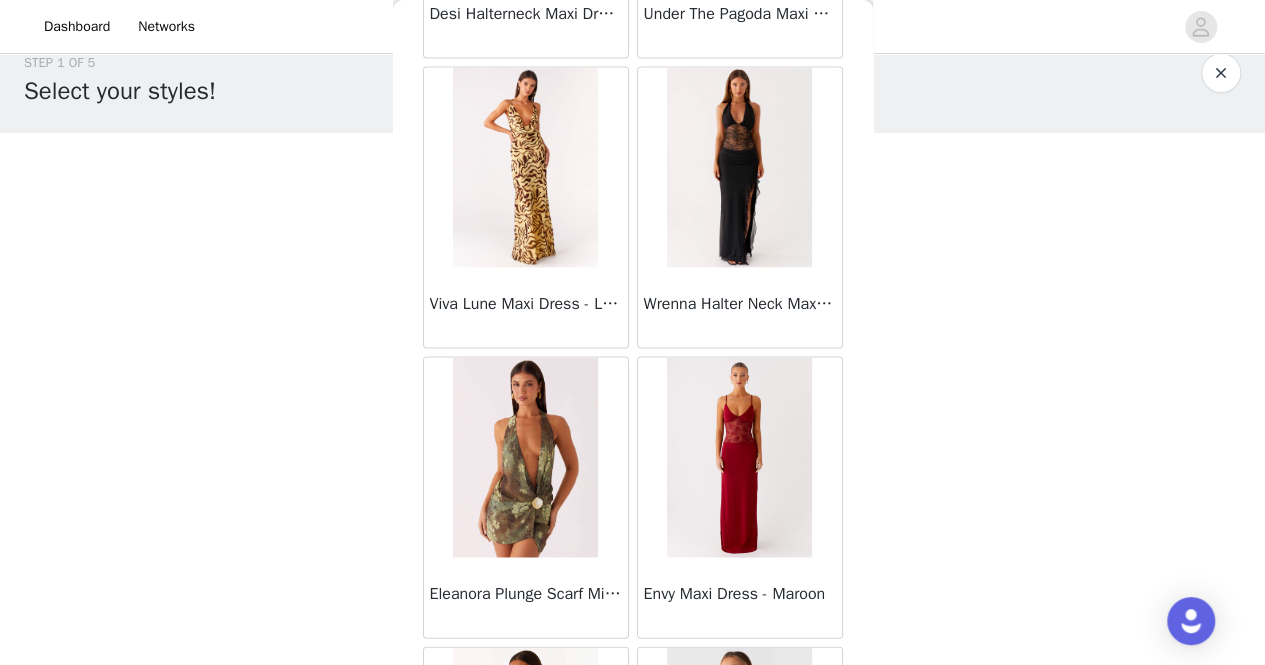 scroll, scrollTop: 62415, scrollLeft: 0, axis: vertical 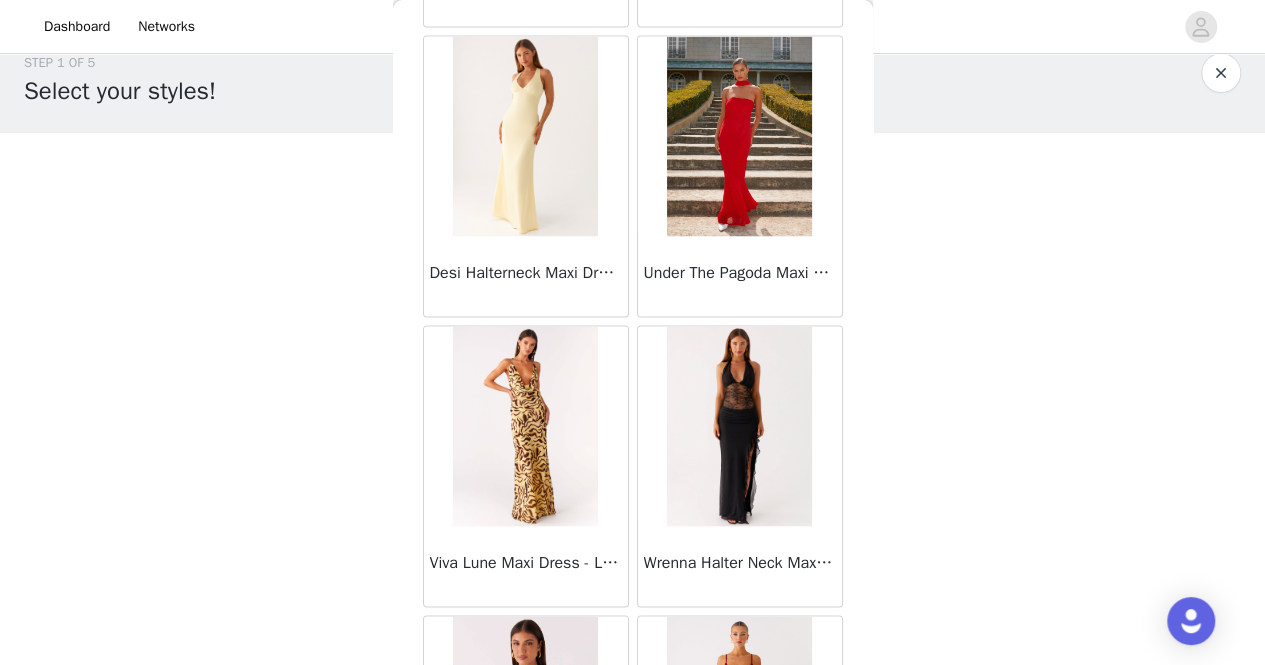 click at bounding box center (525, 426) 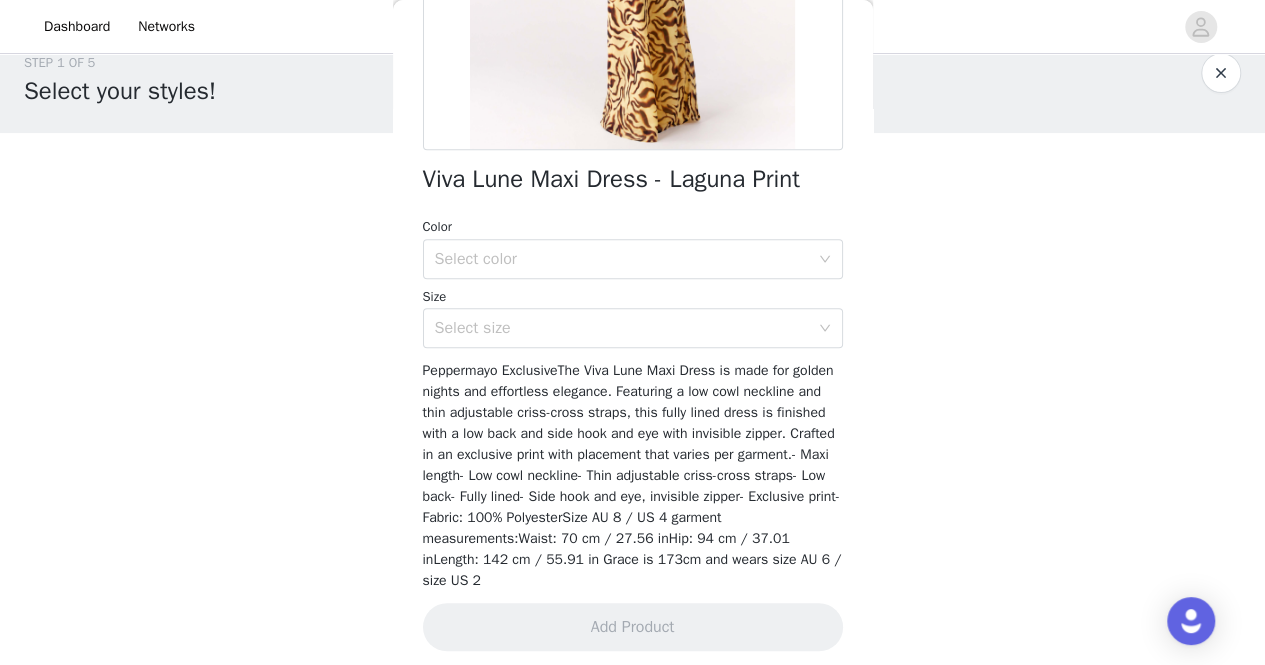 scroll, scrollTop: 404, scrollLeft: 0, axis: vertical 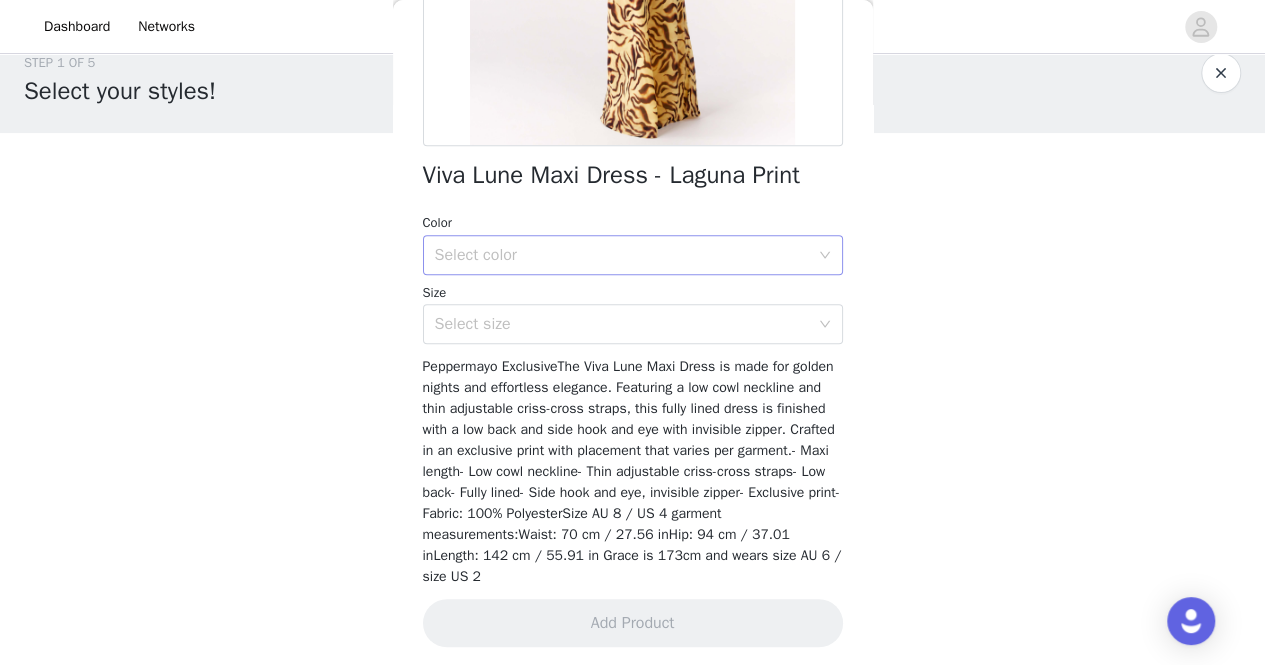 click on "Select color" at bounding box center [622, 255] 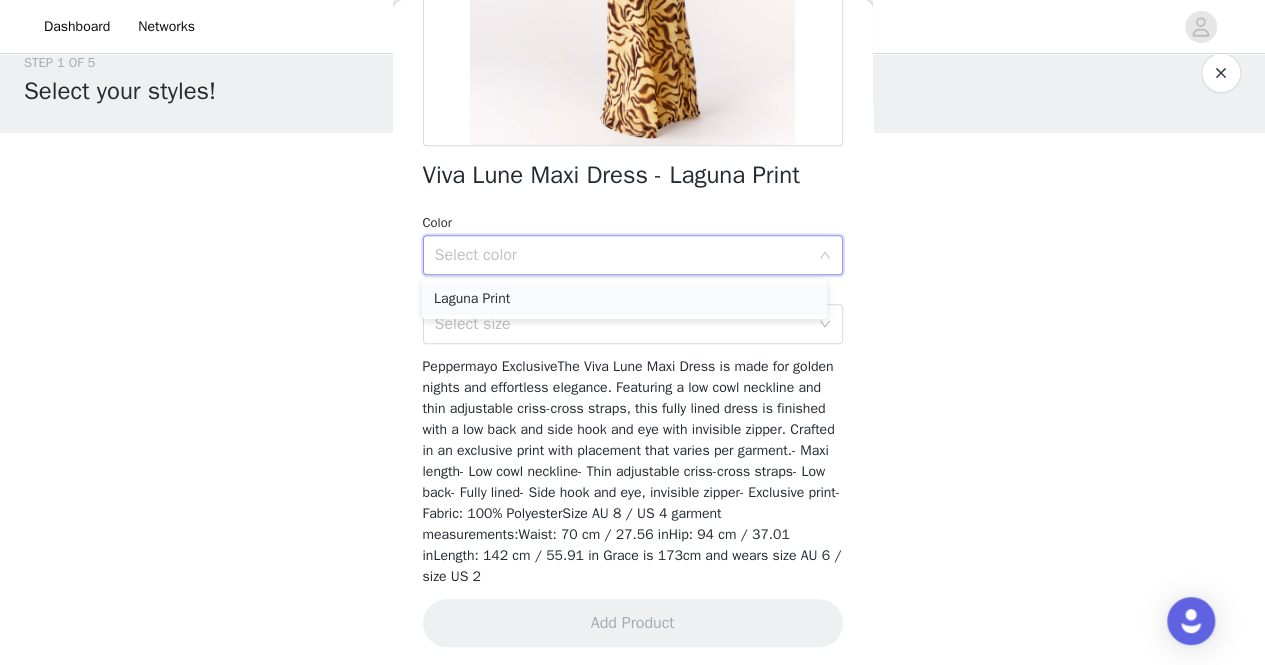click on "Laguna Print" at bounding box center [624, 299] 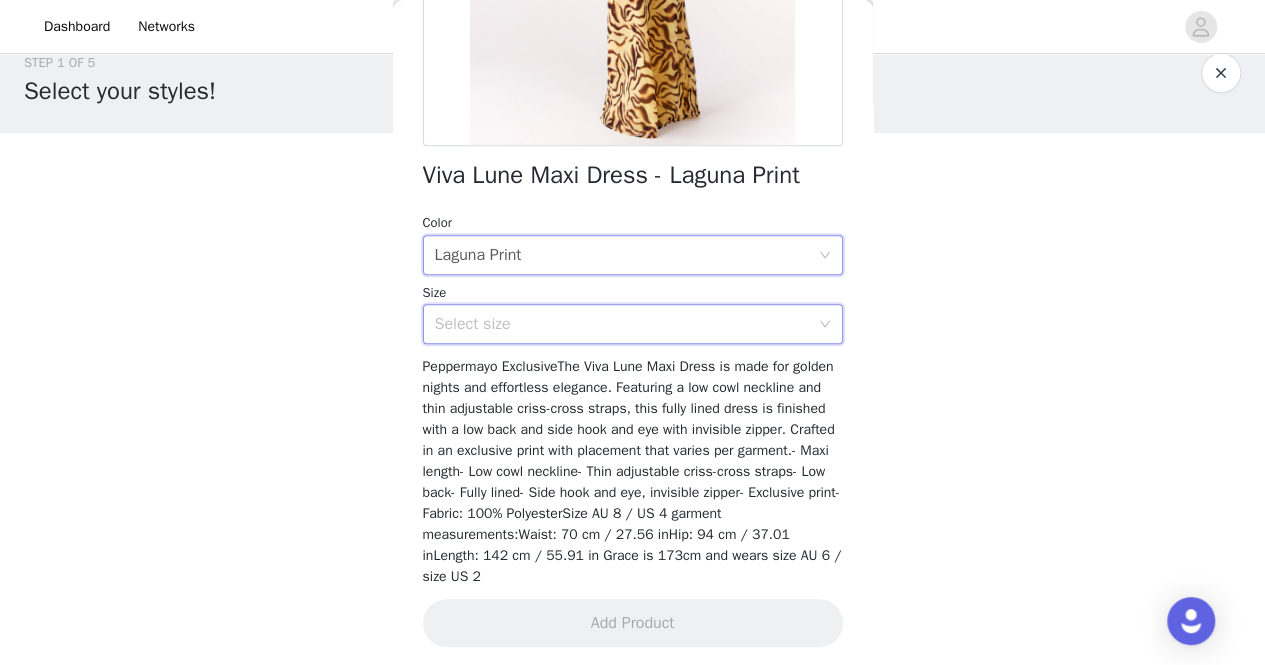 click on "Select size" at bounding box center [626, 324] 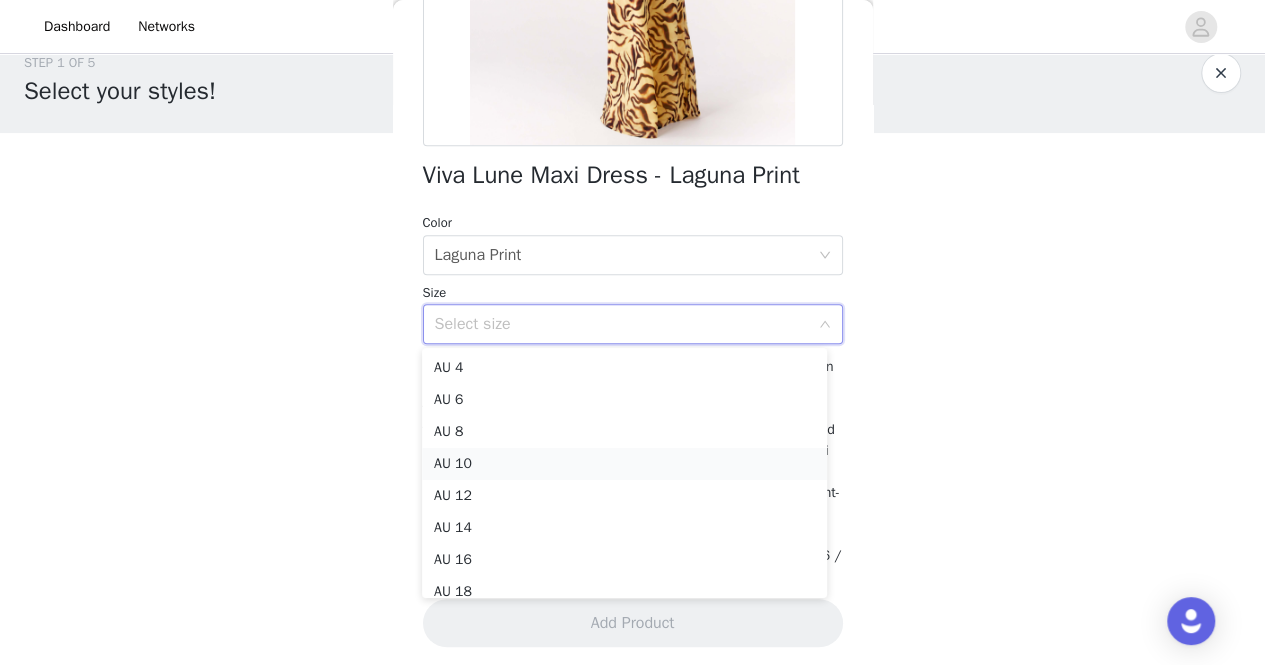 click on "AU 10" at bounding box center (624, 464) 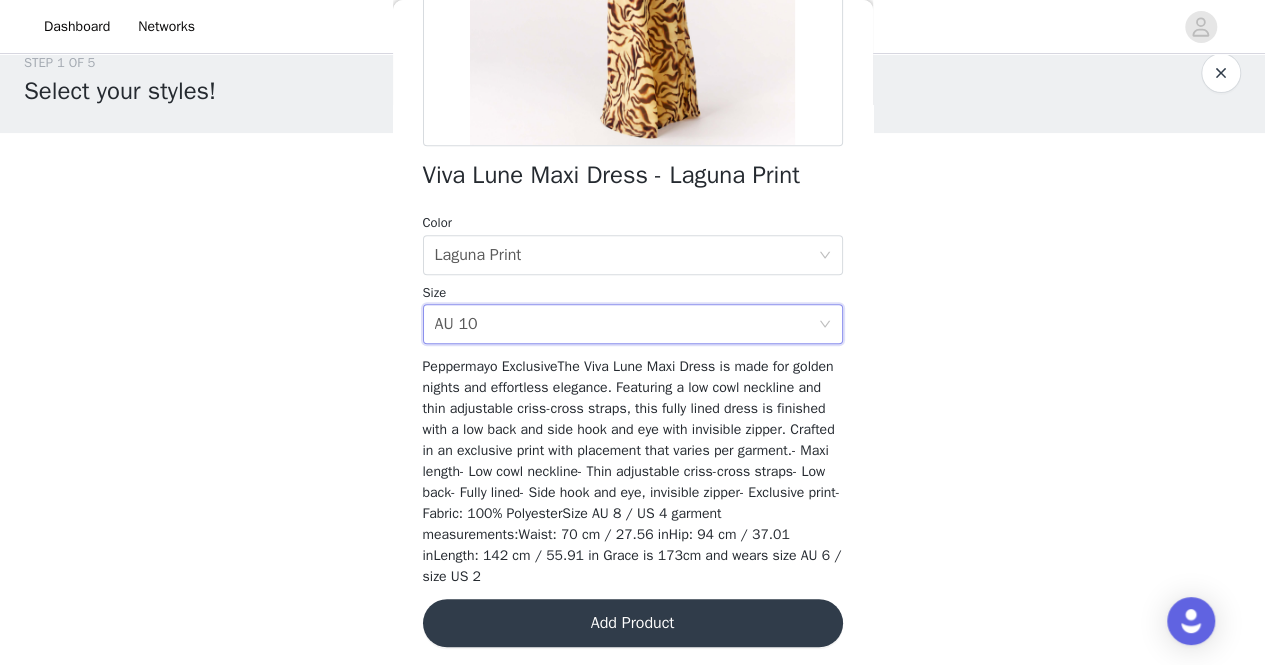 click on "Add Product" at bounding box center [633, 623] 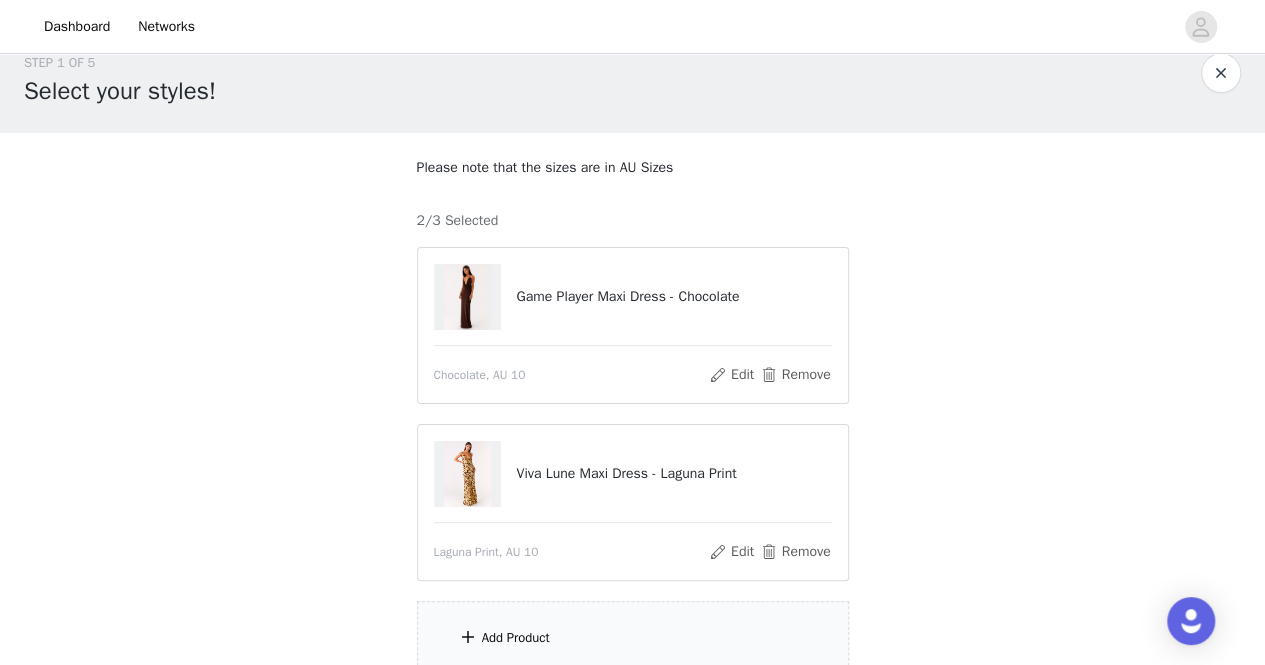 scroll, scrollTop: 205, scrollLeft: 0, axis: vertical 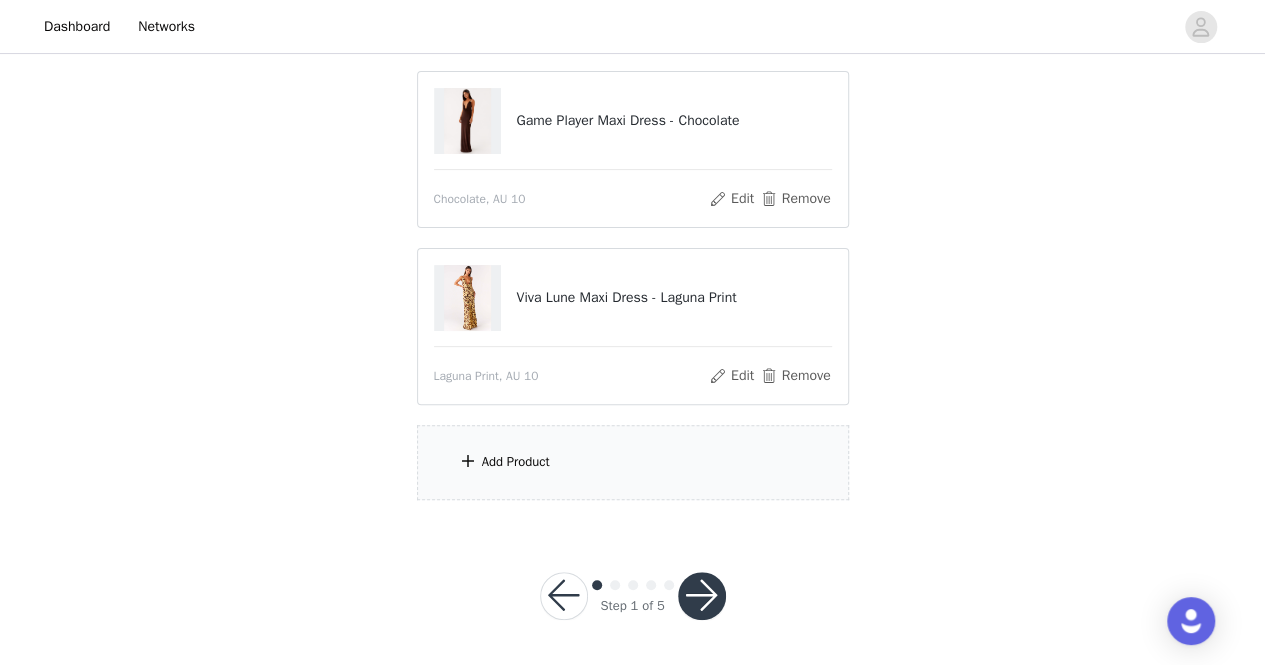 click on "Add Product" at bounding box center [633, 462] 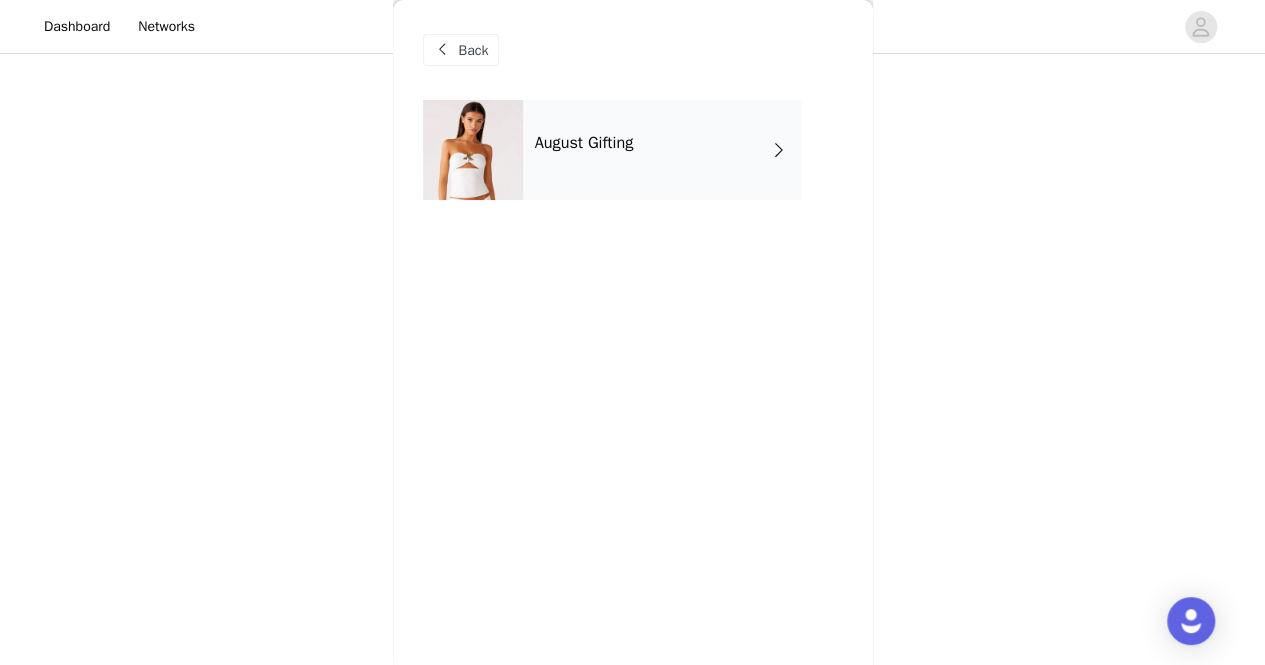 click on "August Gifting" at bounding box center (662, 150) 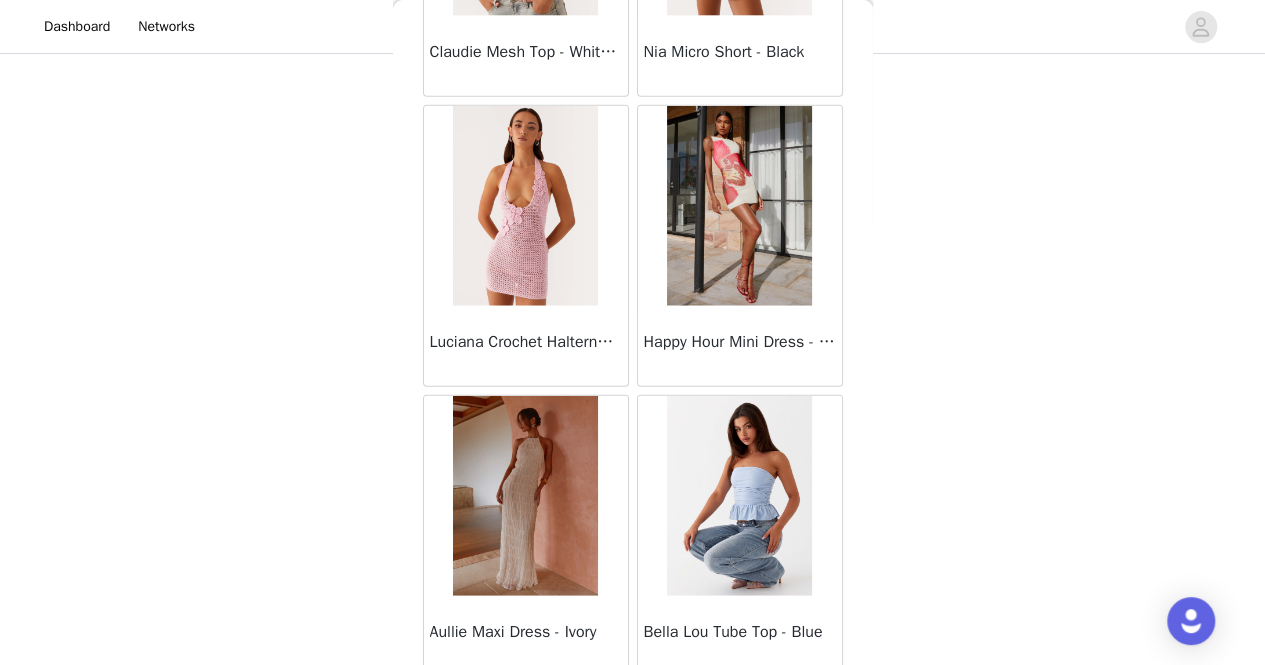 scroll, scrollTop: 2388, scrollLeft: 0, axis: vertical 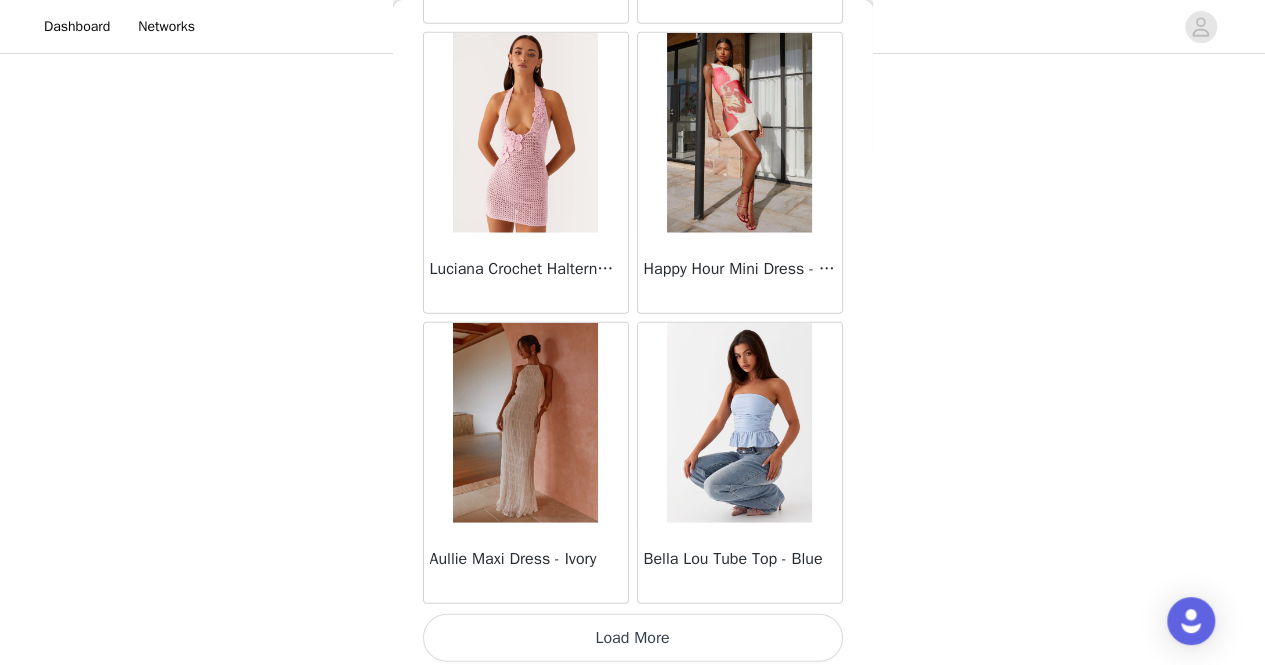 click on "Load More" at bounding box center [633, 638] 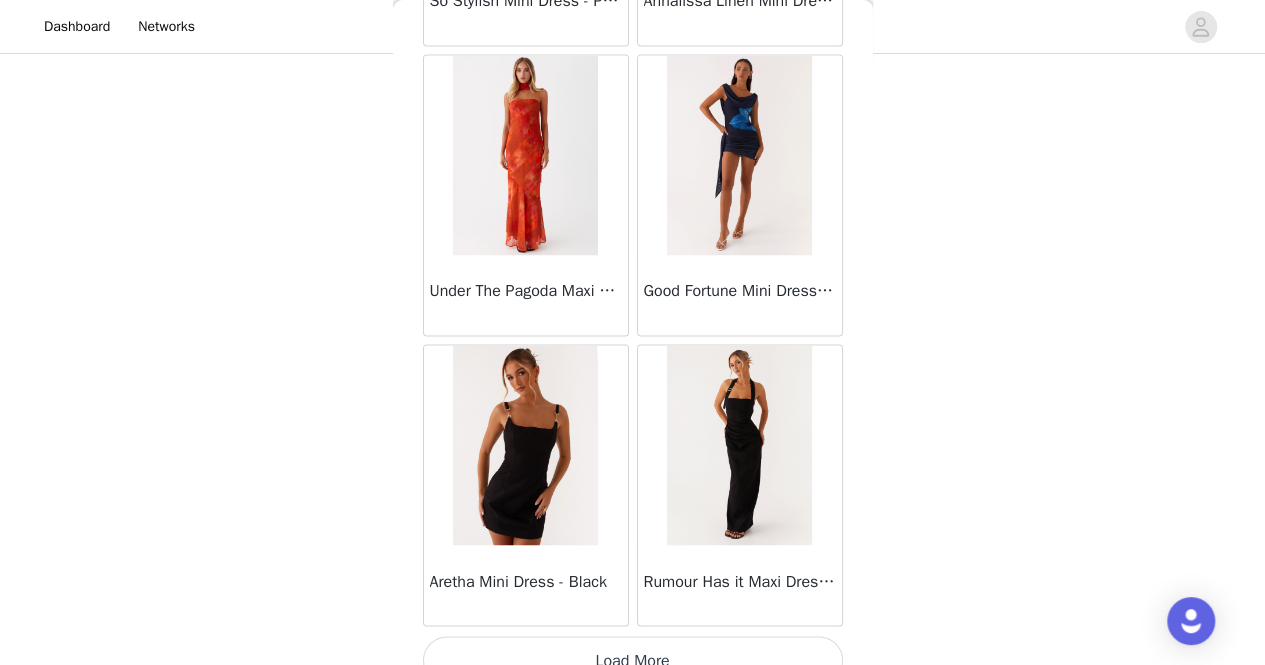 scroll, scrollTop: 5281, scrollLeft: 0, axis: vertical 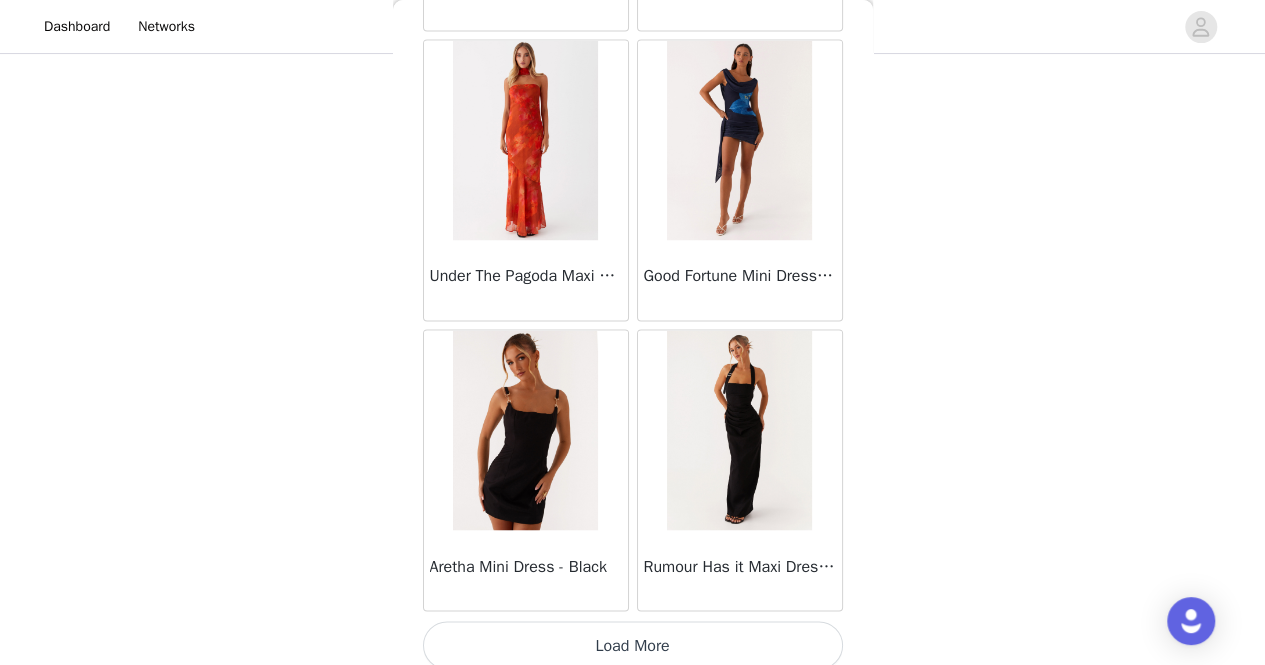 click on "Load More" at bounding box center [633, 645] 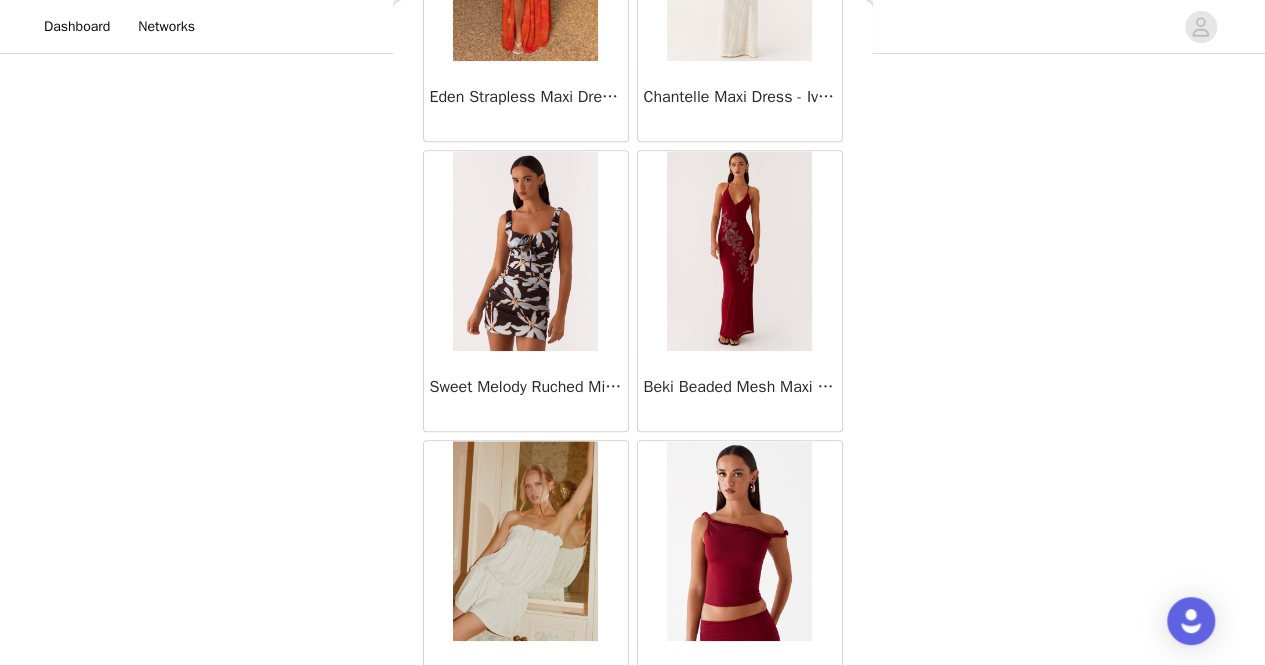 scroll, scrollTop: 8174, scrollLeft: 0, axis: vertical 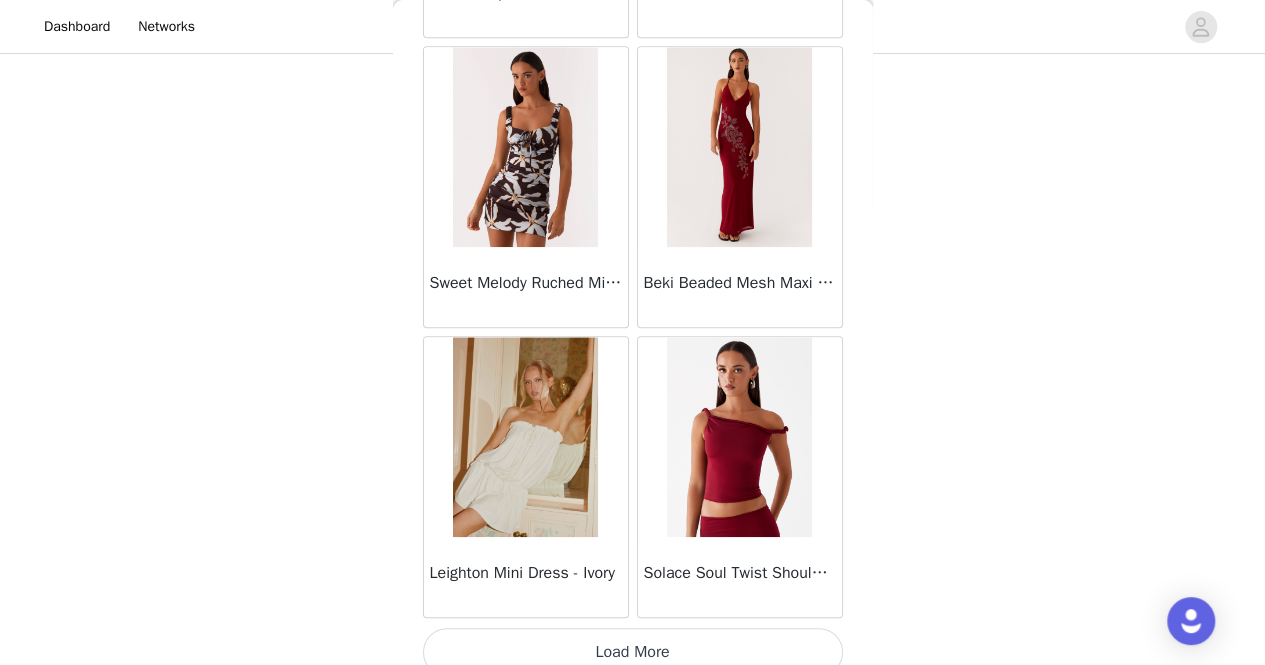 click on "Load More" at bounding box center [633, 652] 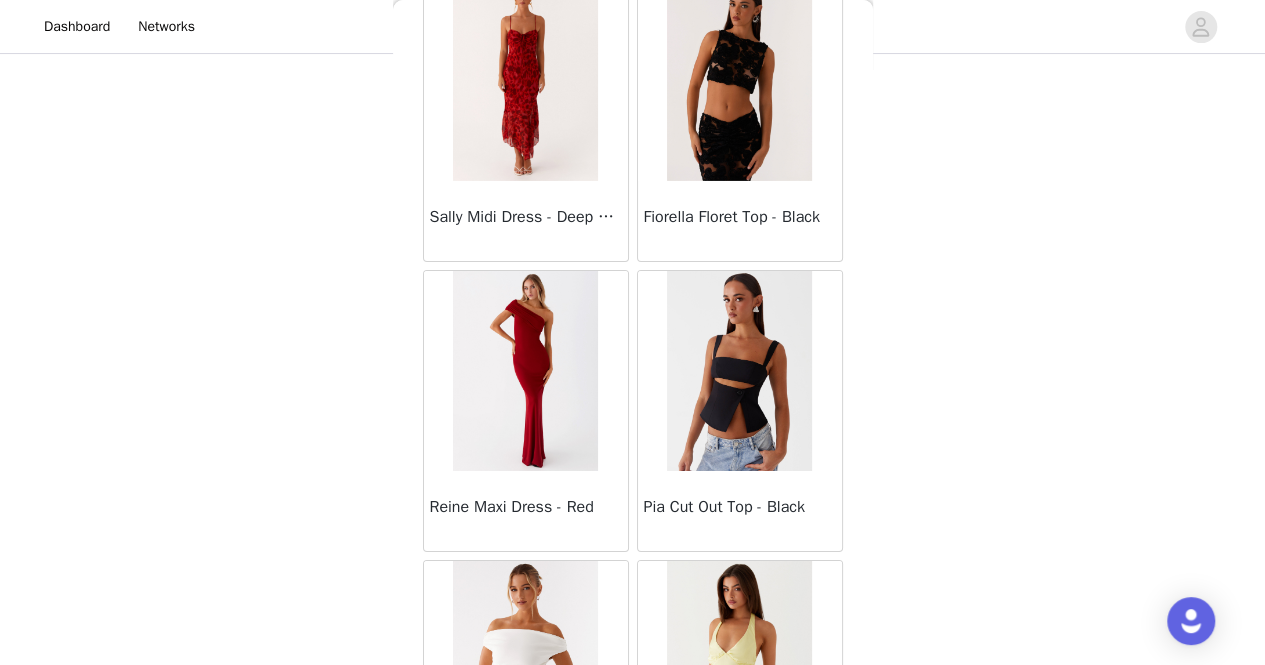 scroll, scrollTop: 11068, scrollLeft: 0, axis: vertical 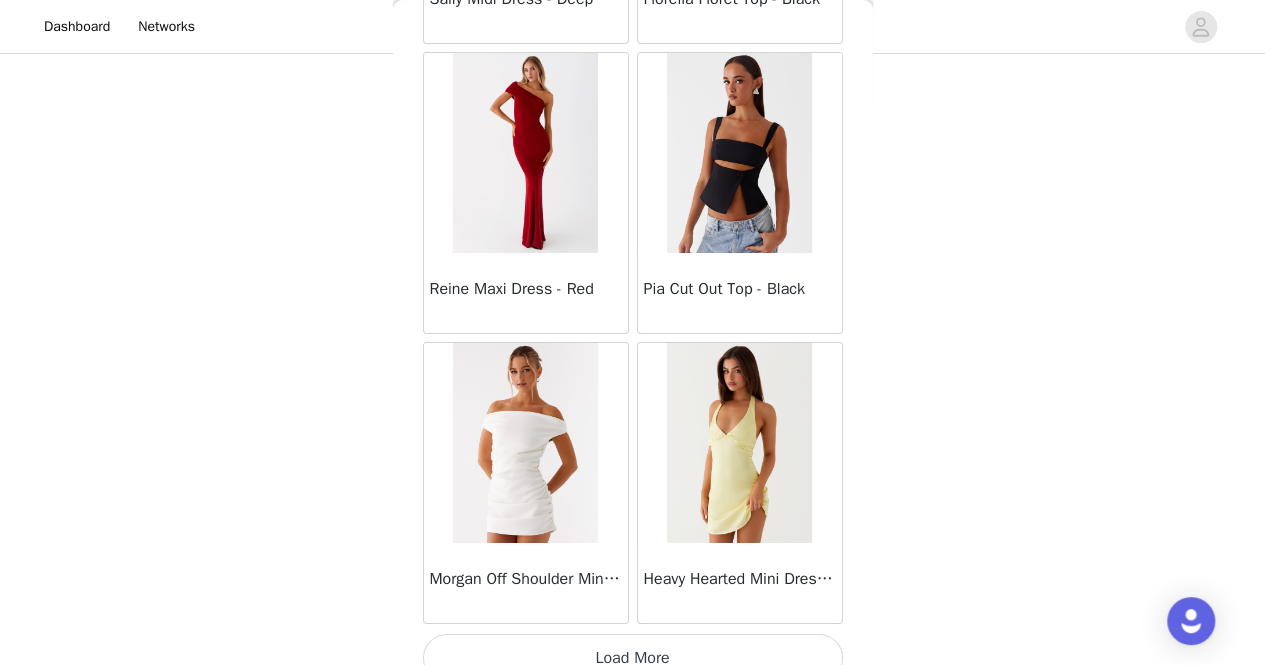 click on "Load More" at bounding box center [633, 658] 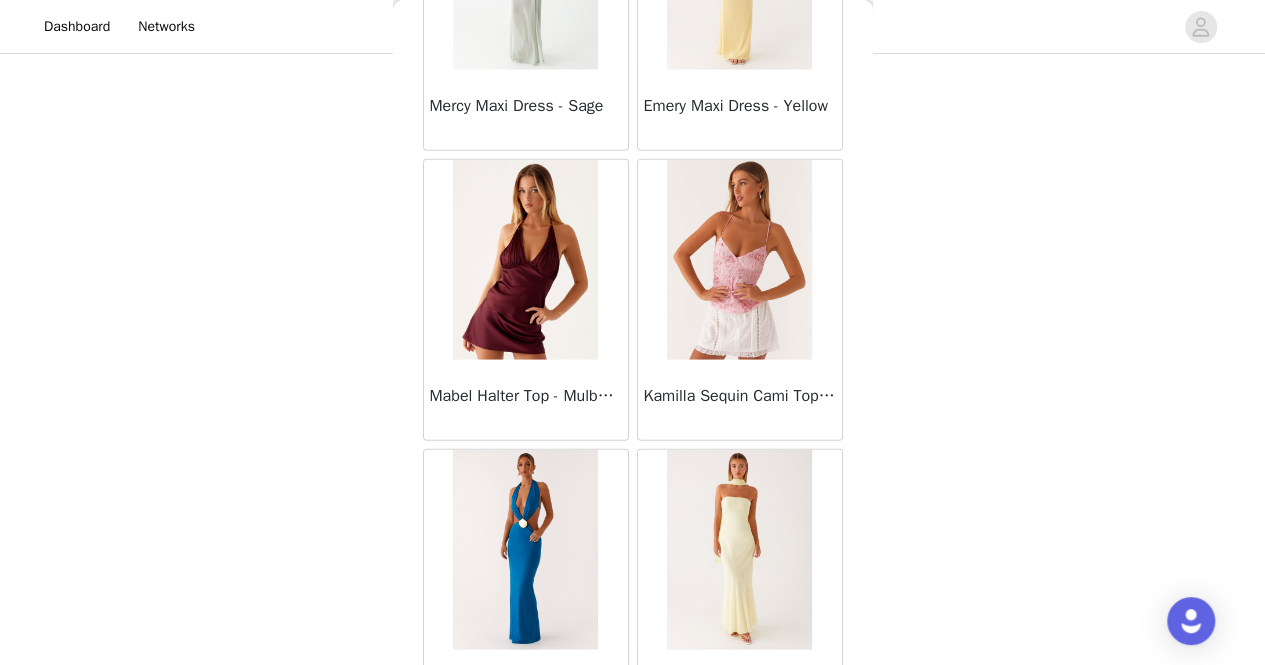 scroll, scrollTop: 13961, scrollLeft: 0, axis: vertical 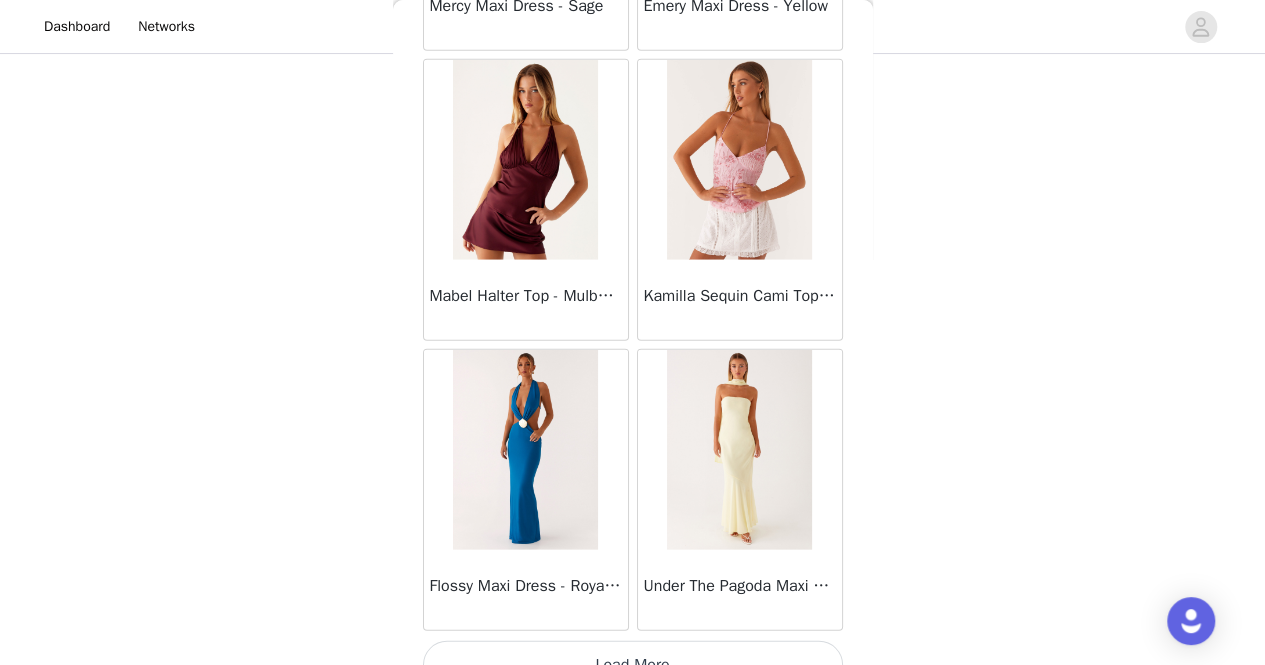 click on "Load More" at bounding box center (633, 665) 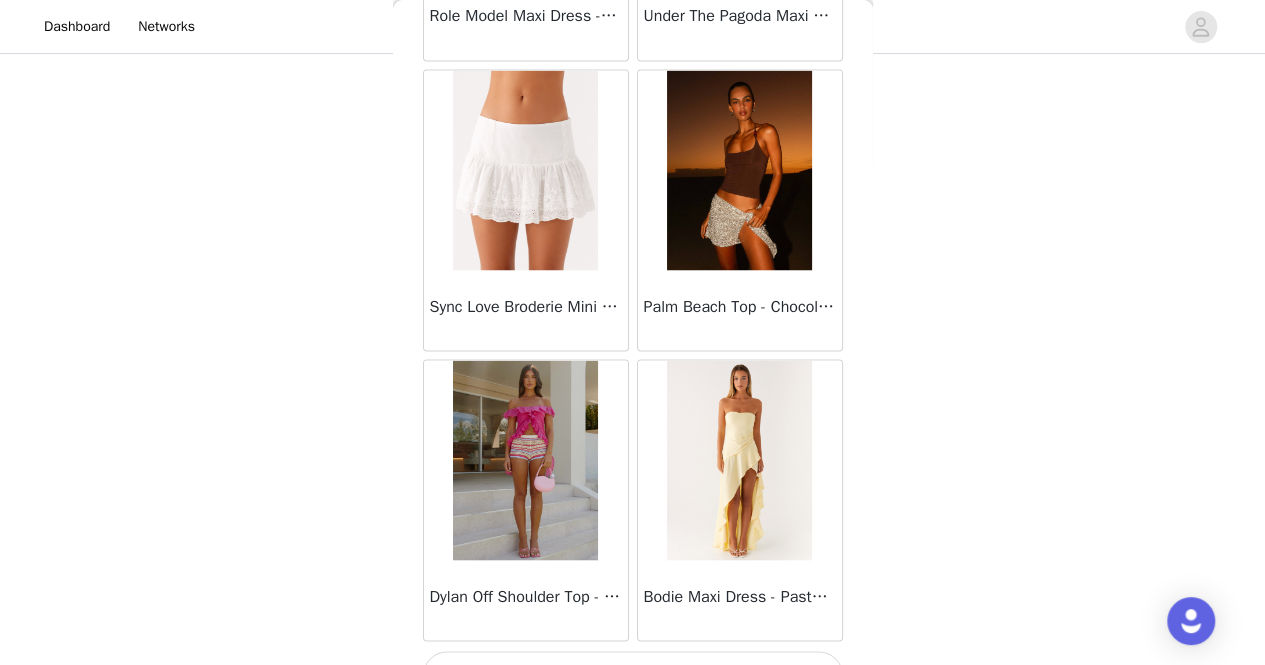 scroll, scrollTop: 16854, scrollLeft: 0, axis: vertical 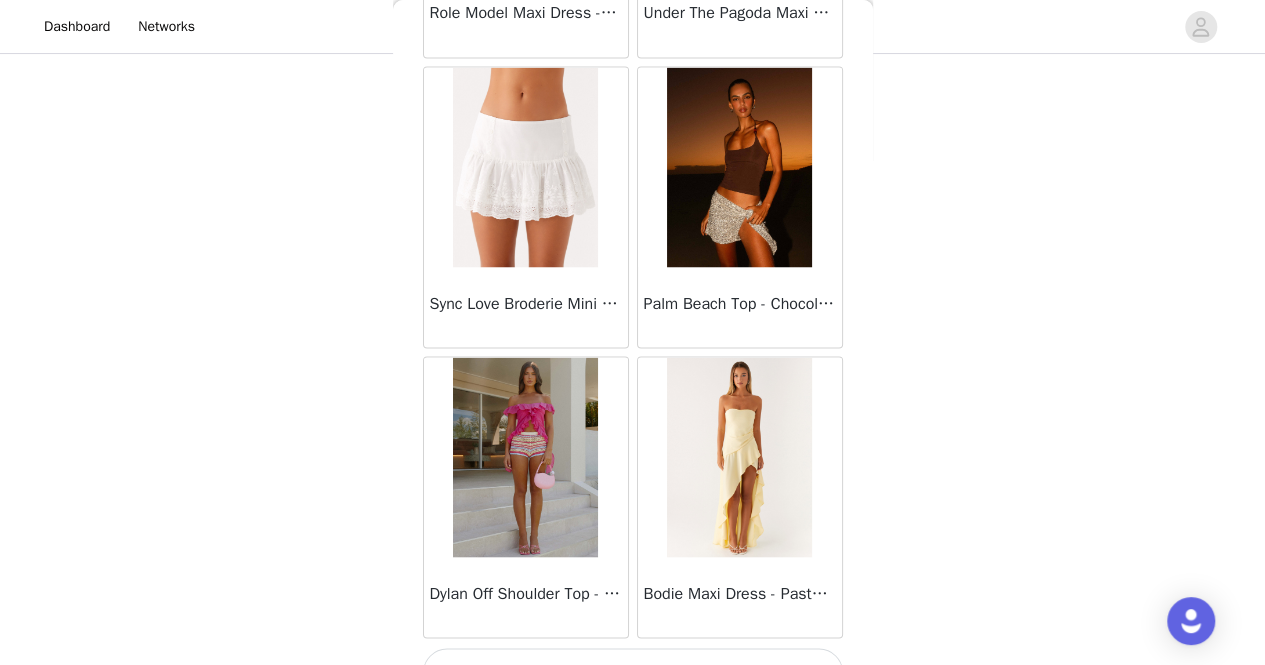 click on "Load More" at bounding box center (633, 672) 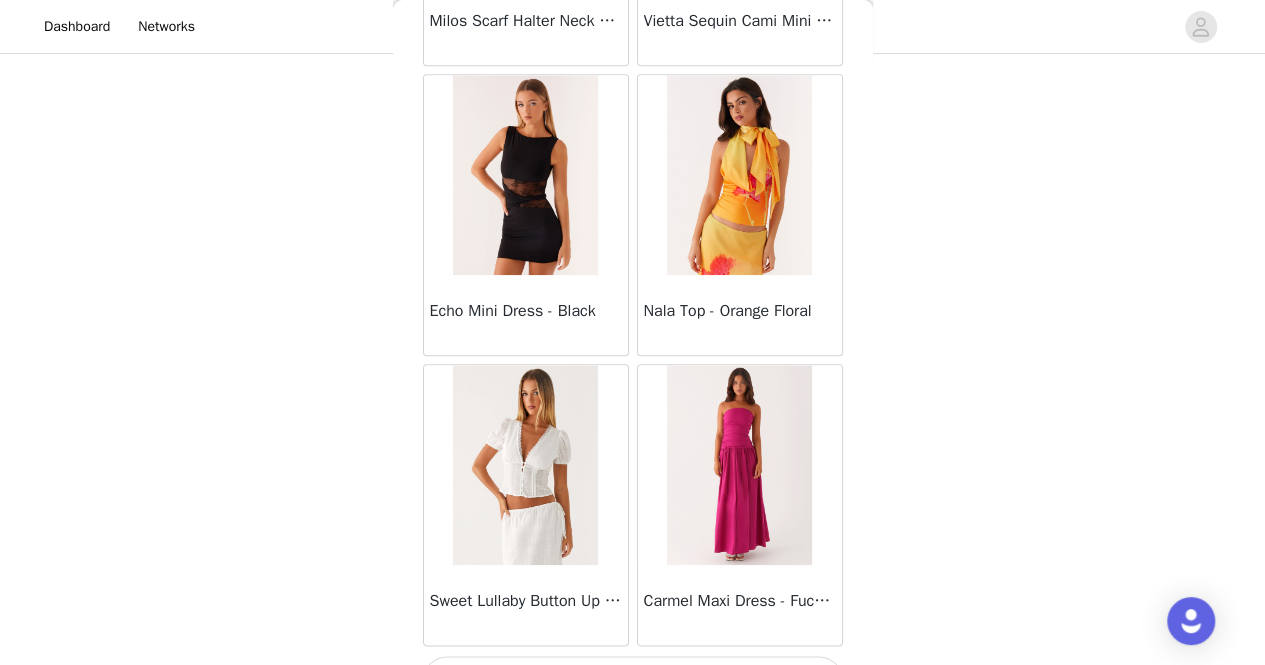scroll, scrollTop: 19748, scrollLeft: 0, axis: vertical 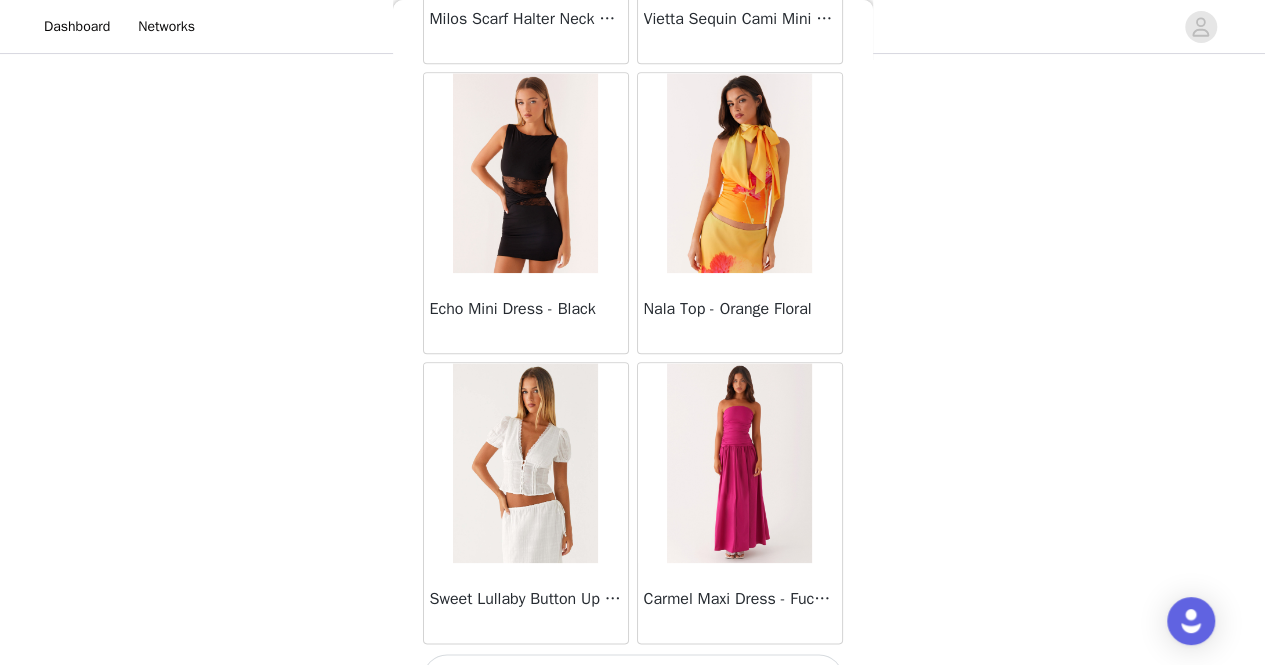 click on "Load More" at bounding box center (633, 678) 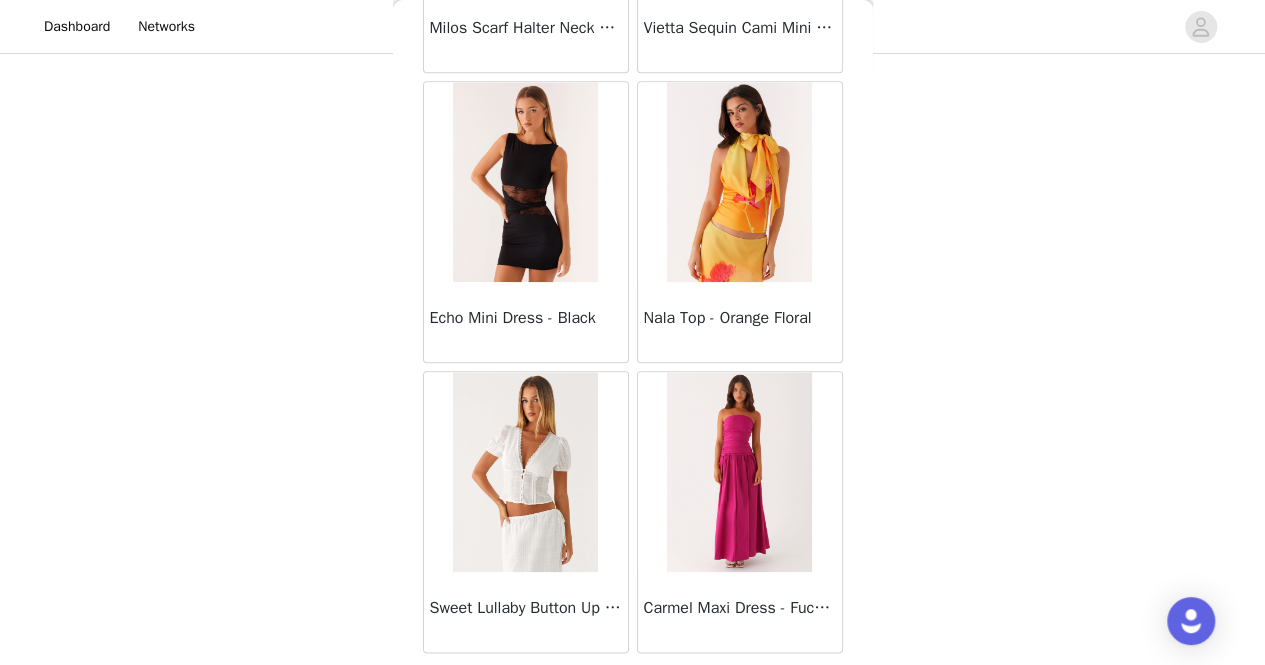 scroll, scrollTop: 205, scrollLeft: 0, axis: vertical 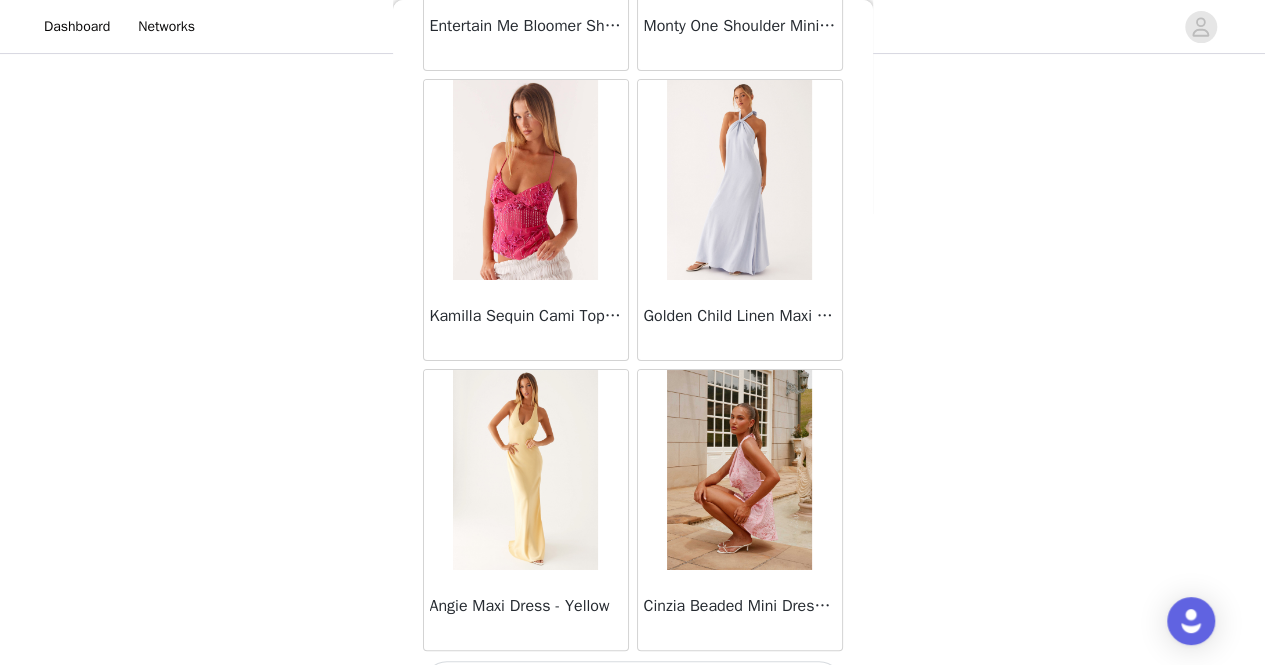 click on "Load More" at bounding box center [633, 685] 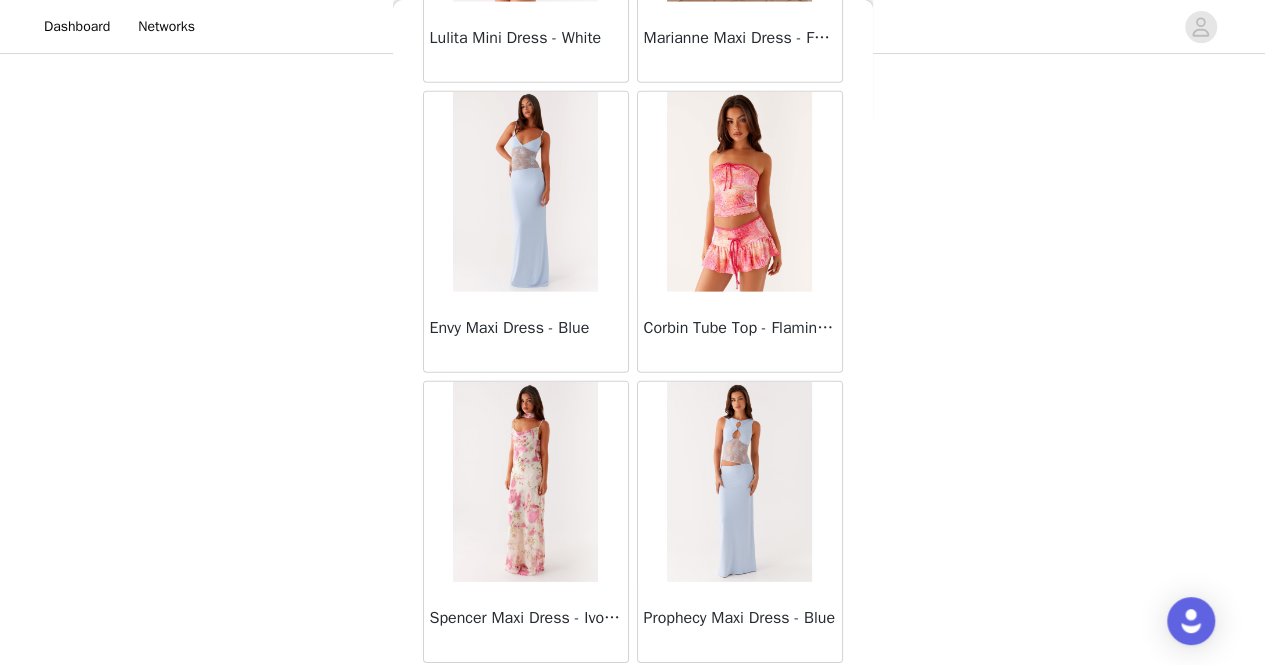 scroll, scrollTop: 25534, scrollLeft: 0, axis: vertical 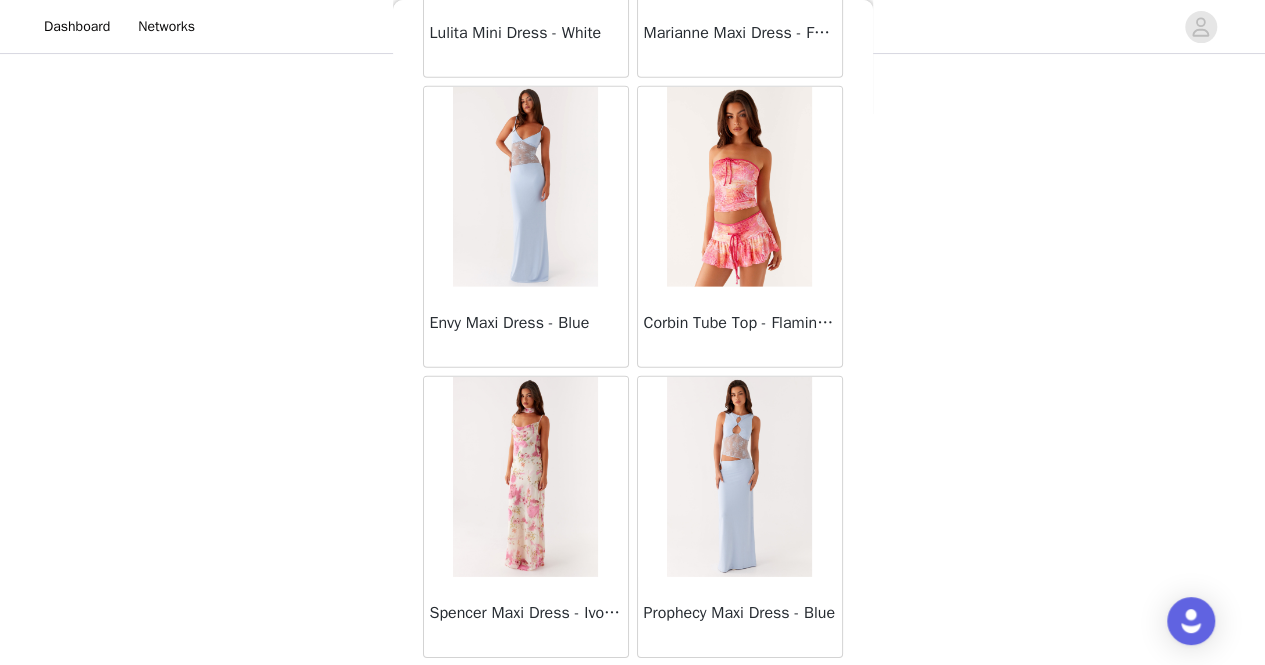 click on "Load More" at bounding box center (633, 692) 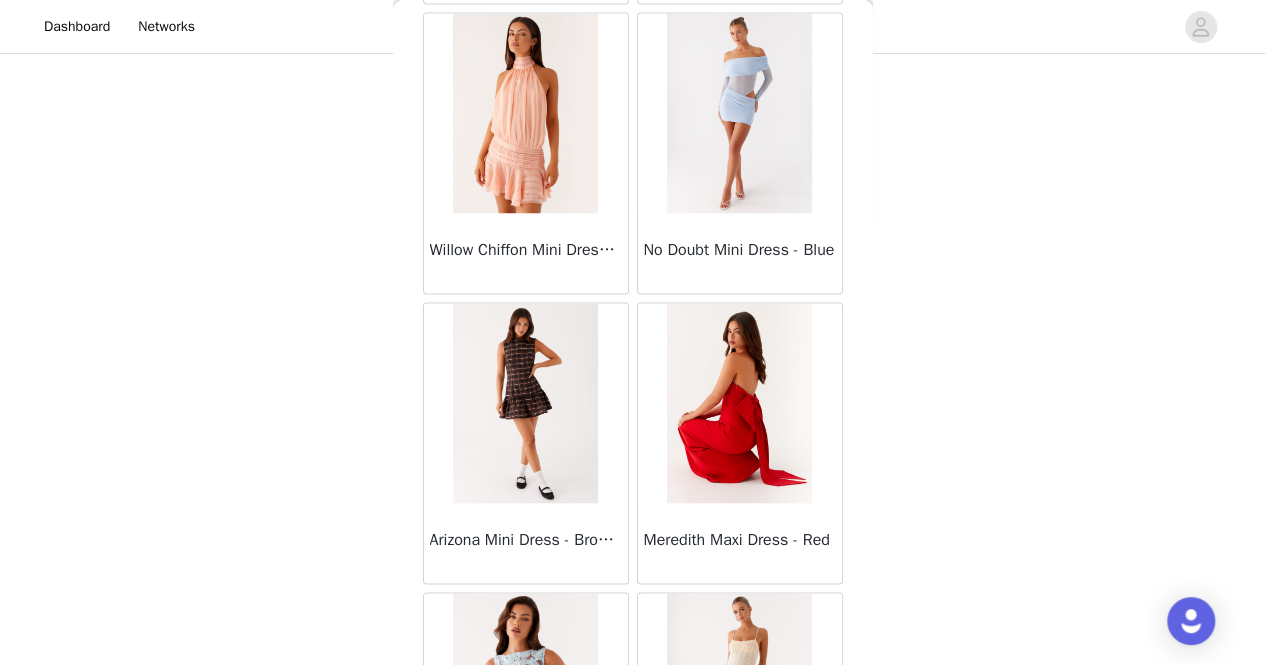 scroll, scrollTop: 28428, scrollLeft: 0, axis: vertical 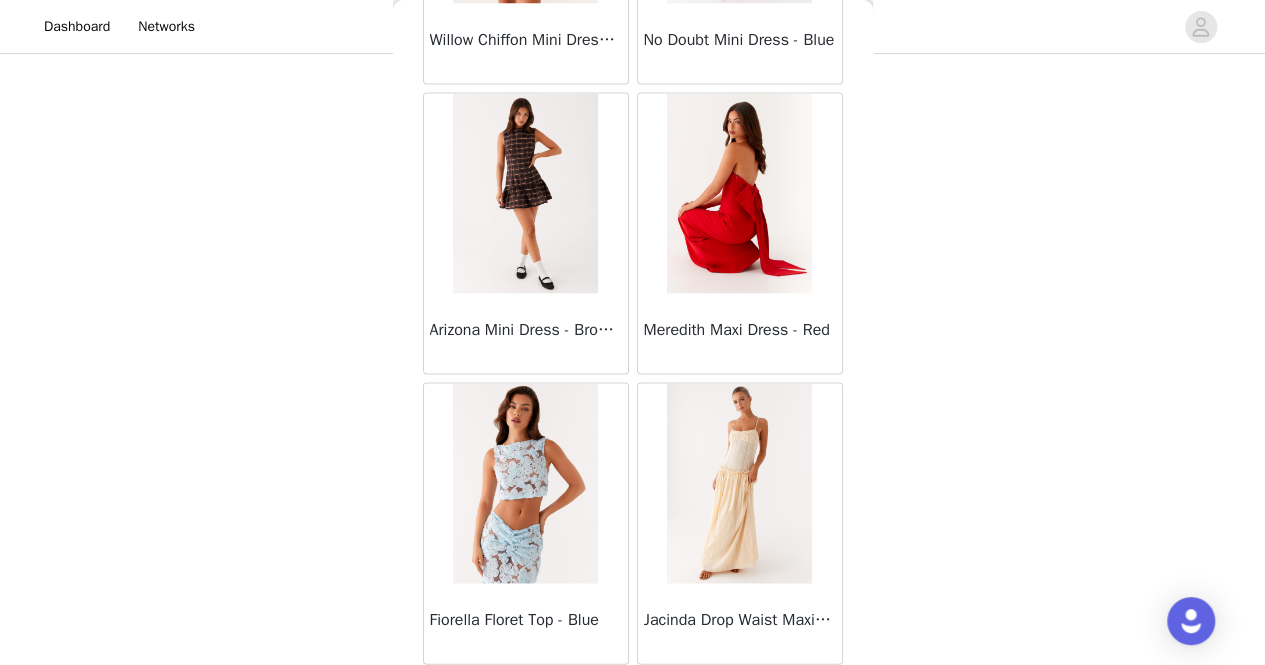 click on "Load More" at bounding box center (633, 698) 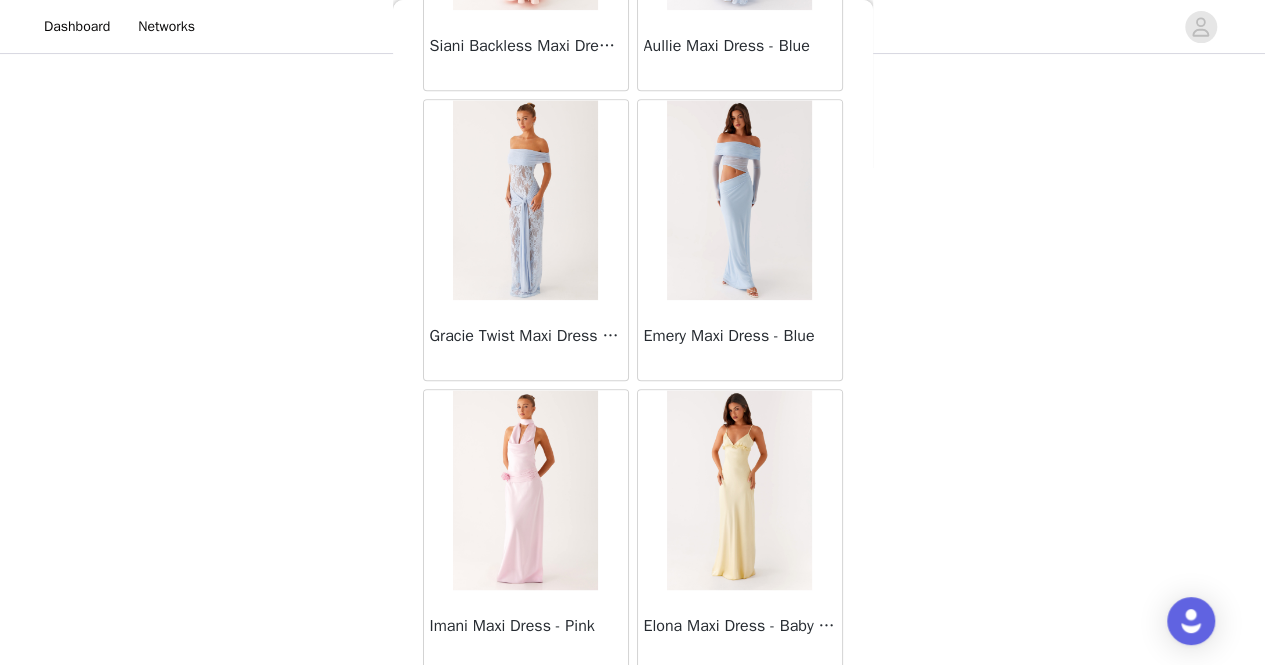 click on "Load More" at bounding box center (633, 705) 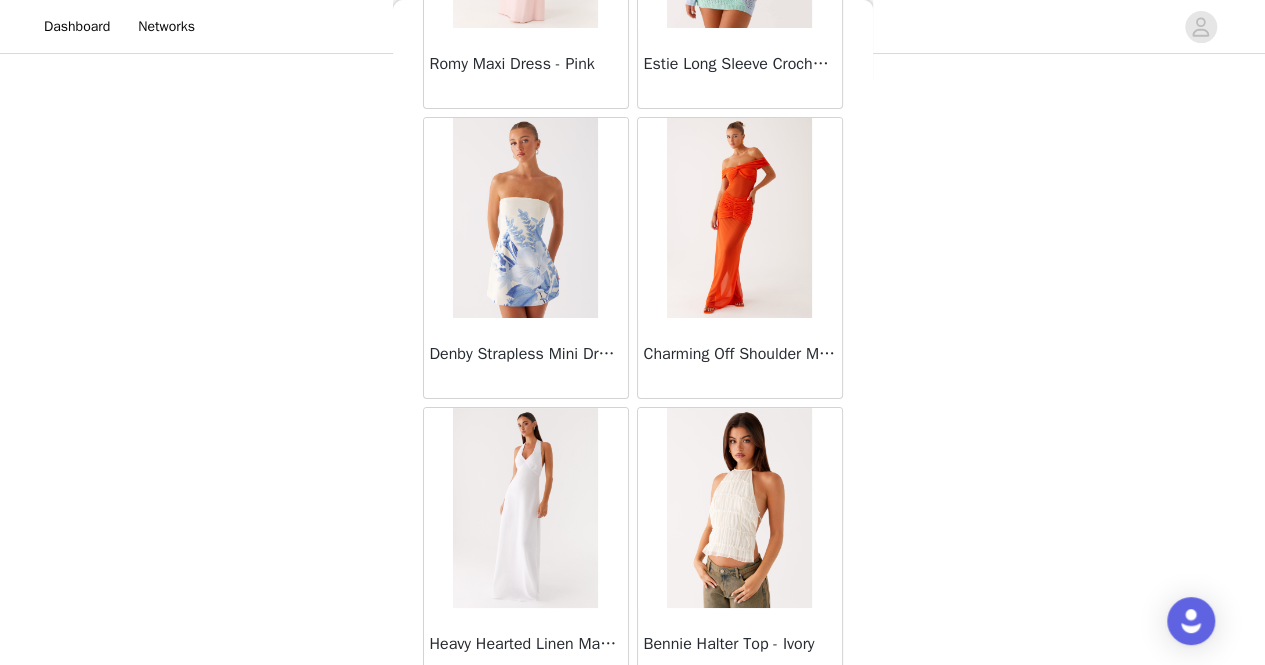 scroll, scrollTop: 34214, scrollLeft: 0, axis: vertical 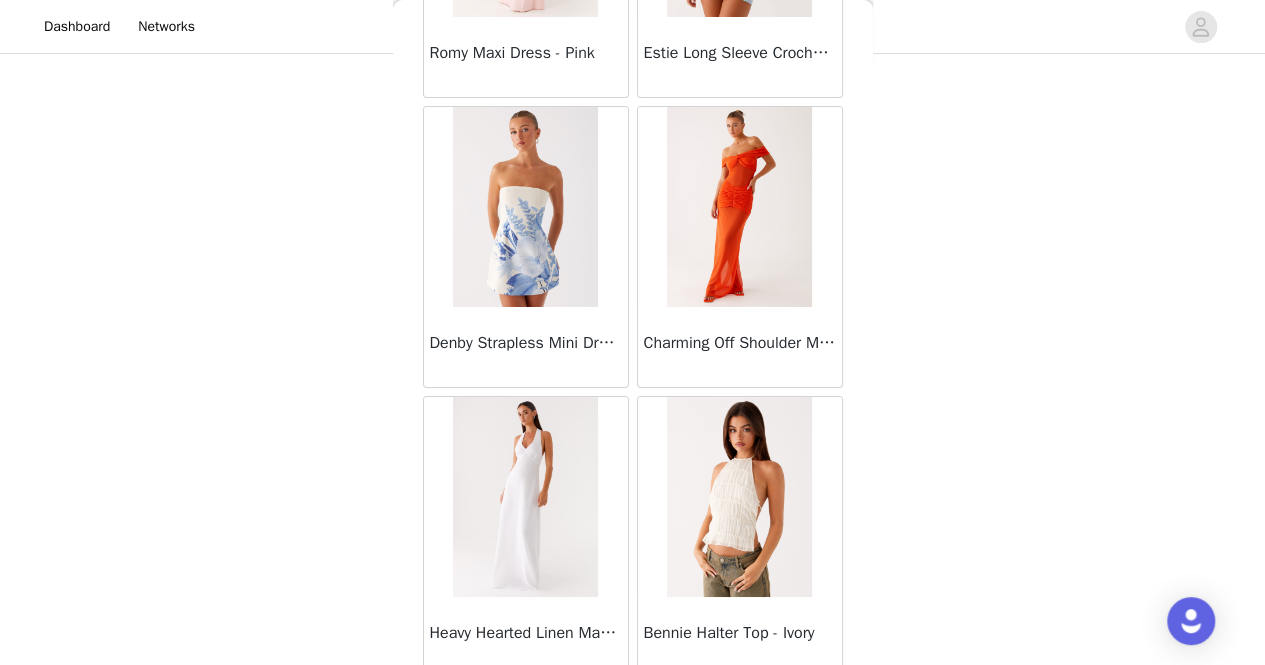 click on "Load More" at bounding box center (633, 712) 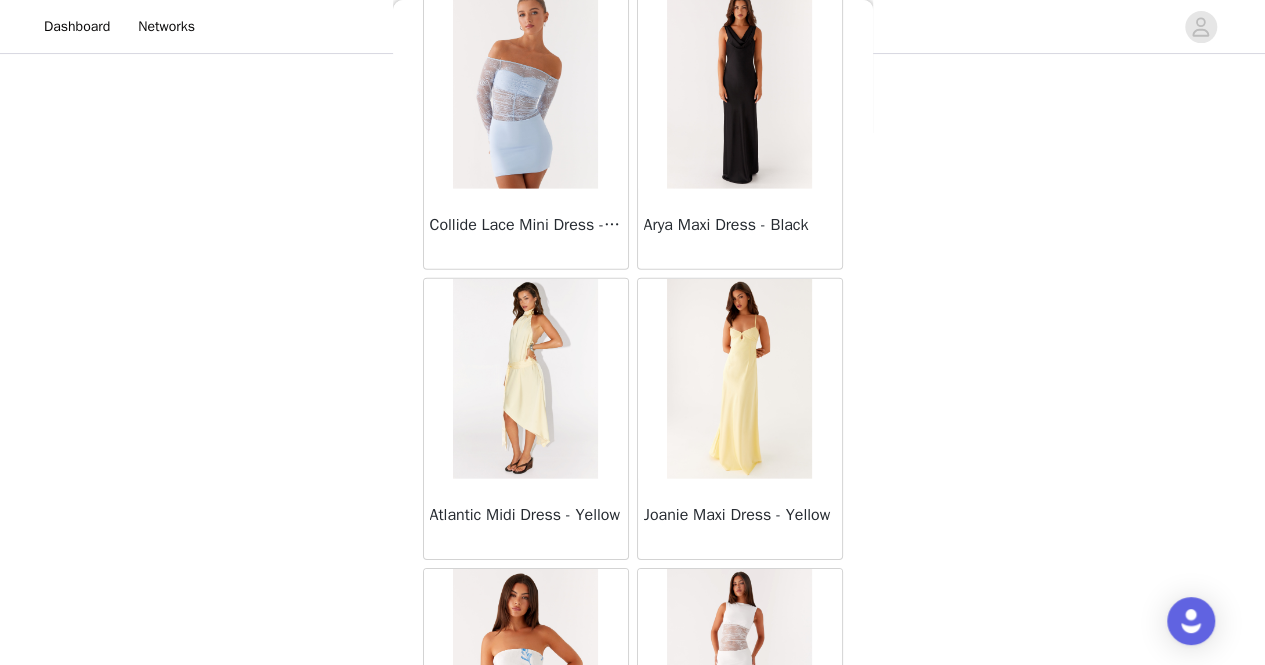 scroll, scrollTop: 37108, scrollLeft: 0, axis: vertical 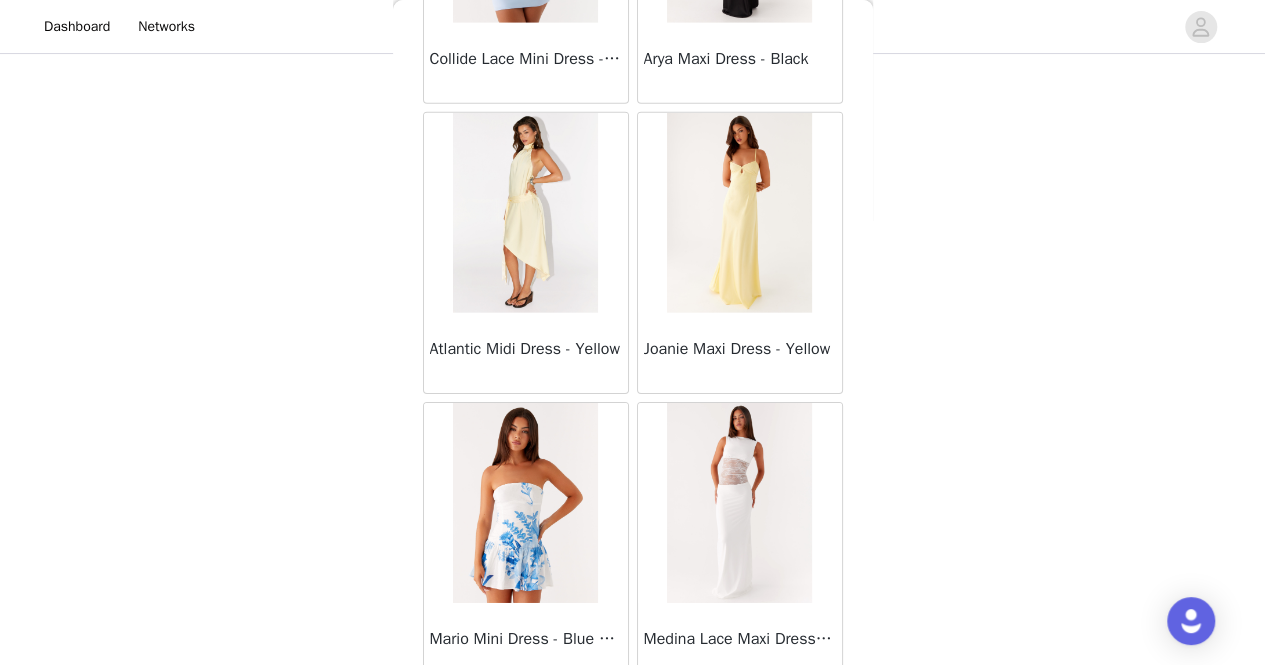click on "Load More" at bounding box center [633, 718] 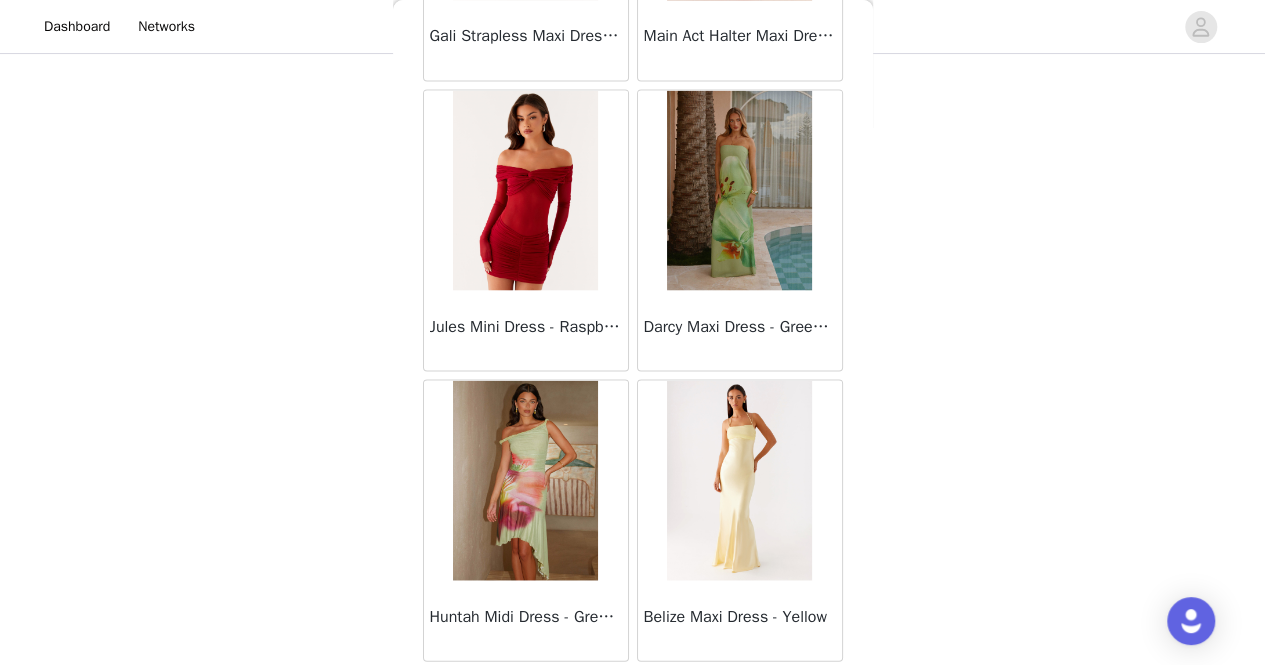 scroll, scrollTop: 40001, scrollLeft: 0, axis: vertical 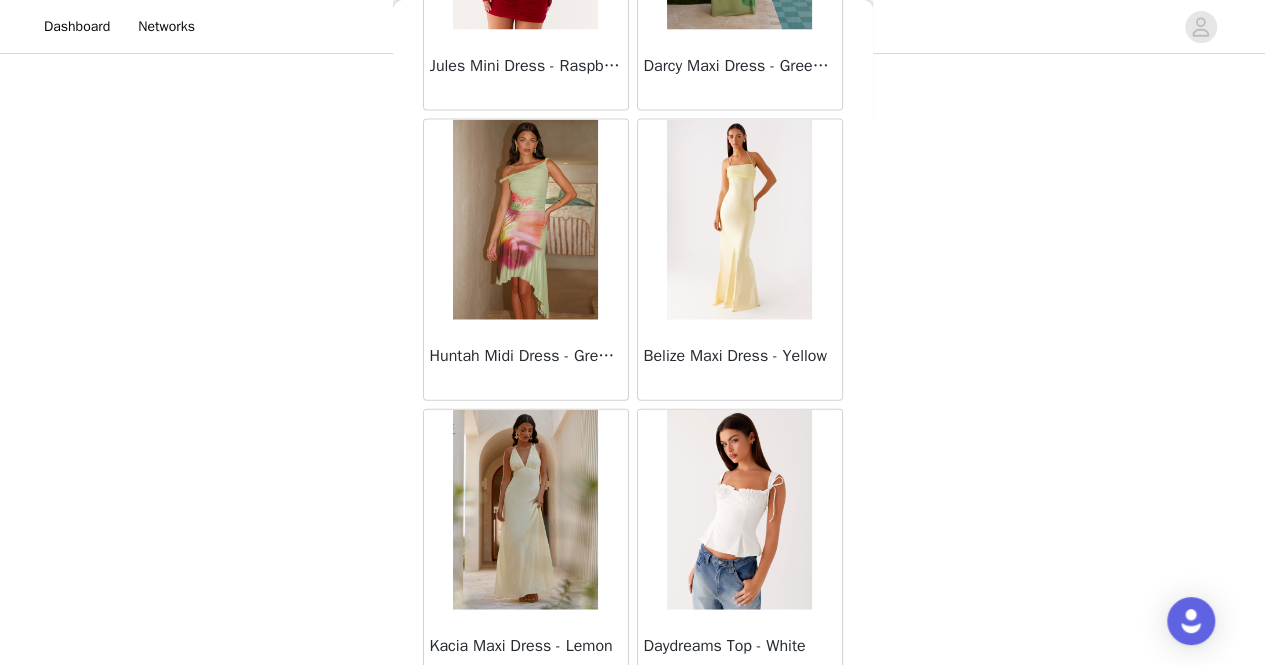 click on "Load More" at bounding box center (633, 725) 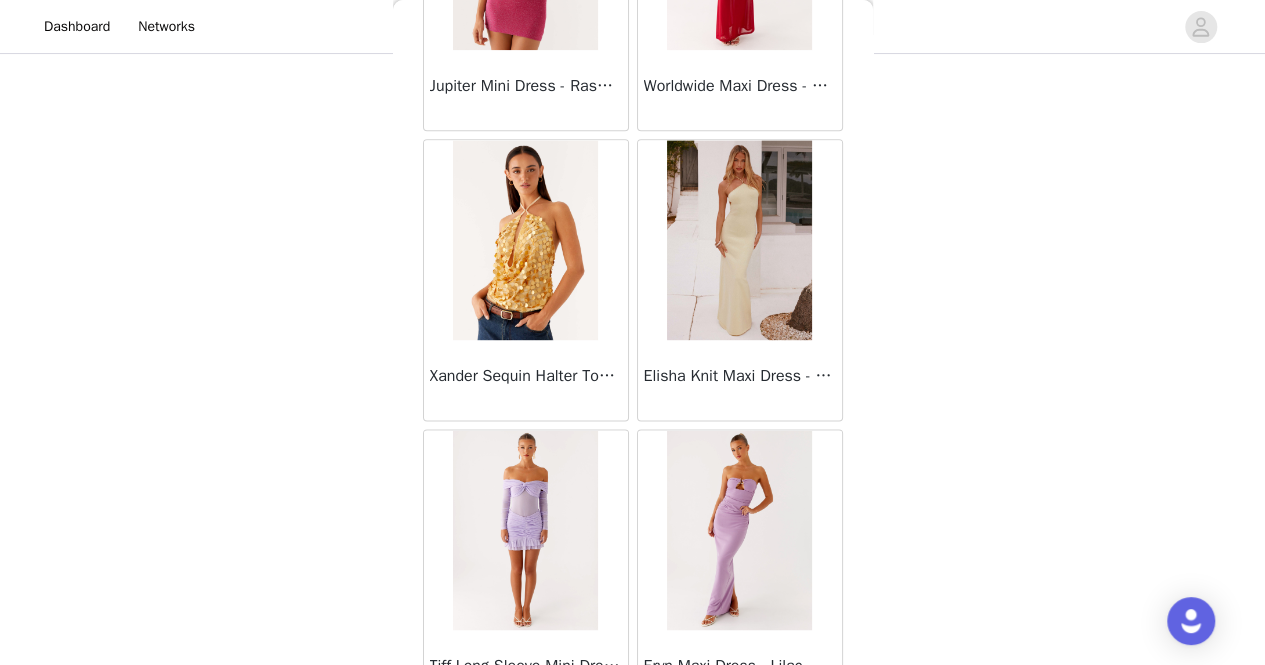 scroll, scrollTop: 42882, scrollLeft: 0, axis: vertical 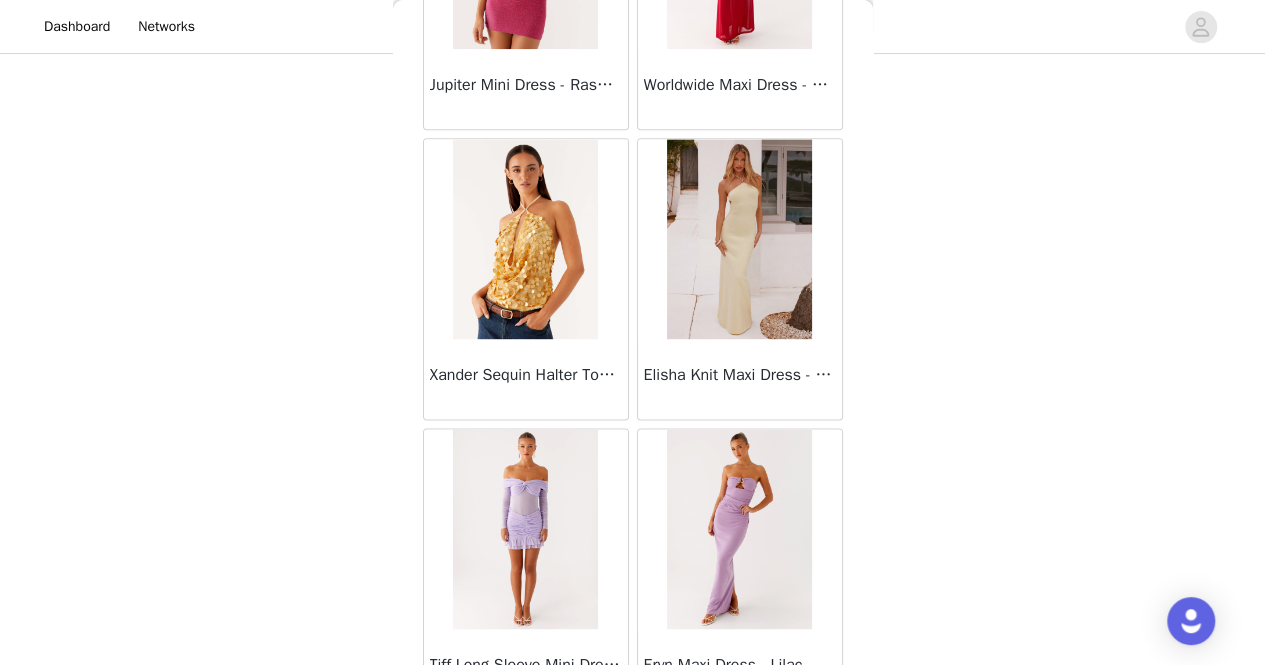 click on "Load More" at bounding box center (633, 744) 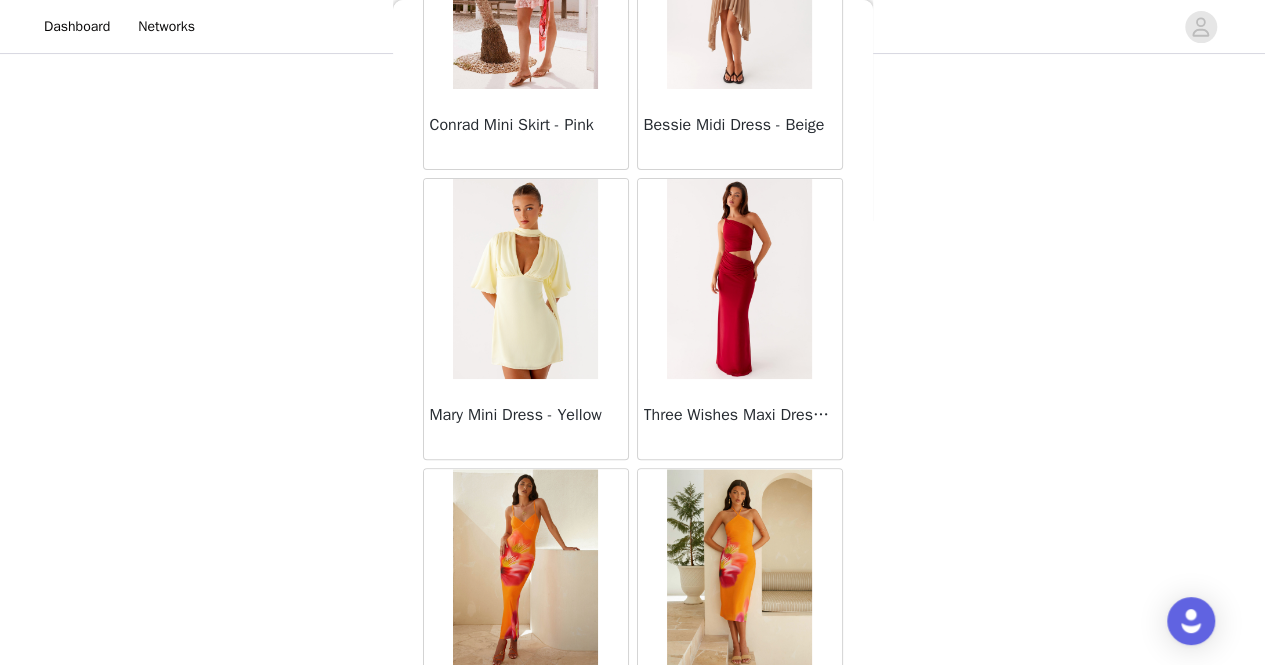 scroll, scrollTop: 45788, scrollLeft: 0, axis: vertical 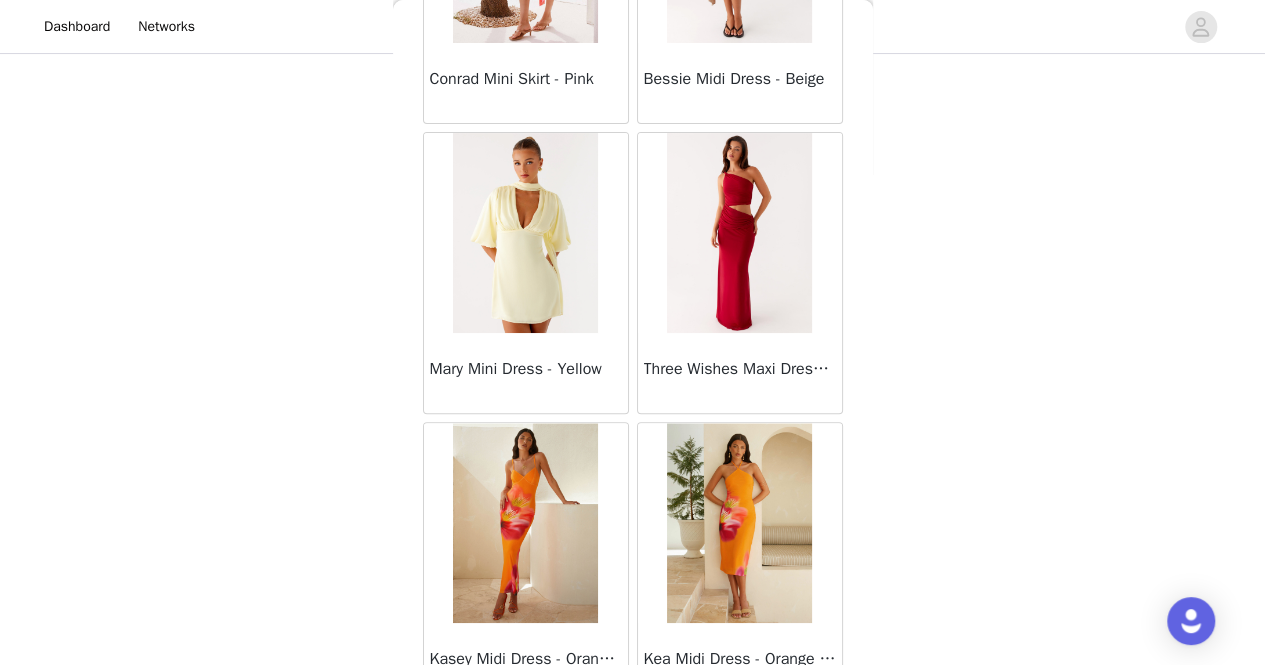 click on "Load More" at bounding box center (633, 738) 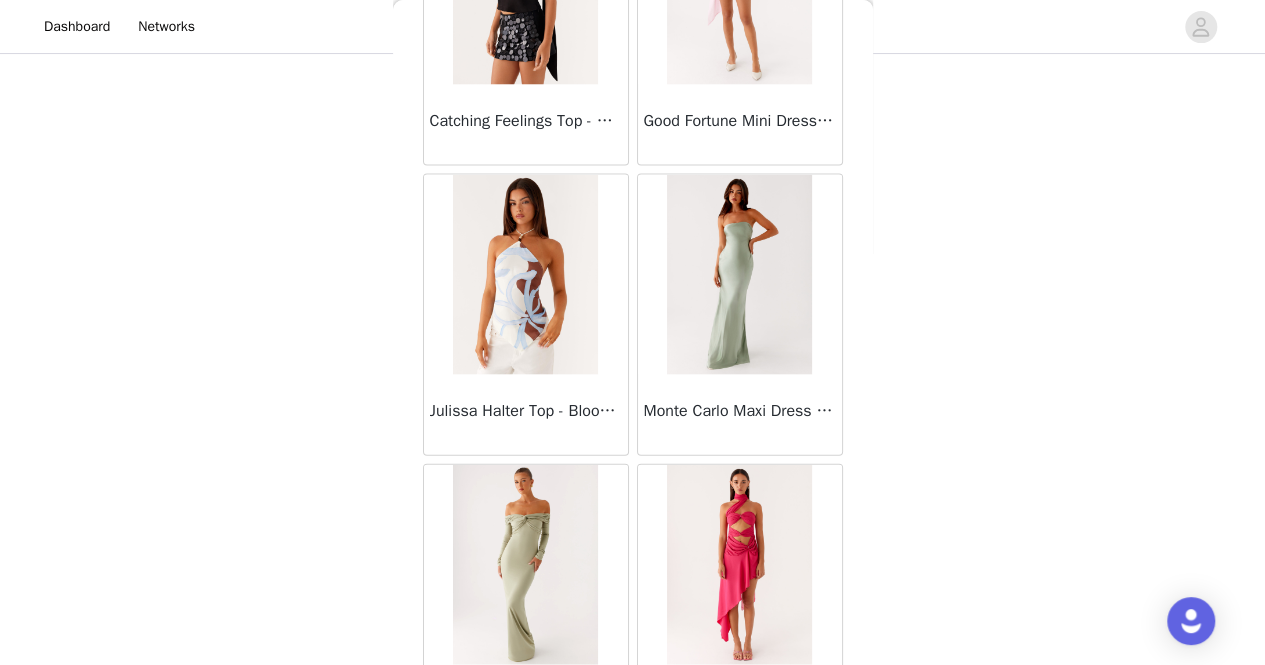 scroll, scrollTop: 47487, scrollLeft: 0, axis: vertical 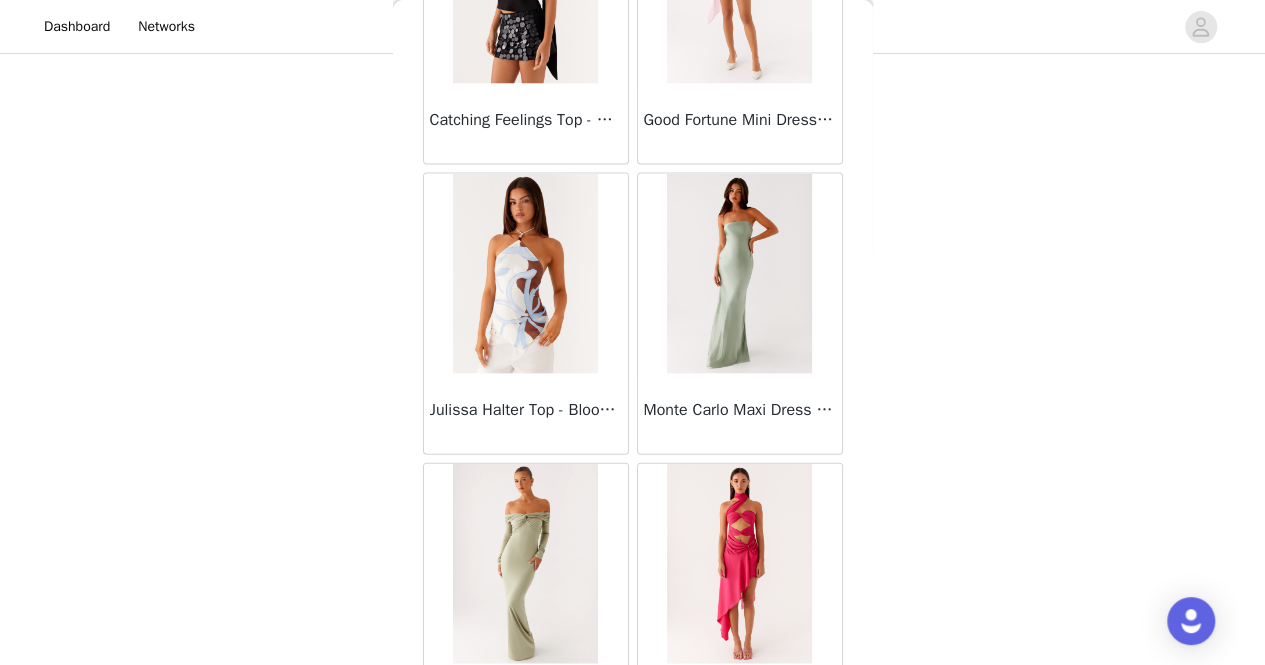 click at bounding box center (525, 274) 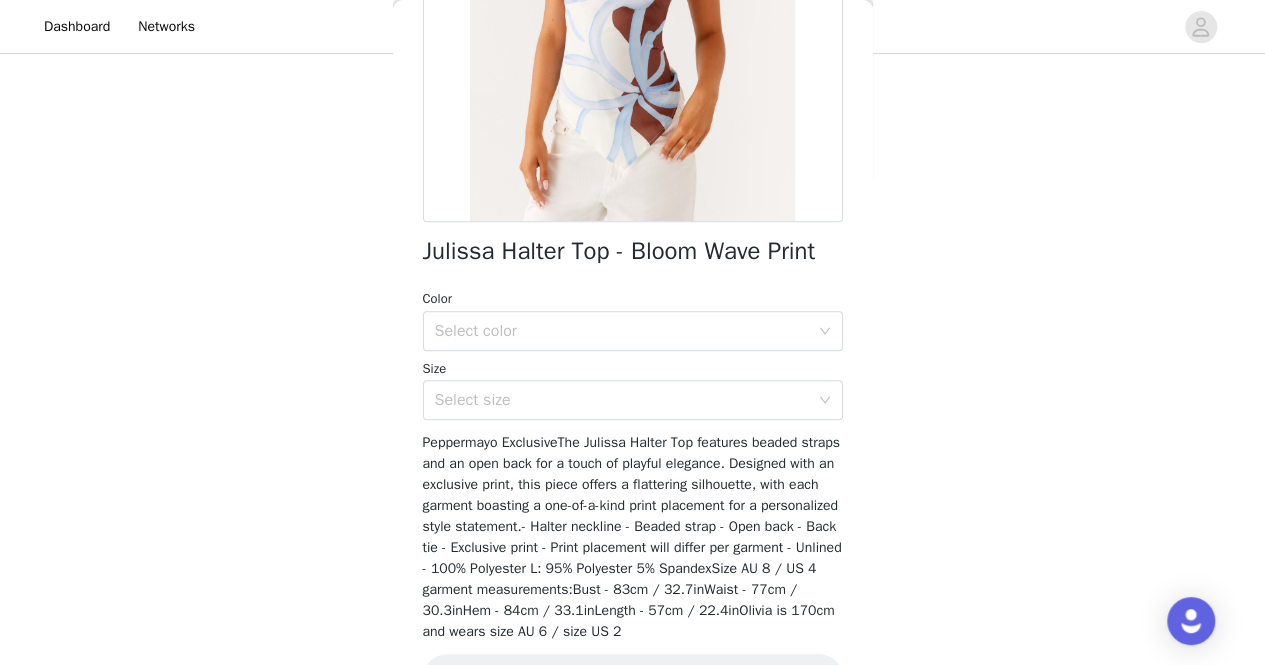 scroll, scrollTop: 346, scrollLeft: 0, axis: vertical 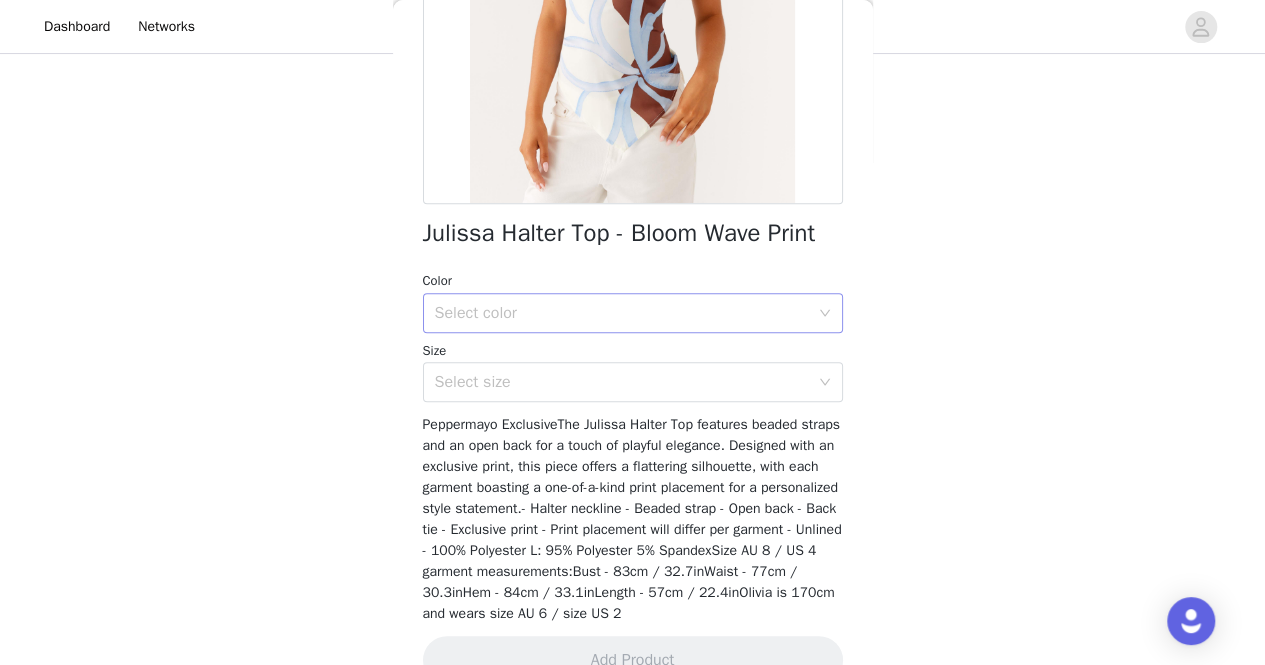 click on "Select color" at bounding box center (626, 313) 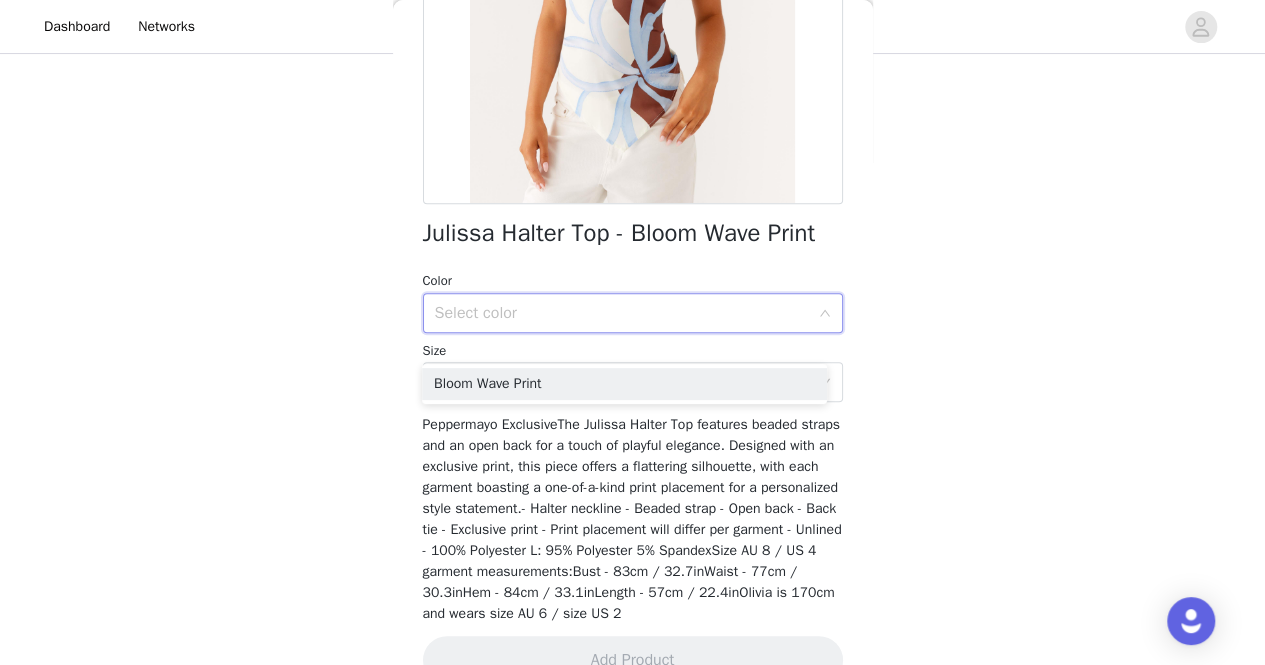 scroll, scrollTop: 0, scrollLeft: 0, axis: both 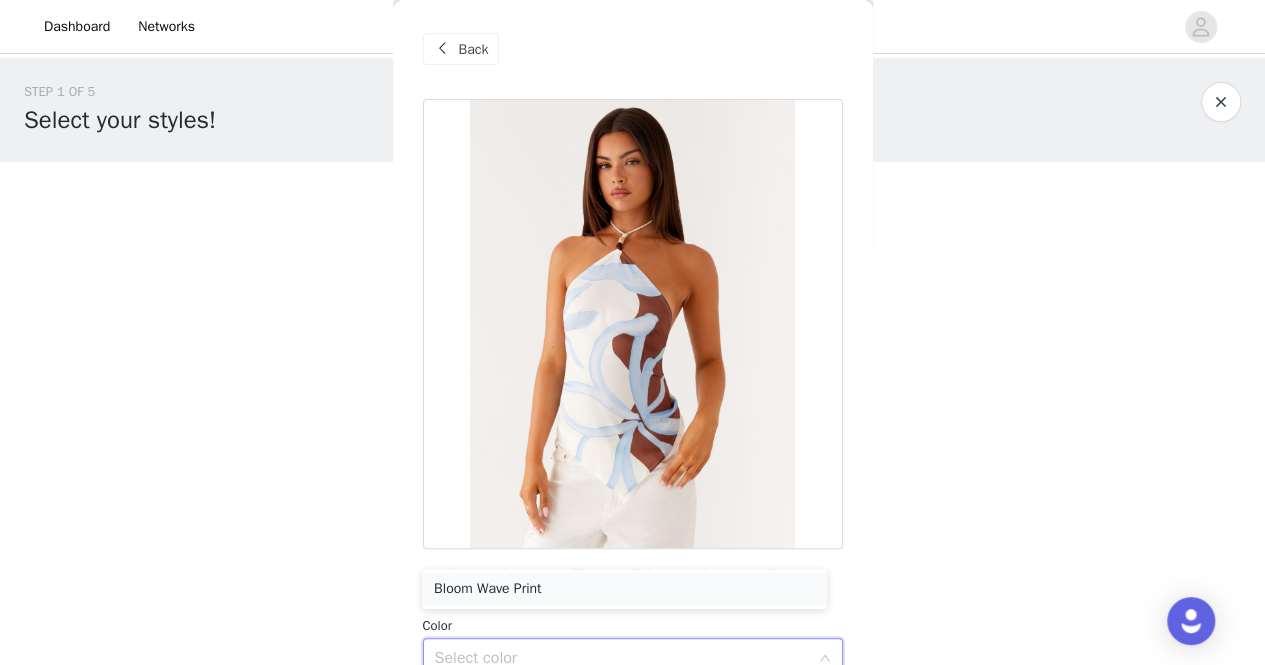 click on "Bloom Wave Print" at bounding box center (624, 589) 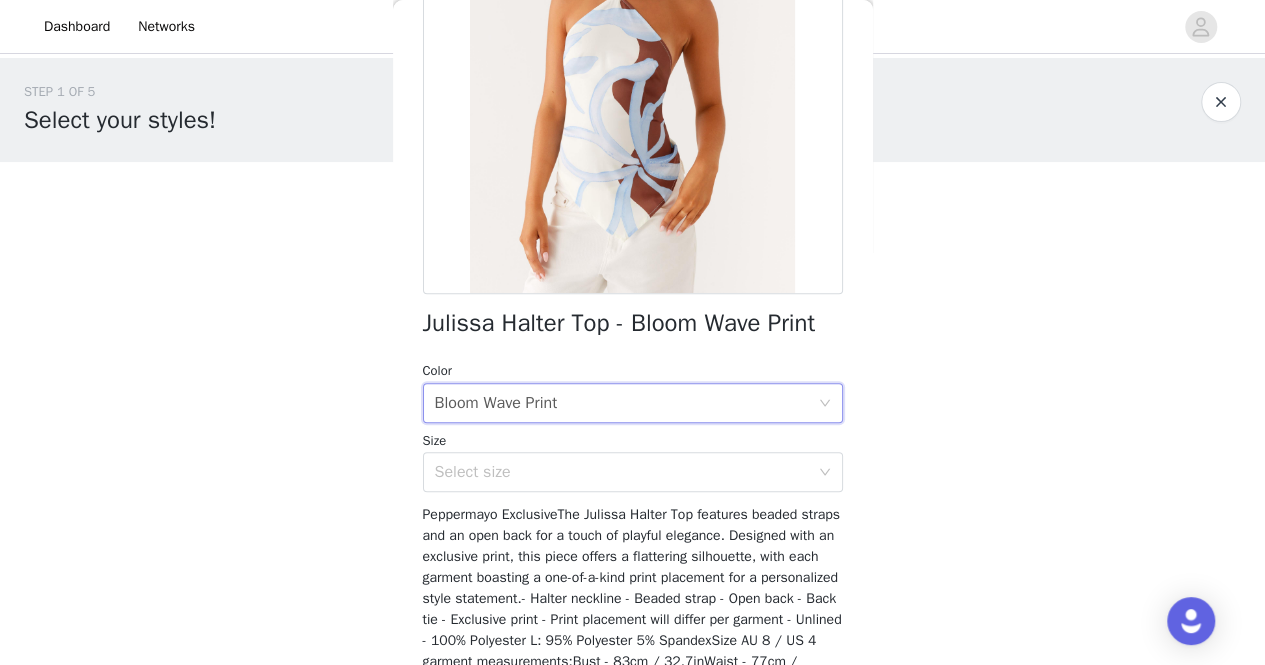 scroll, scrollTop: 271, scrollLeft: 0, axis: vertical 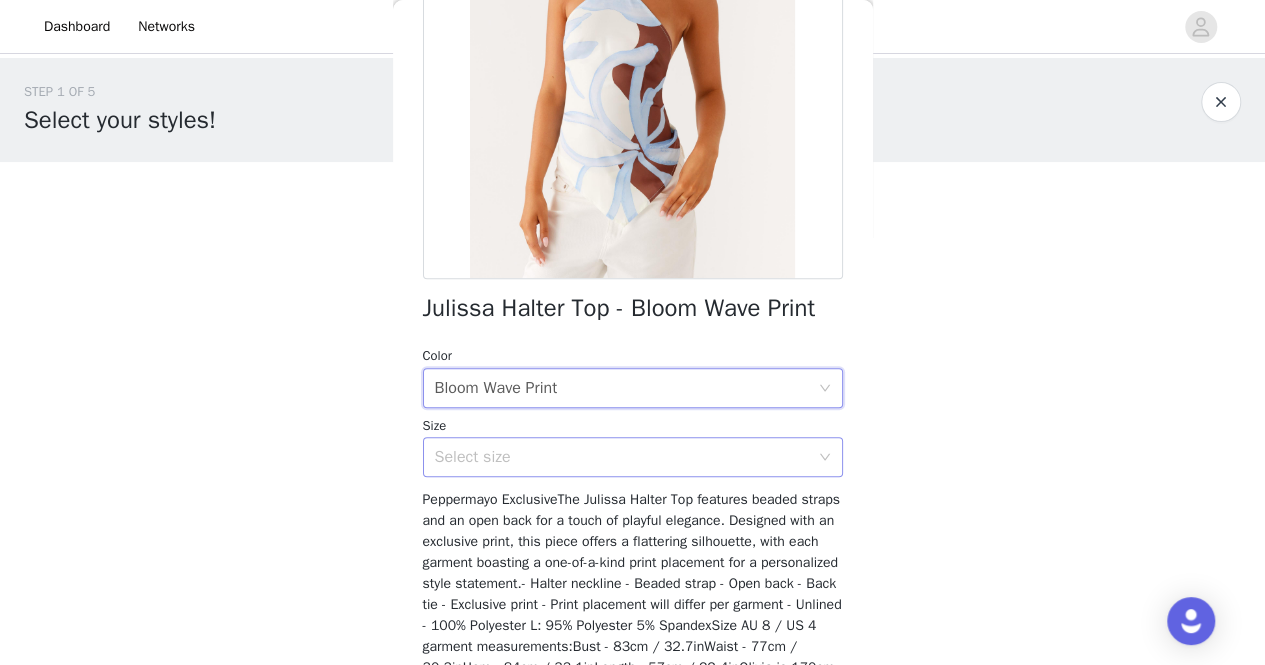 click on "Select size" at bounding box center (622, 457) 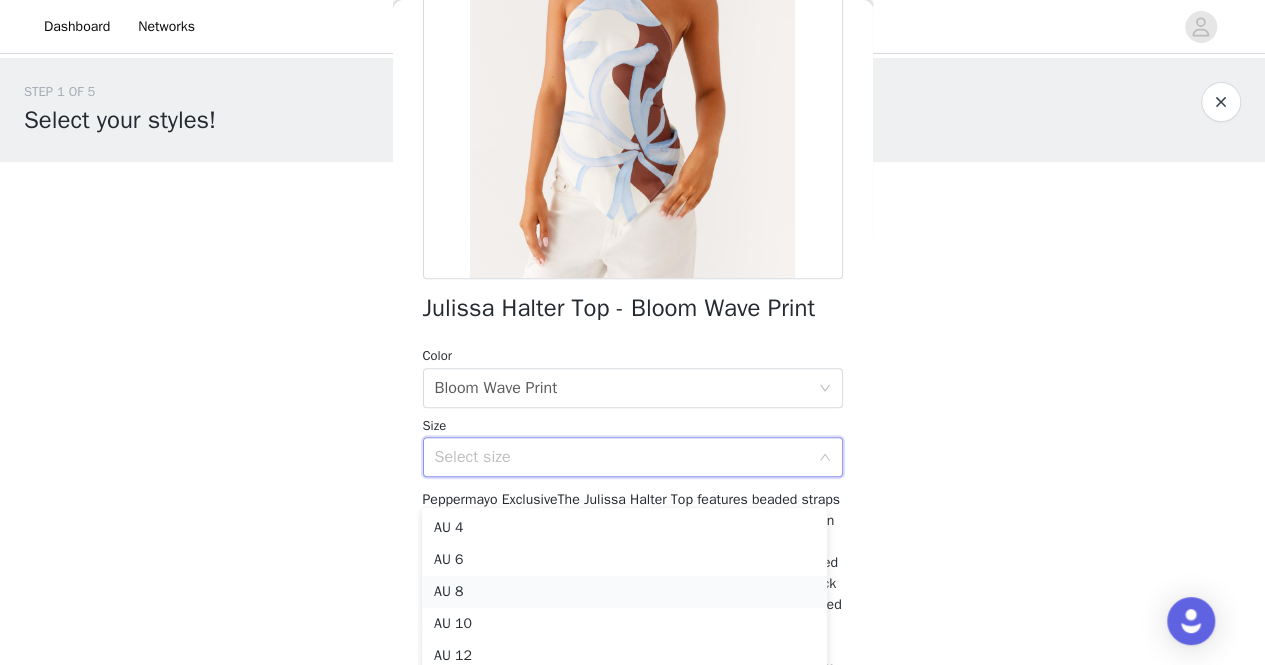 click on "AU 8" at bounding box center (624, 592) 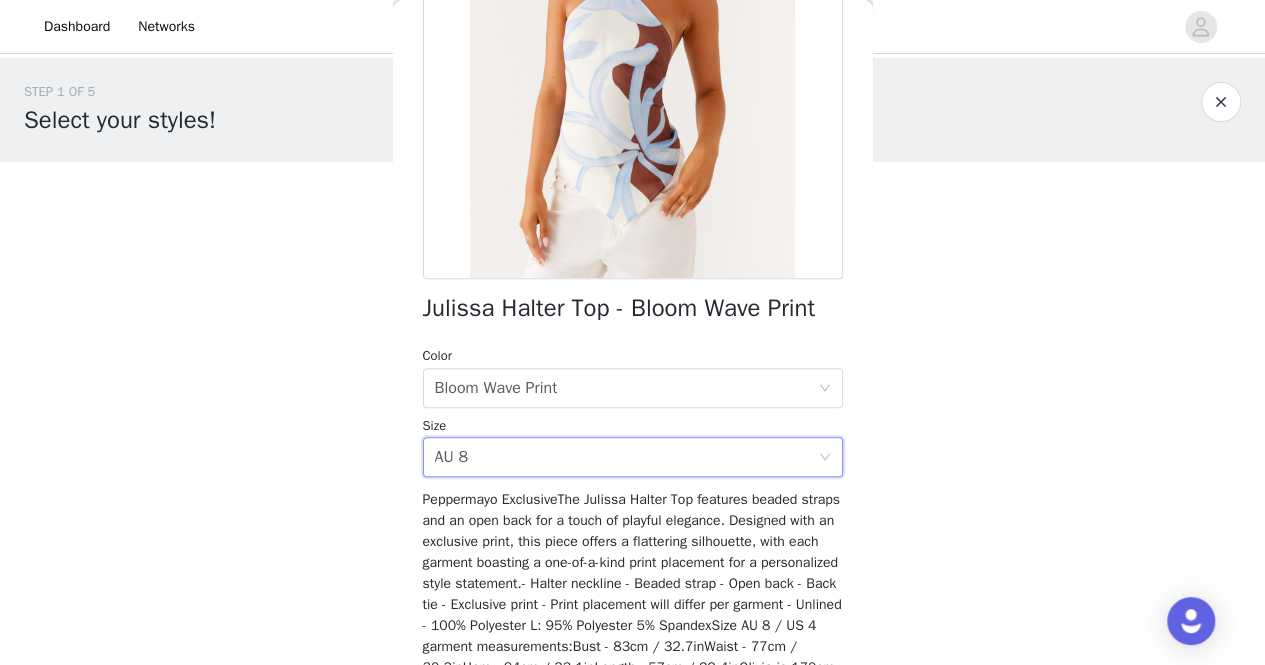 scroll, scrollTop: 436, scrollLeft: 0, axis: vertical 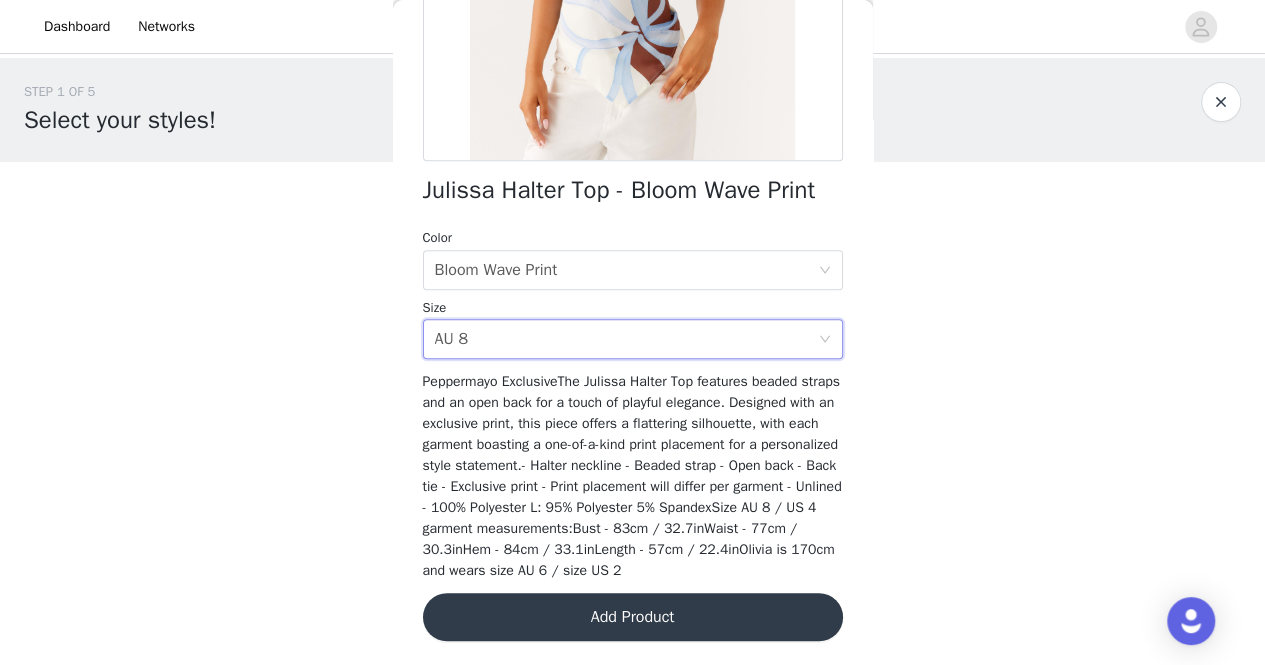 click on "Add Product" at bounding box center (633, 617) 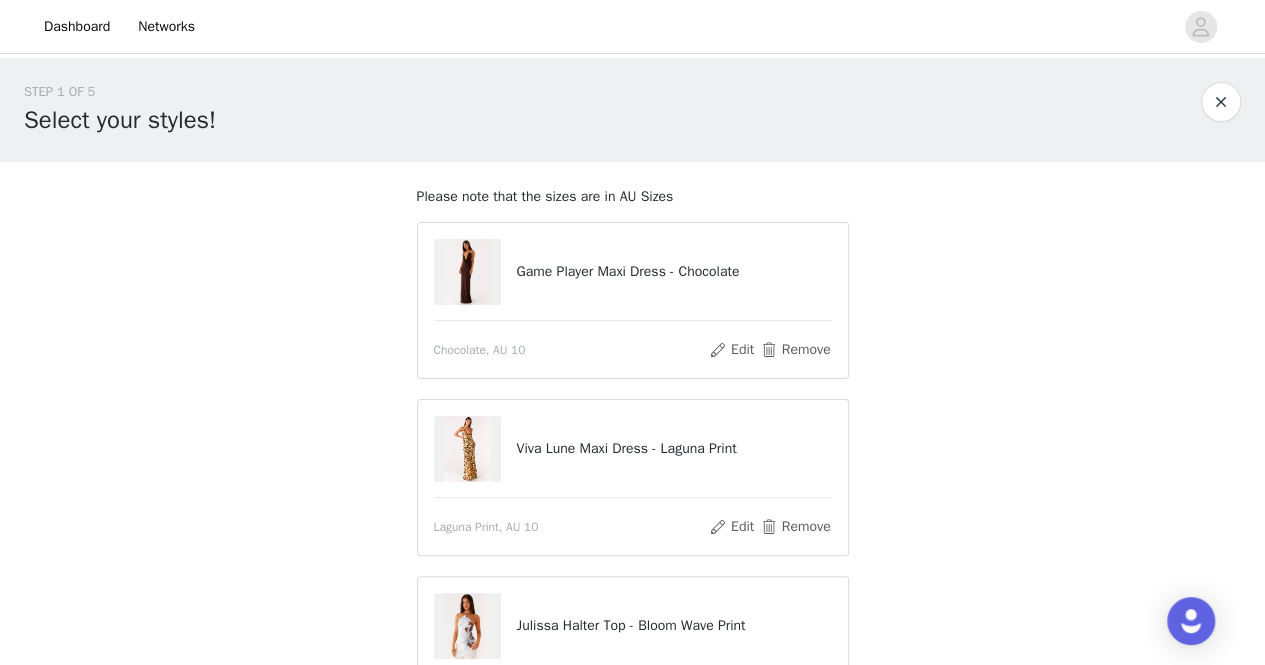 scroll, scrollTop: 252, scrollLeft: 0, axis: vertical 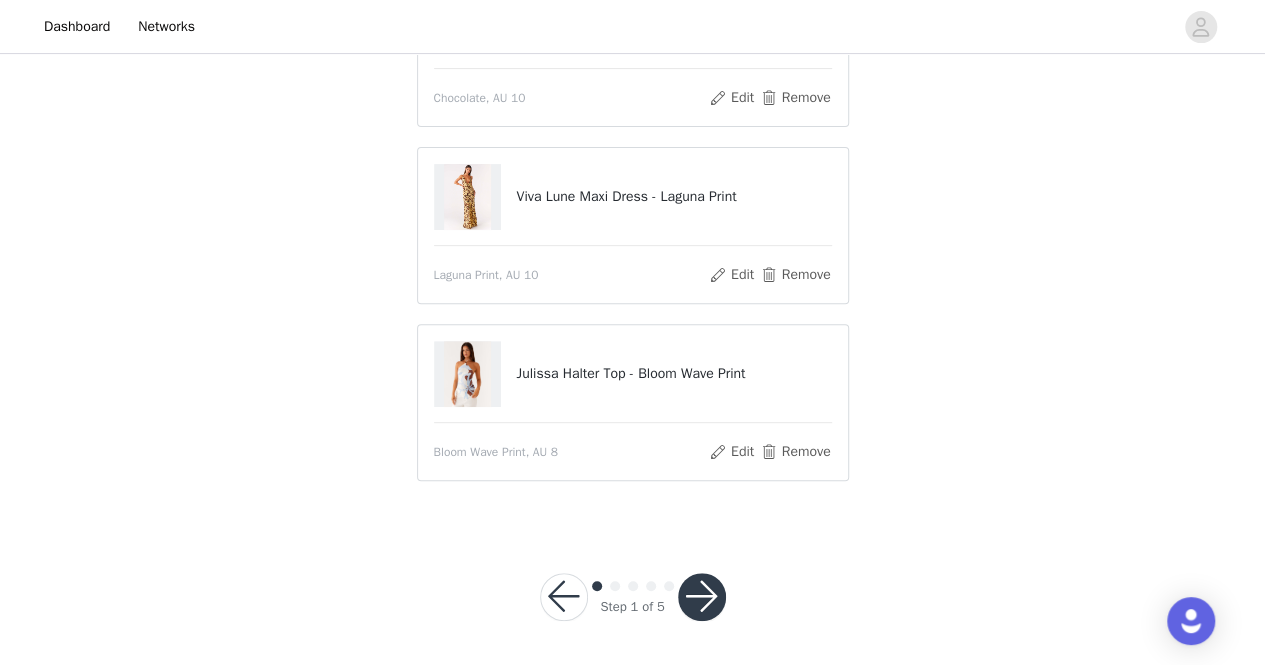 click at bounding box center (702, 597) 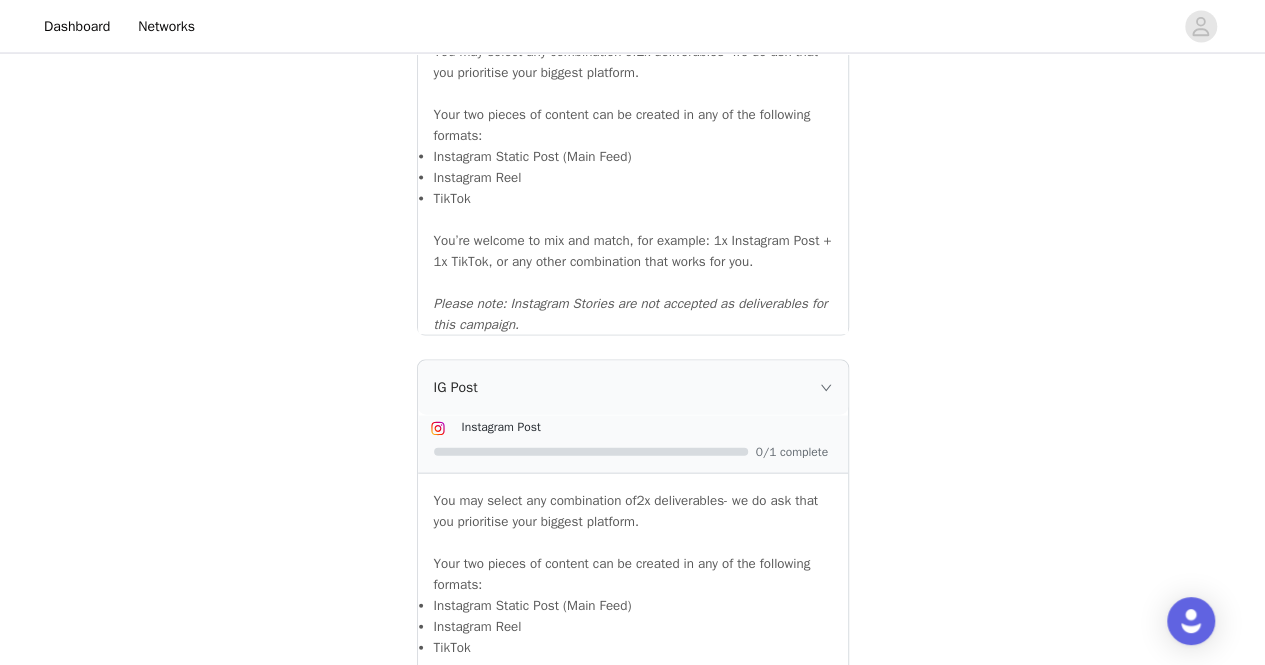 scroll, scrollTop: 2285, scrollLeft: 0, axis: vertical 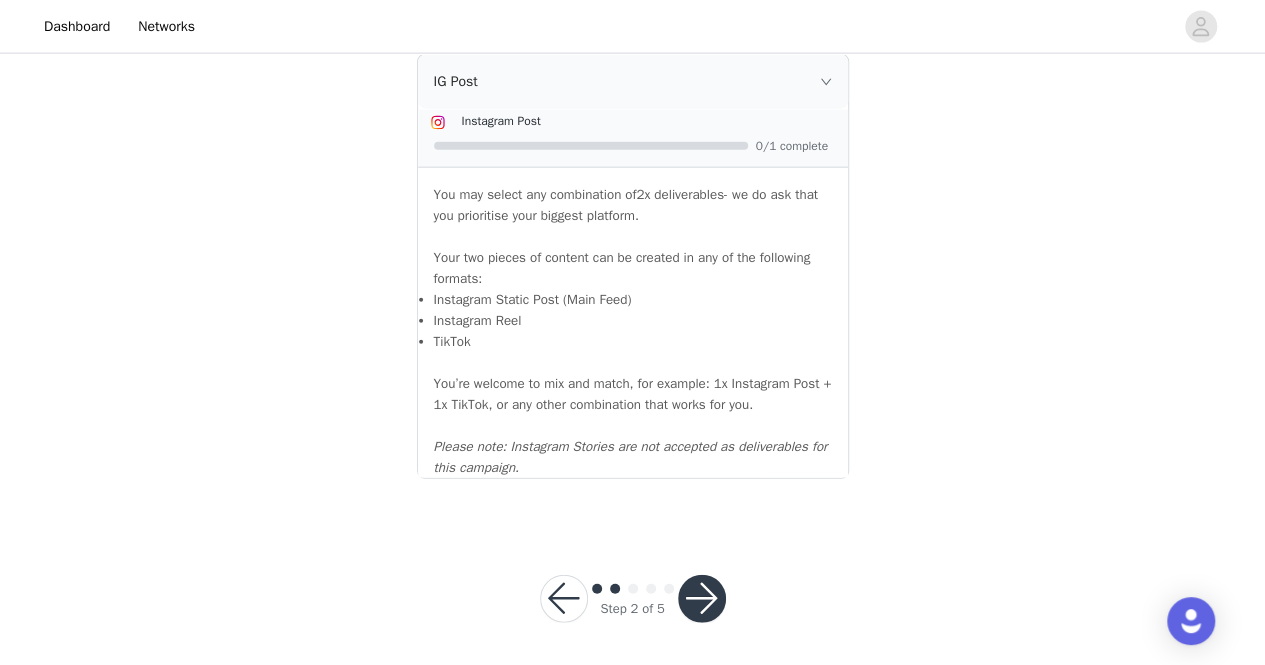 click at bounding box center [702, 599] 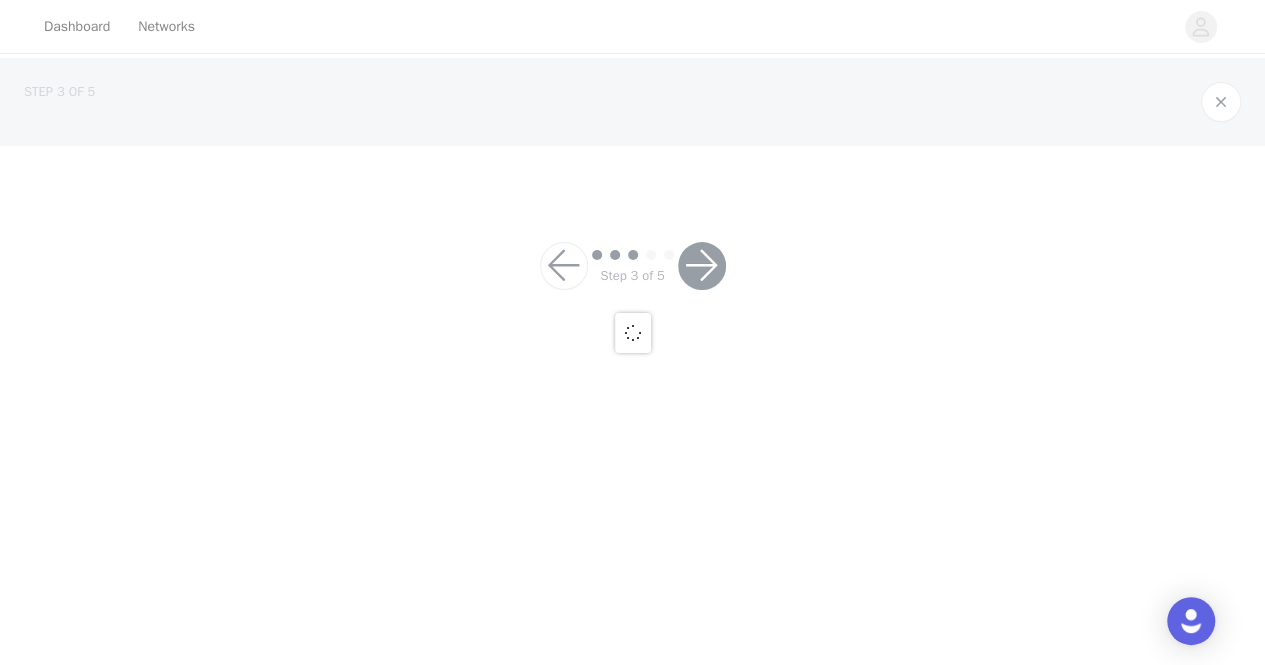 scroll, scrollTop: 0, scrollLeft: 0, axis: both 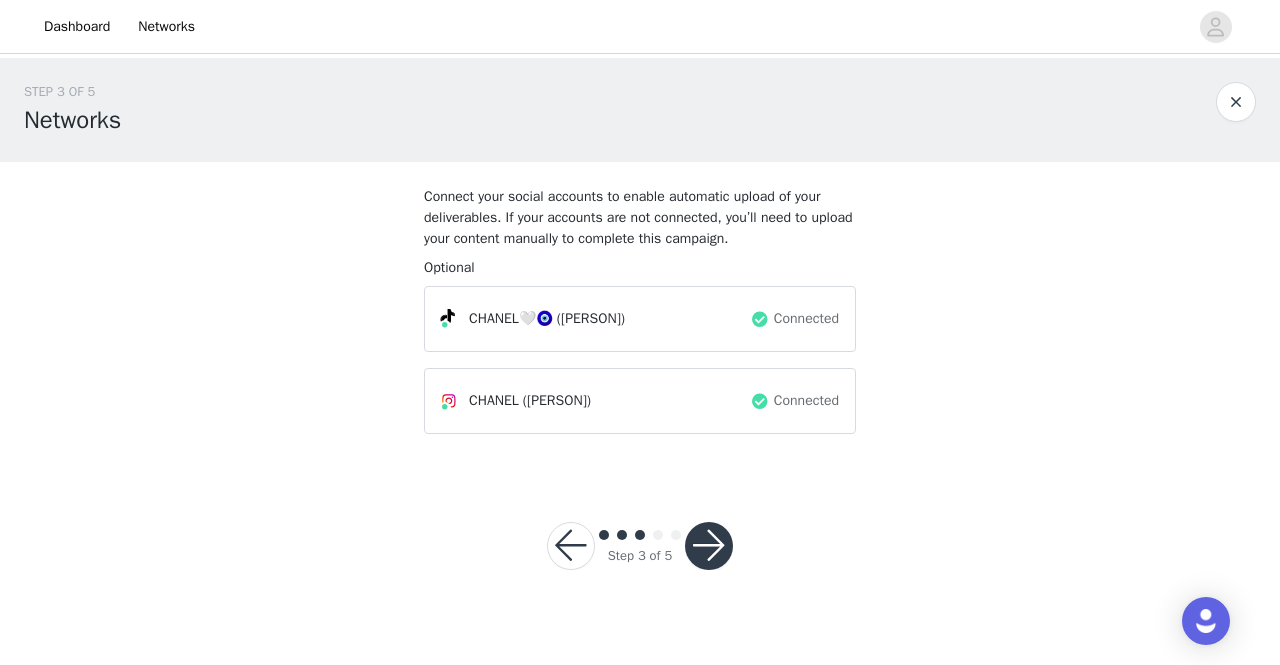 click at bounding box center [571, 546] 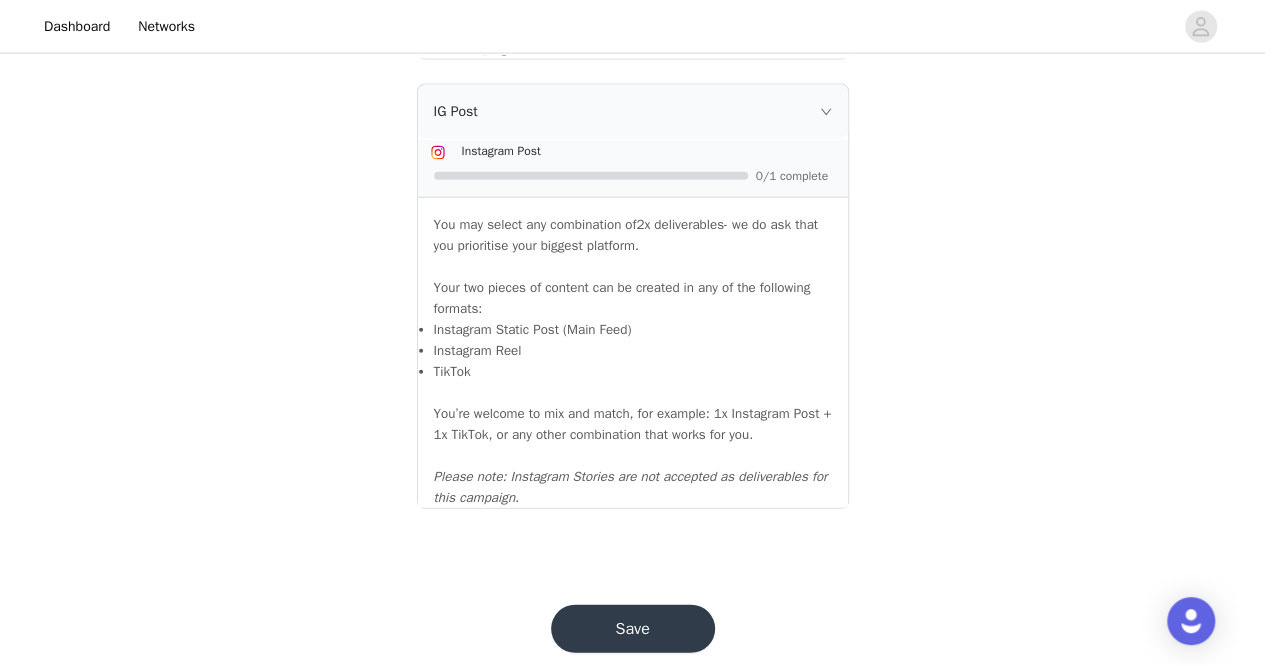 scroll, scrollTop: 2256, scrollLeft: 0, axis: vertical 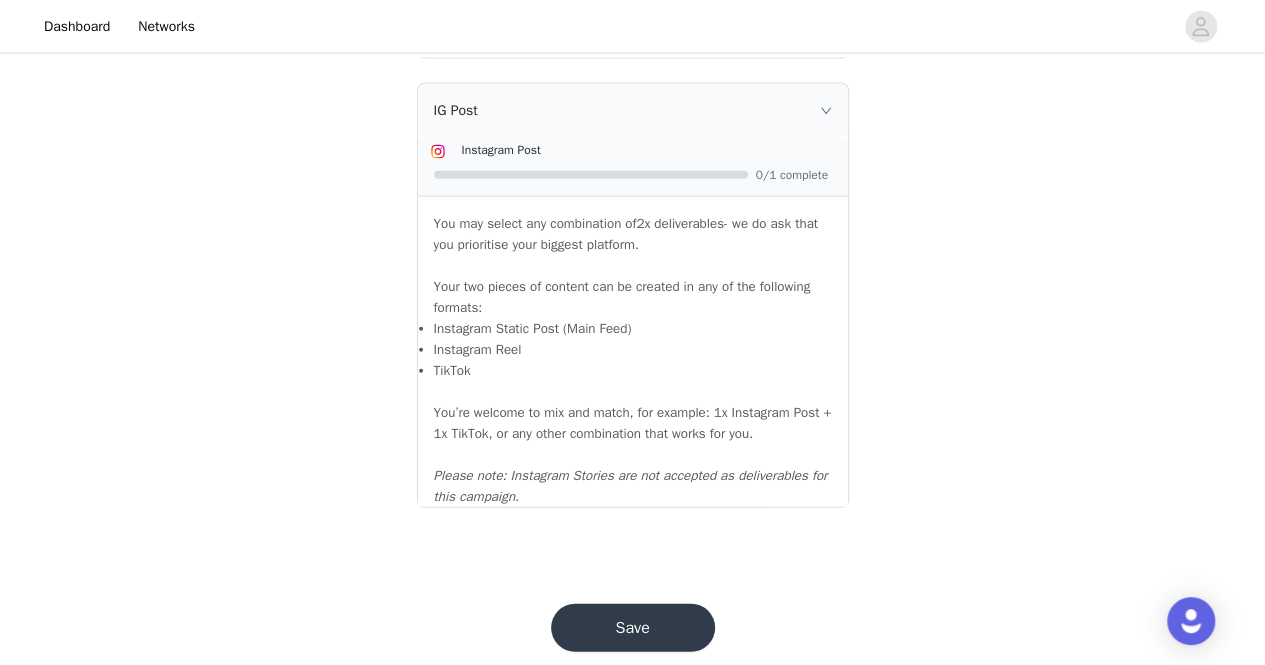 click on "Save" at bounding box center [633, 628] 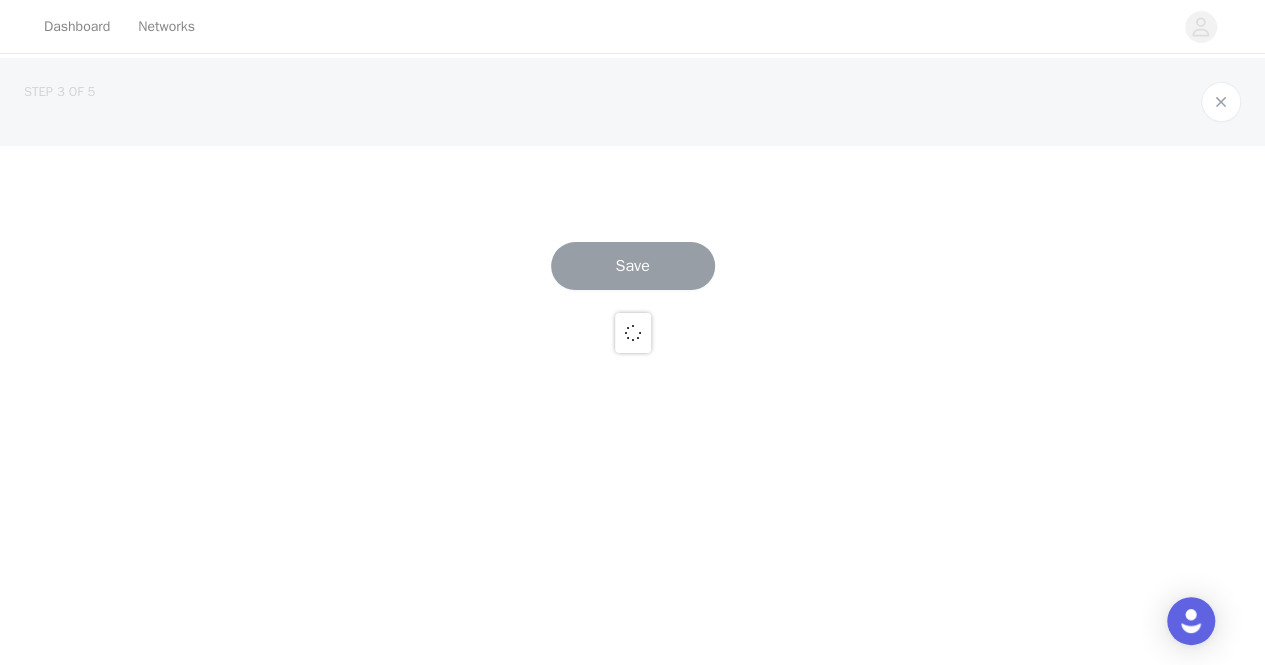 scroll, scrollTop: 0, scrollLeft: 0, axis: both 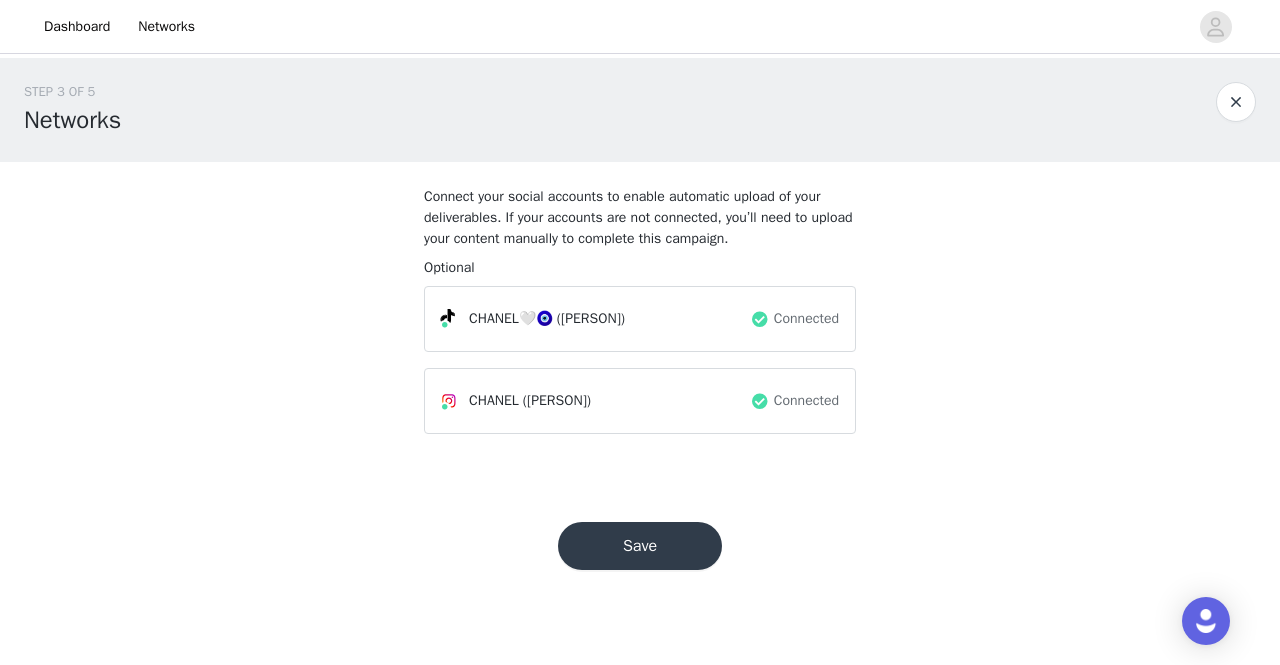 click on "Save" at bounding box center (640, 546) 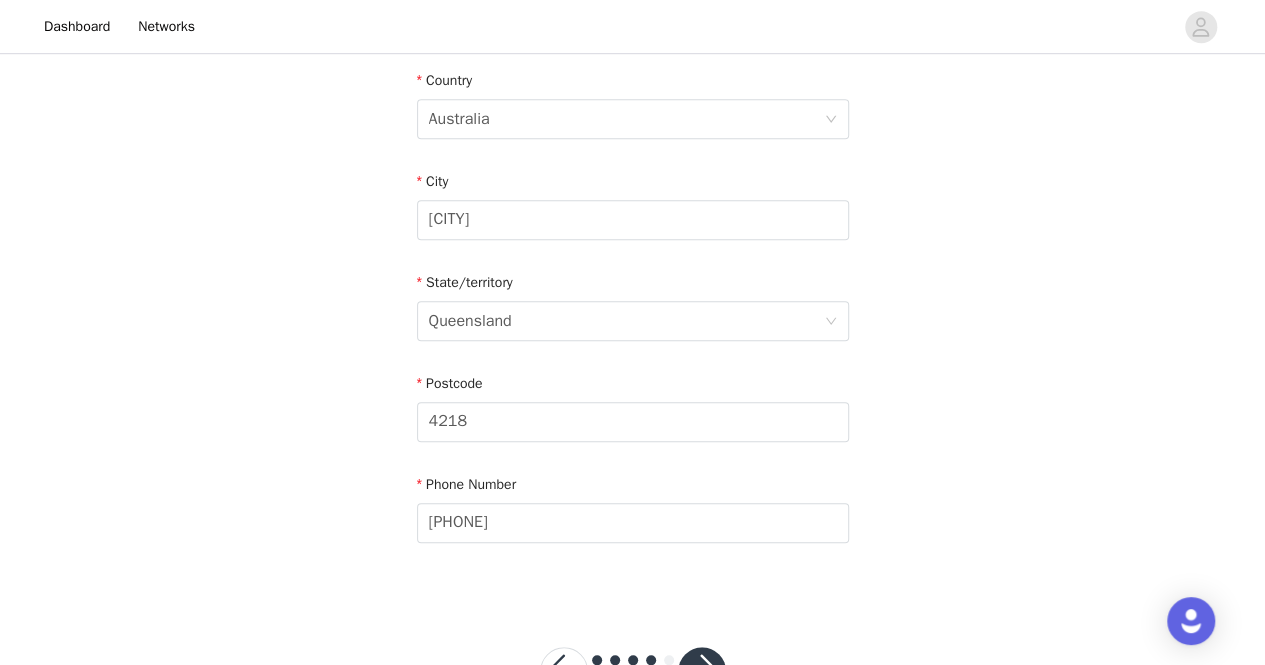 scroll, scrollTop: 740, scrollLeft: 0, axis: vertical 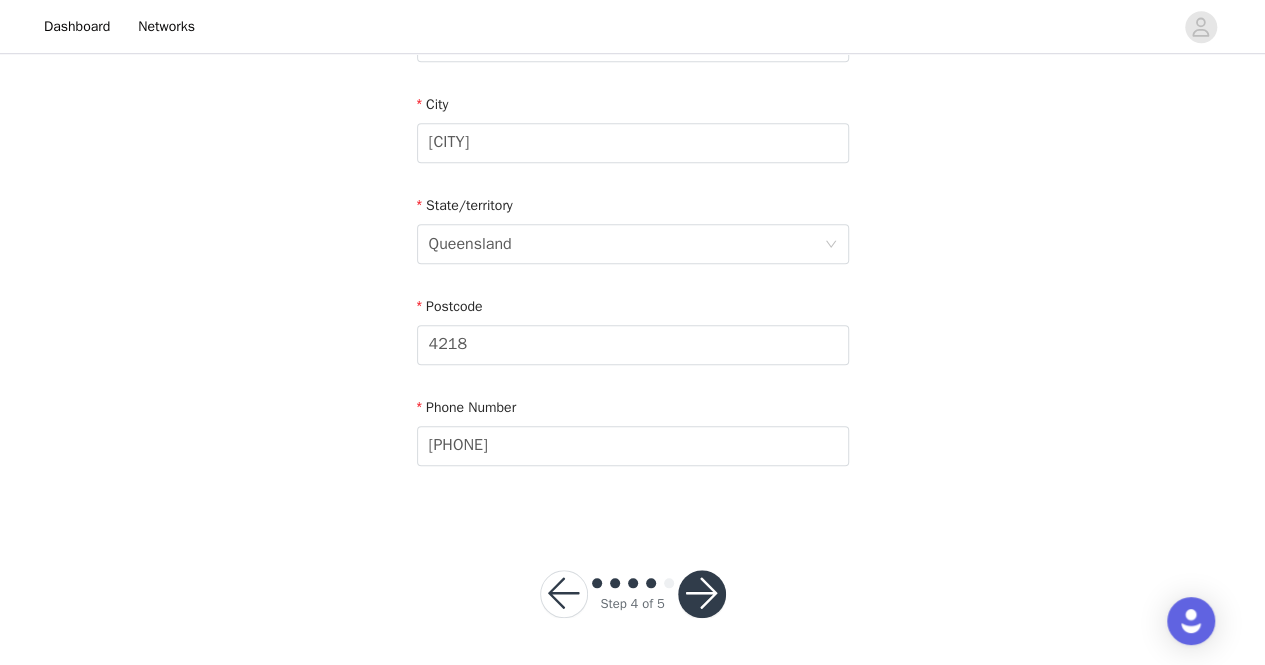 click at bounding box center (702, 594) 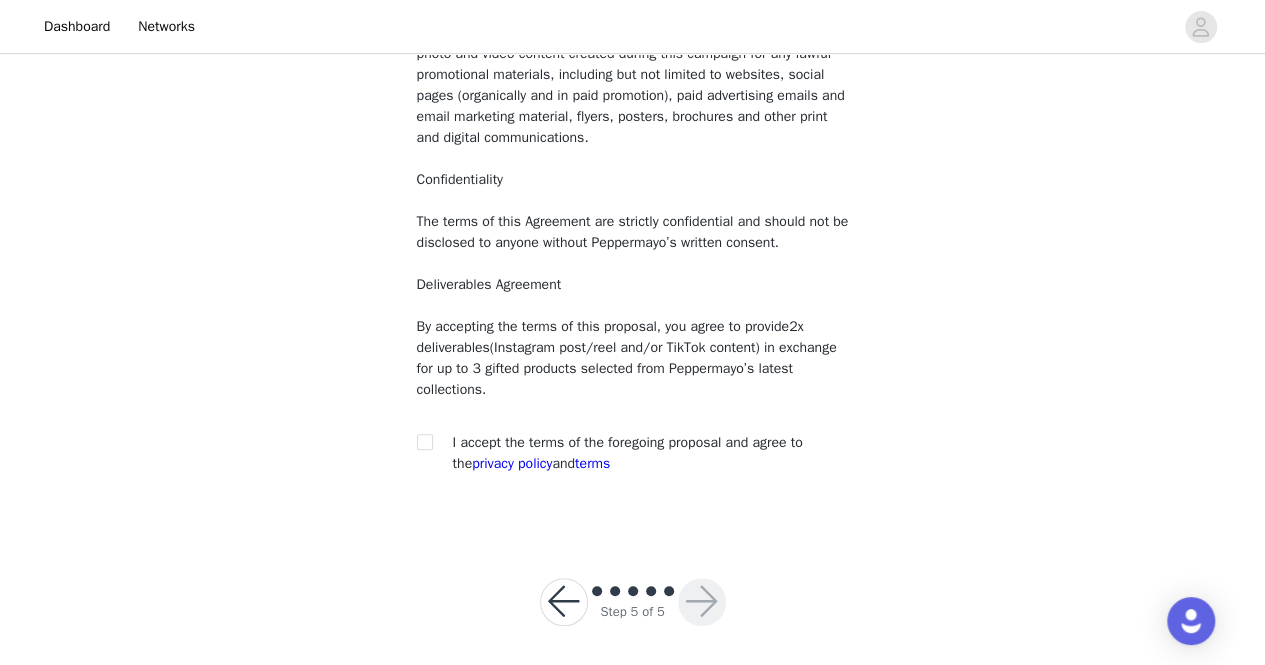 scroll, scrollTop: 256, scrollLeft: 0, axis: vertical 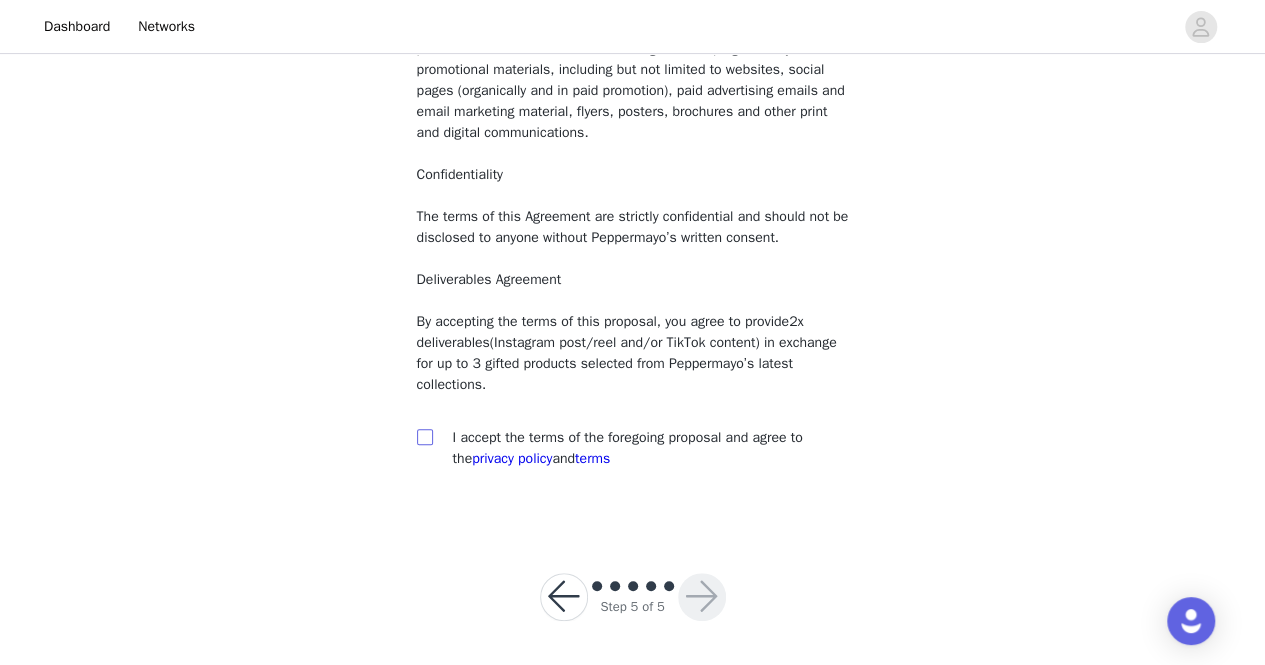 click at bounding box center (424, 436) 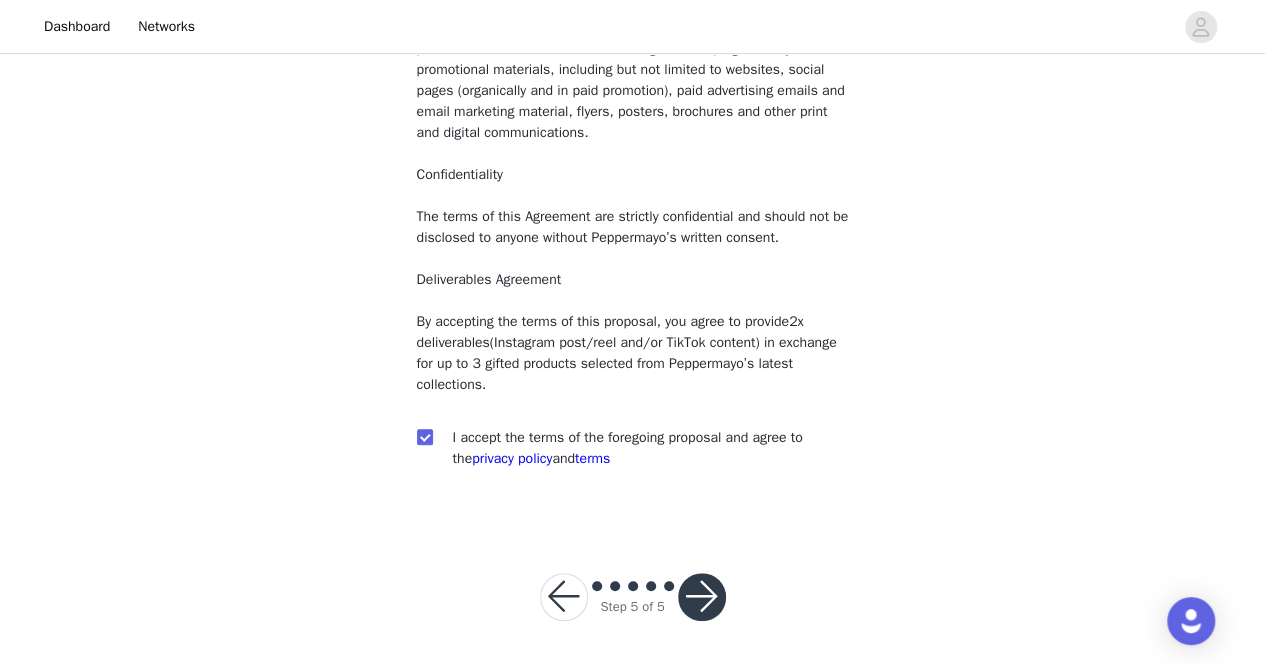 click at bounding box center (702, 597) 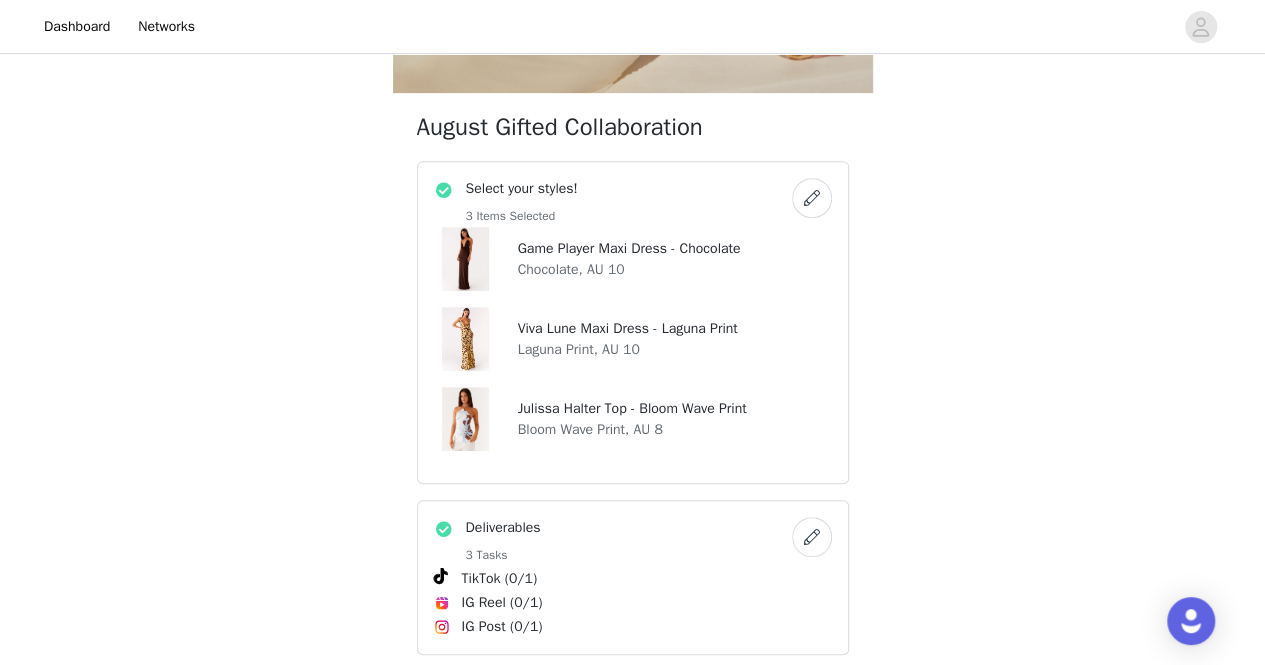 scroll, scrollTop: 0, scrollLeft: 0, axis: both 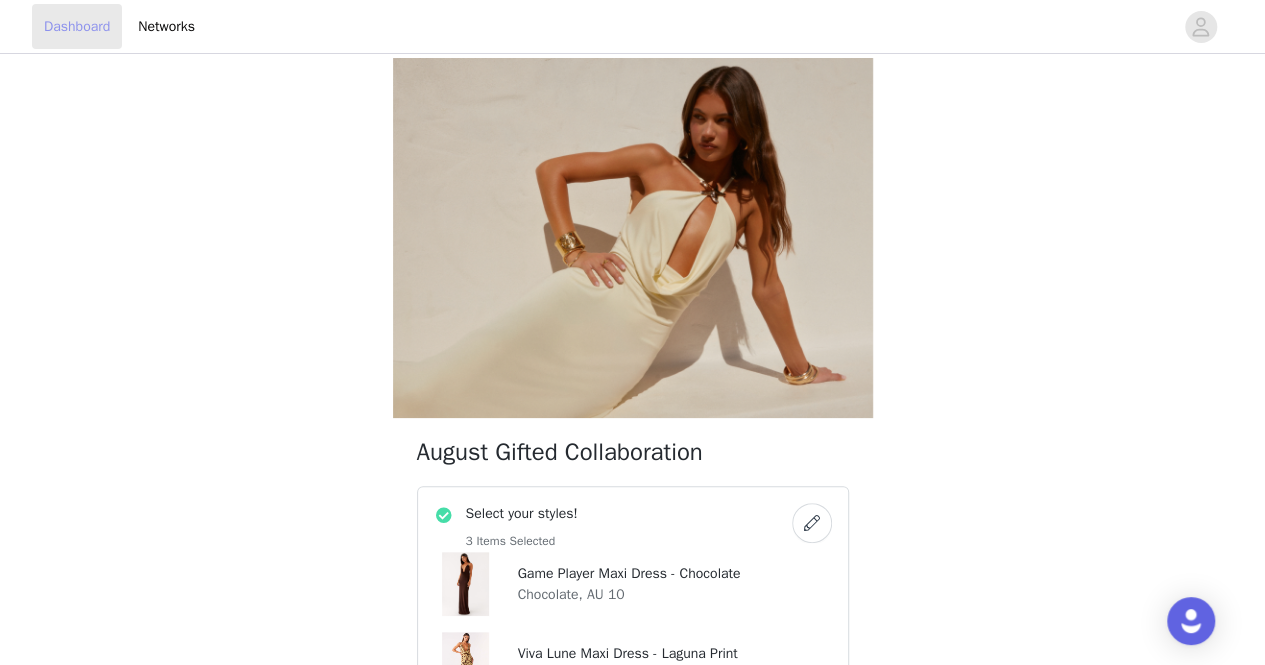click on "Dashboard" at bounding box center (77, 26) 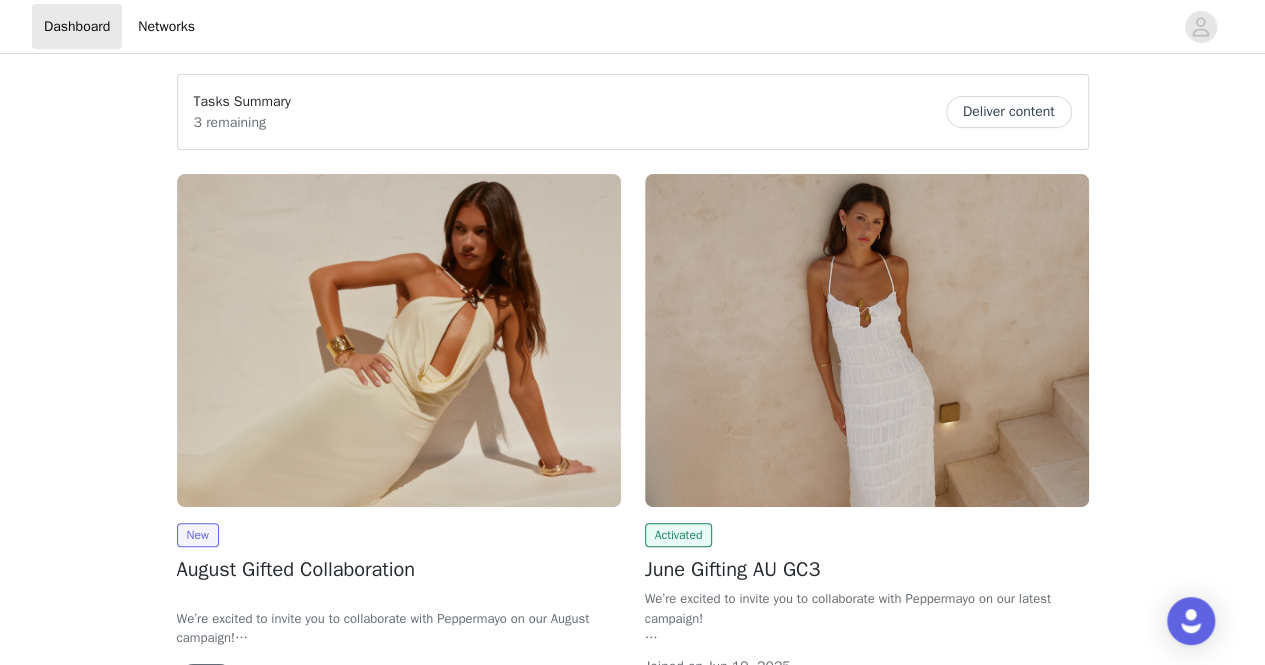 click on "3 remaining" at bounding box center [242, 122] 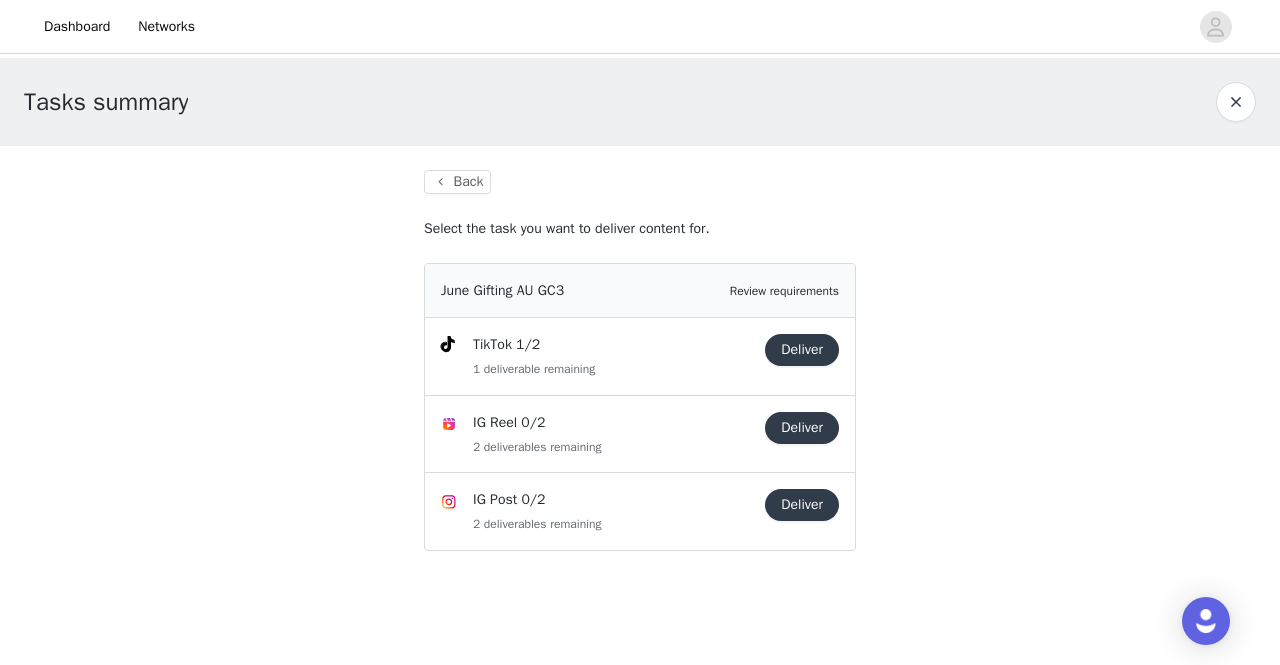 click on "Deliver" at bounding box center (802, 505) 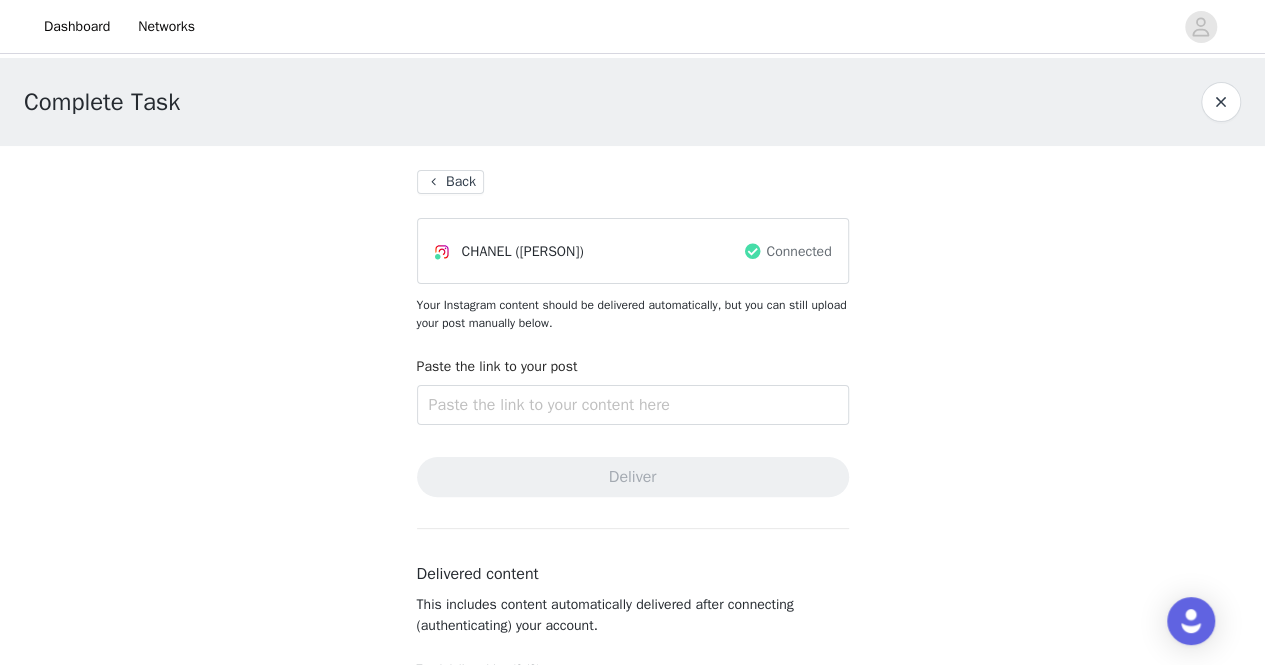 click on "Back" at bounding box center (450, 182) 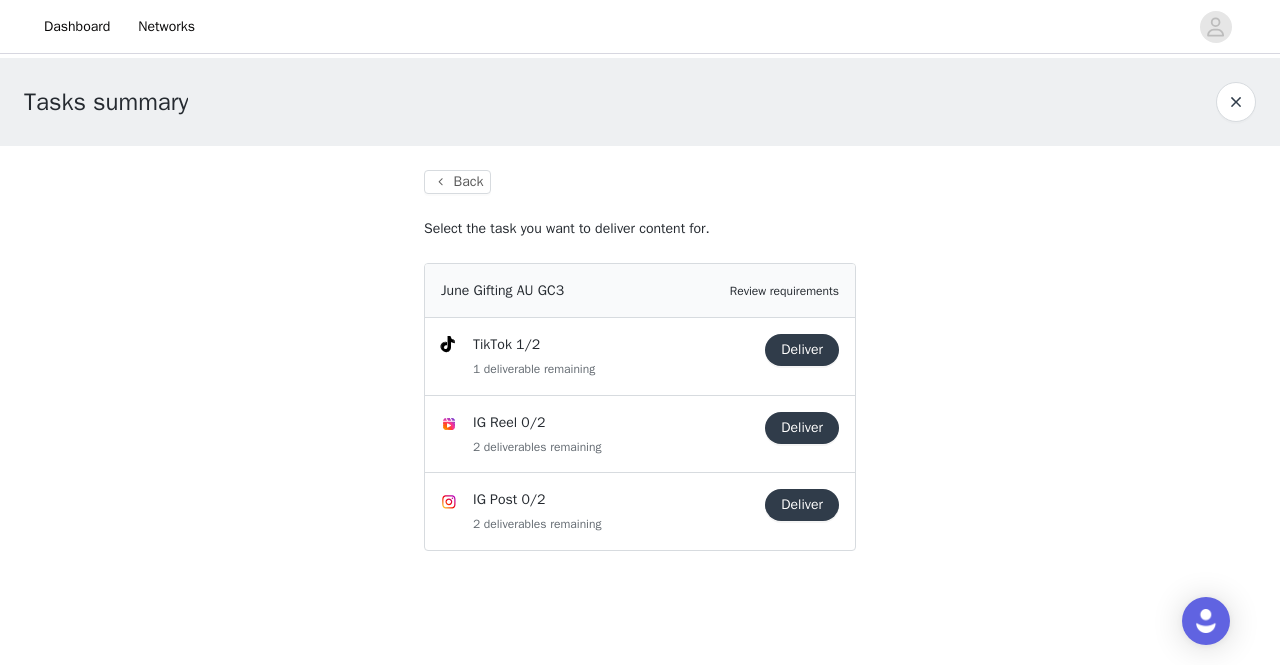 click on "Deliver" at bounding box center (802, 350) 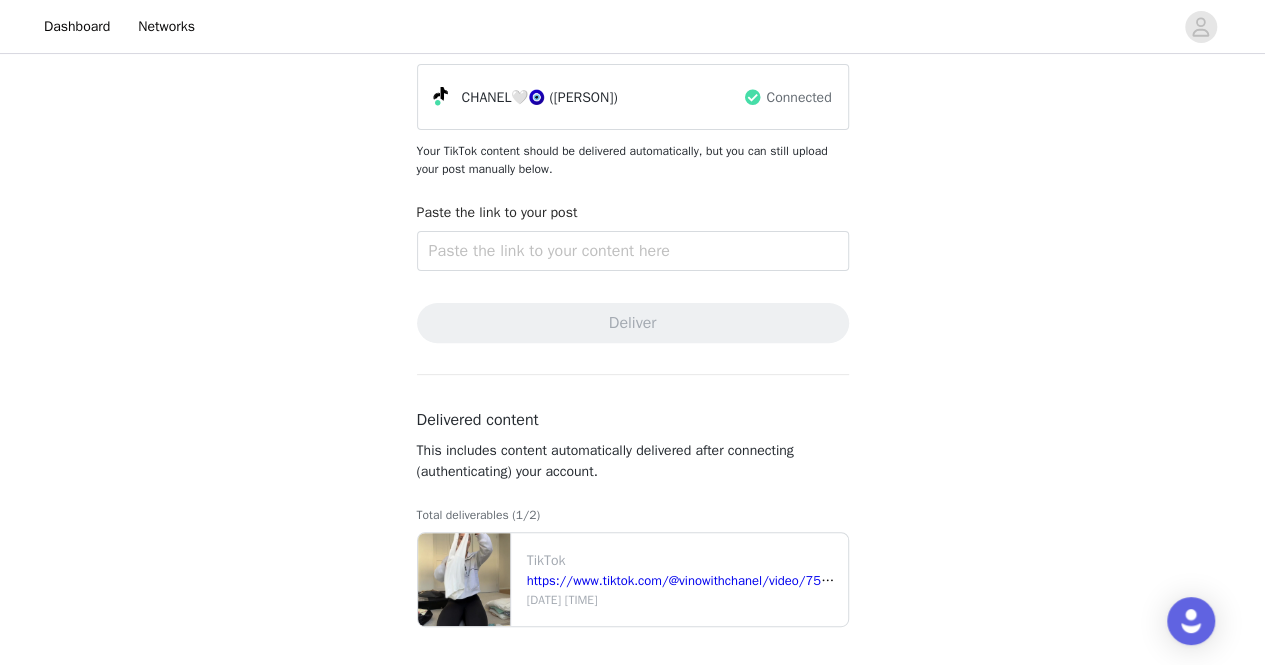 scroll, scrollTop: 0, scrollLeft: 0, axis: both 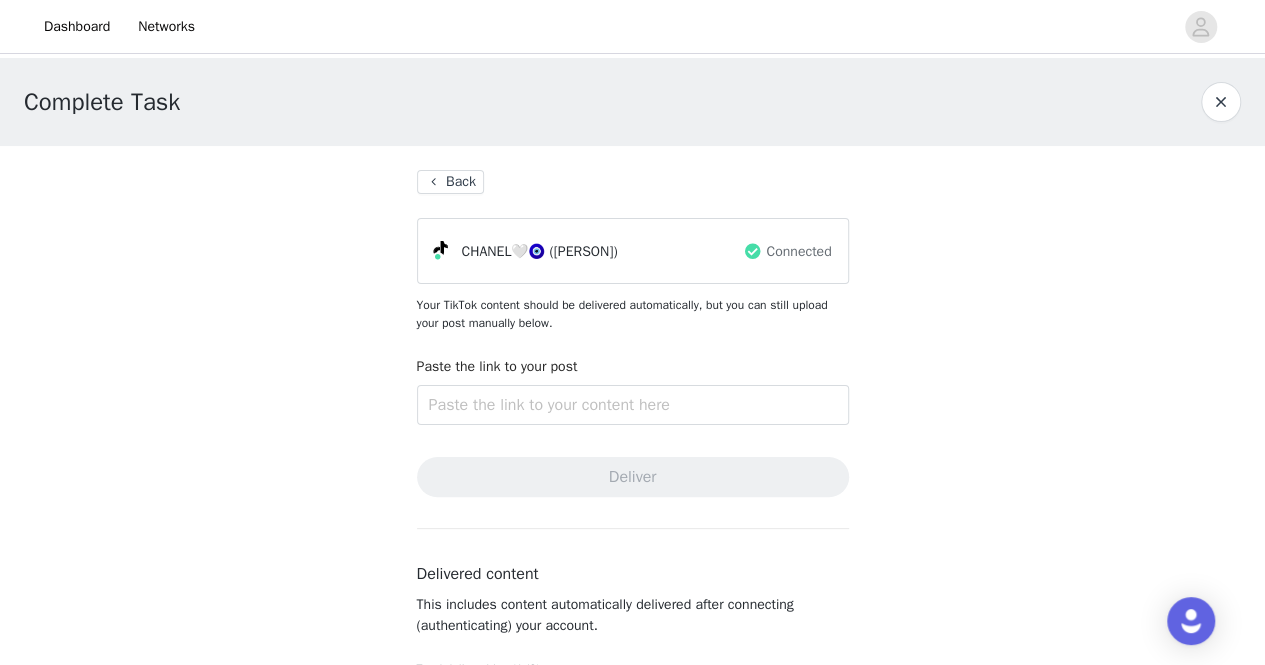 click on "Back" at bounding box center (450, 182) 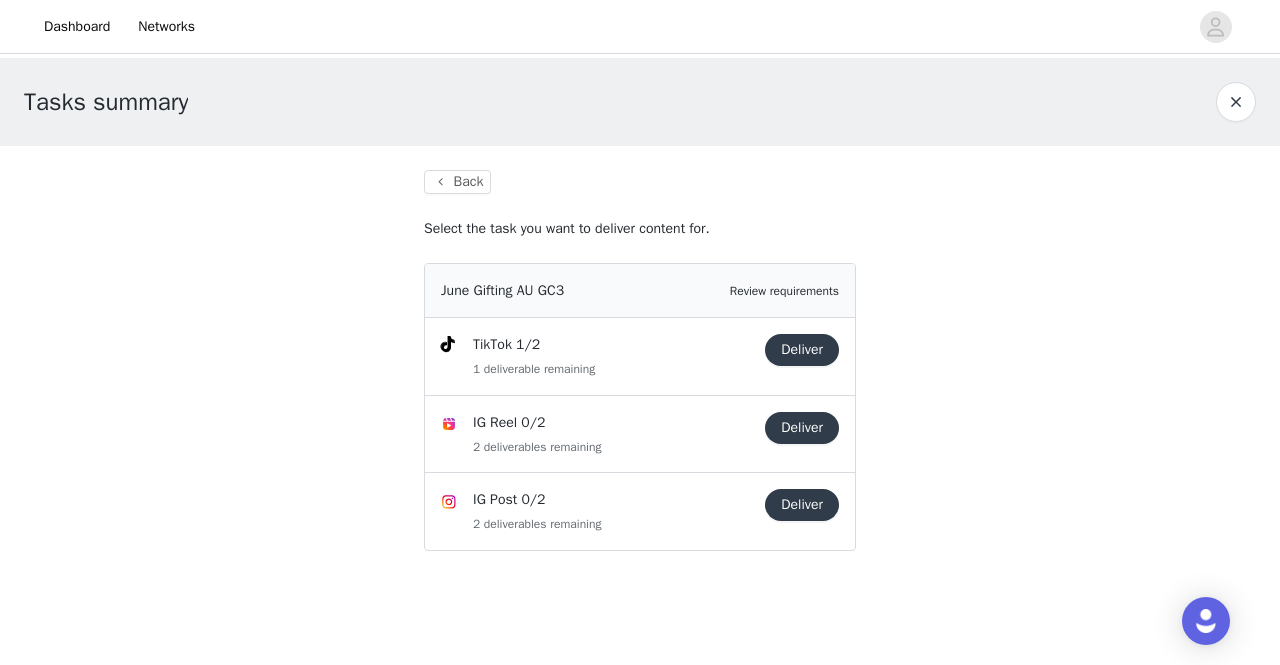 click on "Deliver" at bounding box center [802, 505] 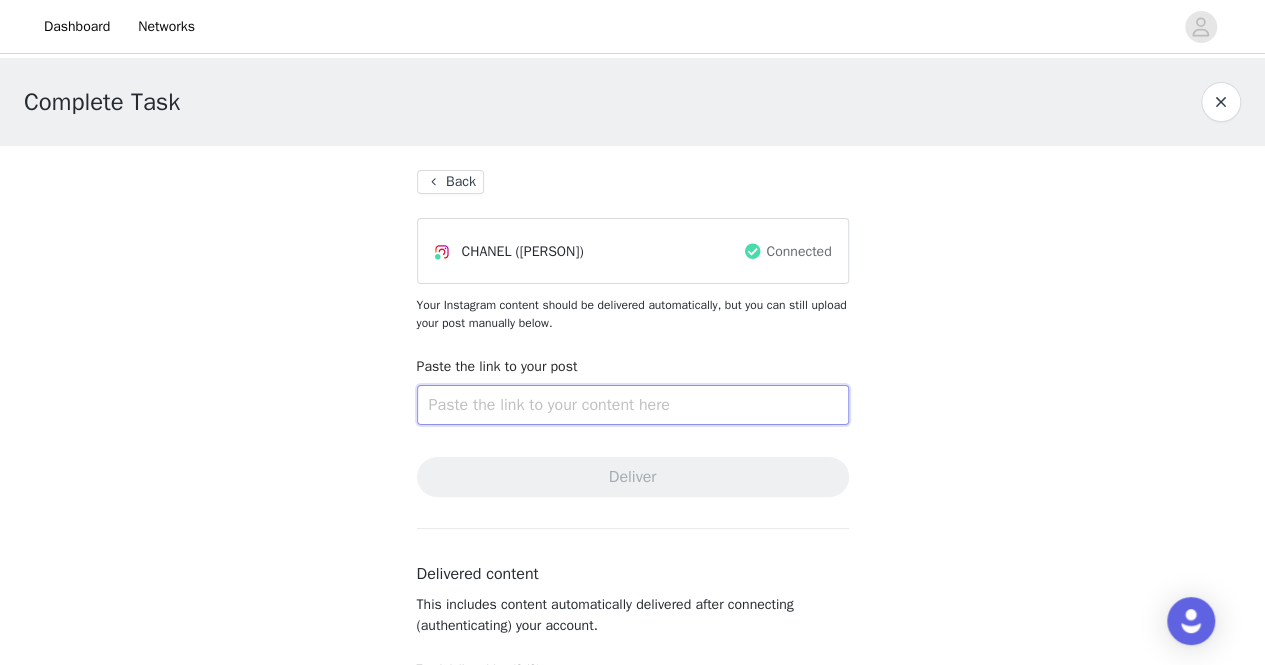 click at bounding box center (633, 405) 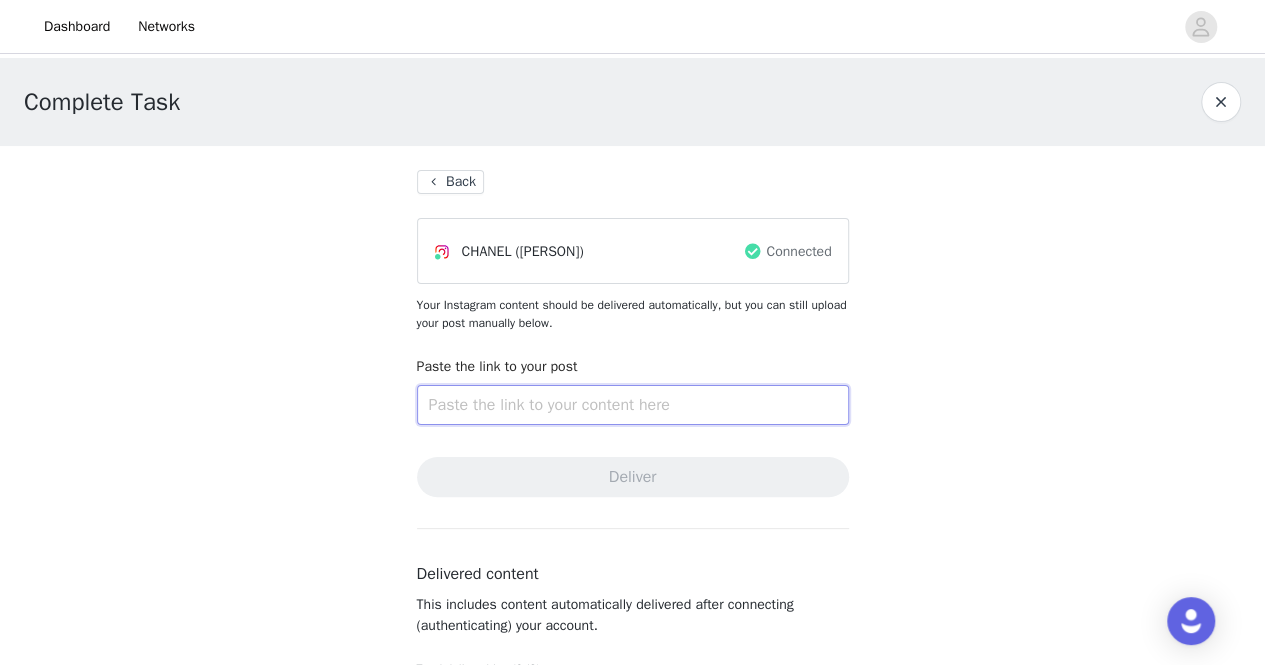 paste on "https://www.instagram.com/p/DMXPBxDN4cw/?igsh=MWhsM3dpMDdwbnV1Zg==" 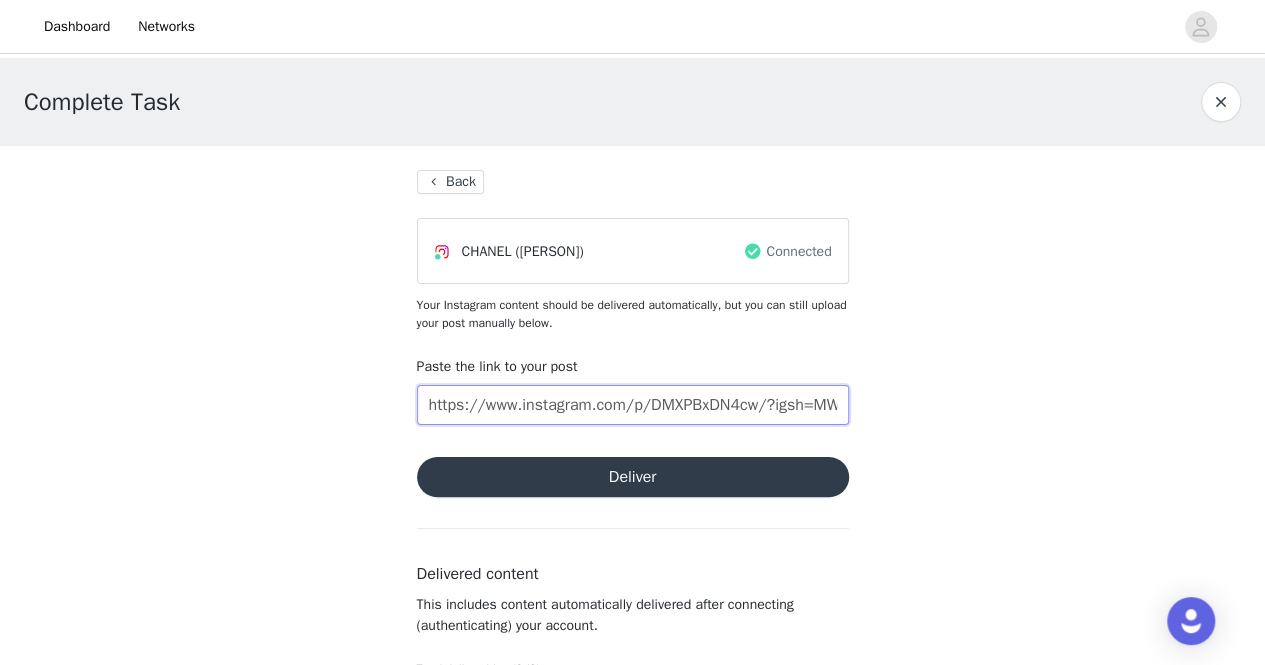 scroll, scrollTop: 0, scrollLeft: 183, axis: horizontal 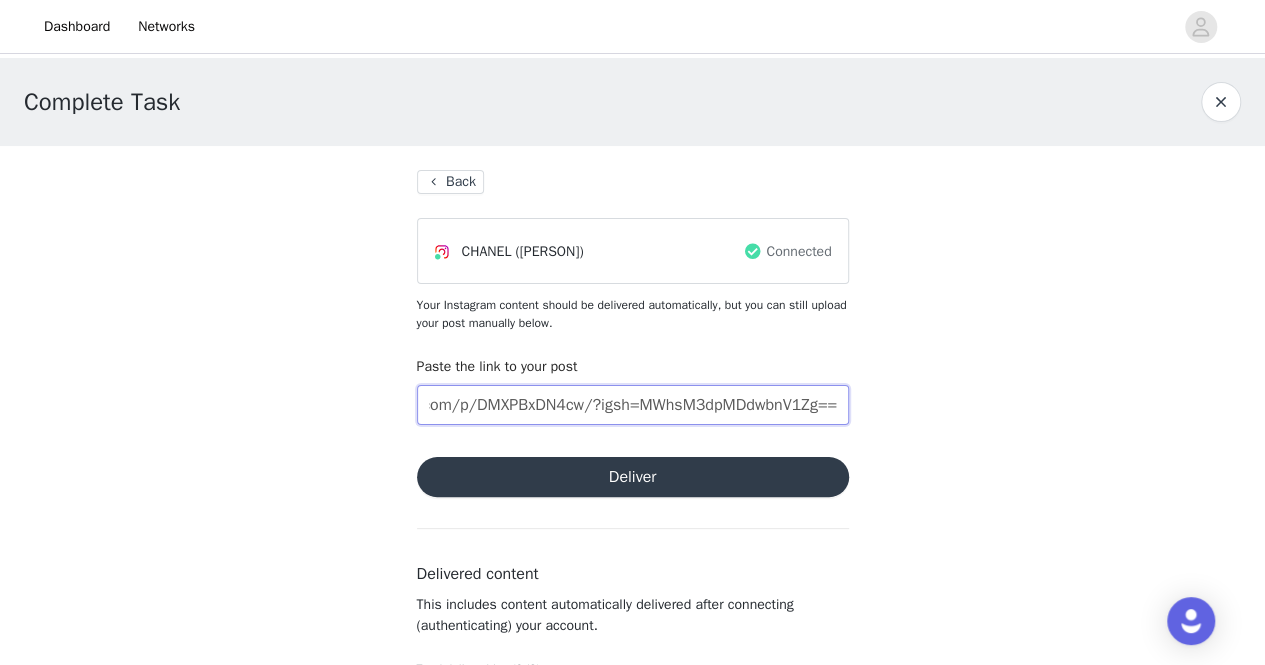 type on "https://www.instagram.com/p/DMXPBxDN4cw/?igsh=MWhsM3dpMDdwbnV1Zg==" 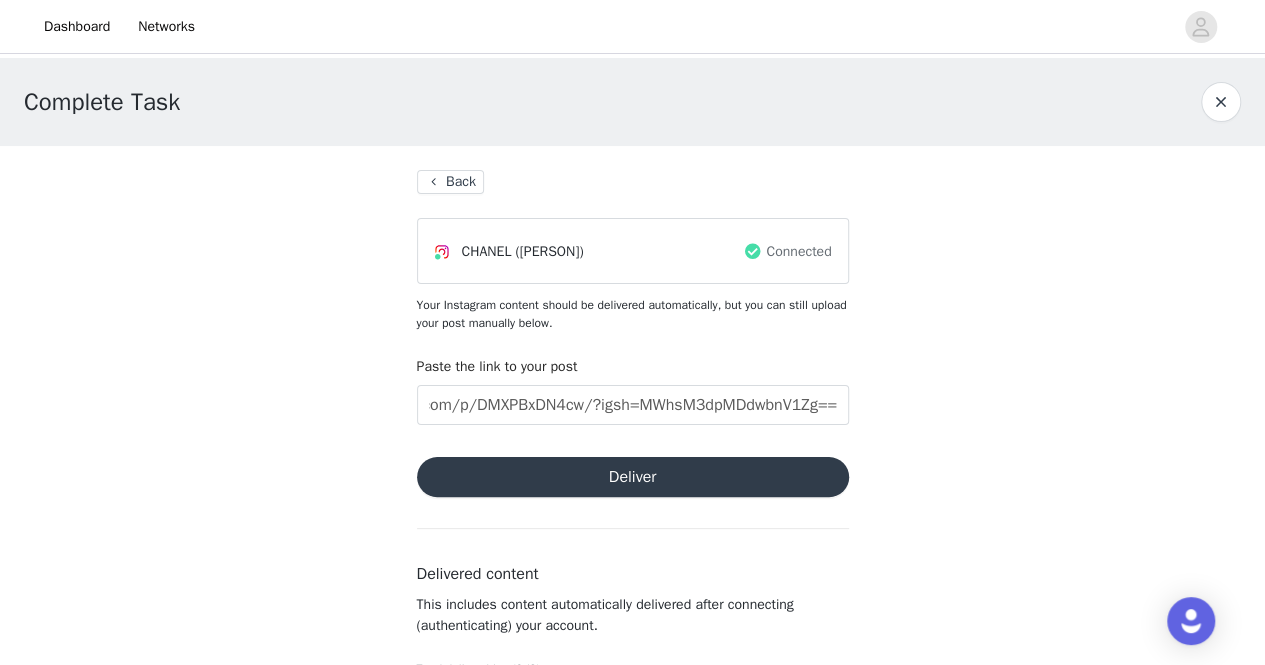 scroll, scrollTop: 0, scrollLeft: 0, axis: both 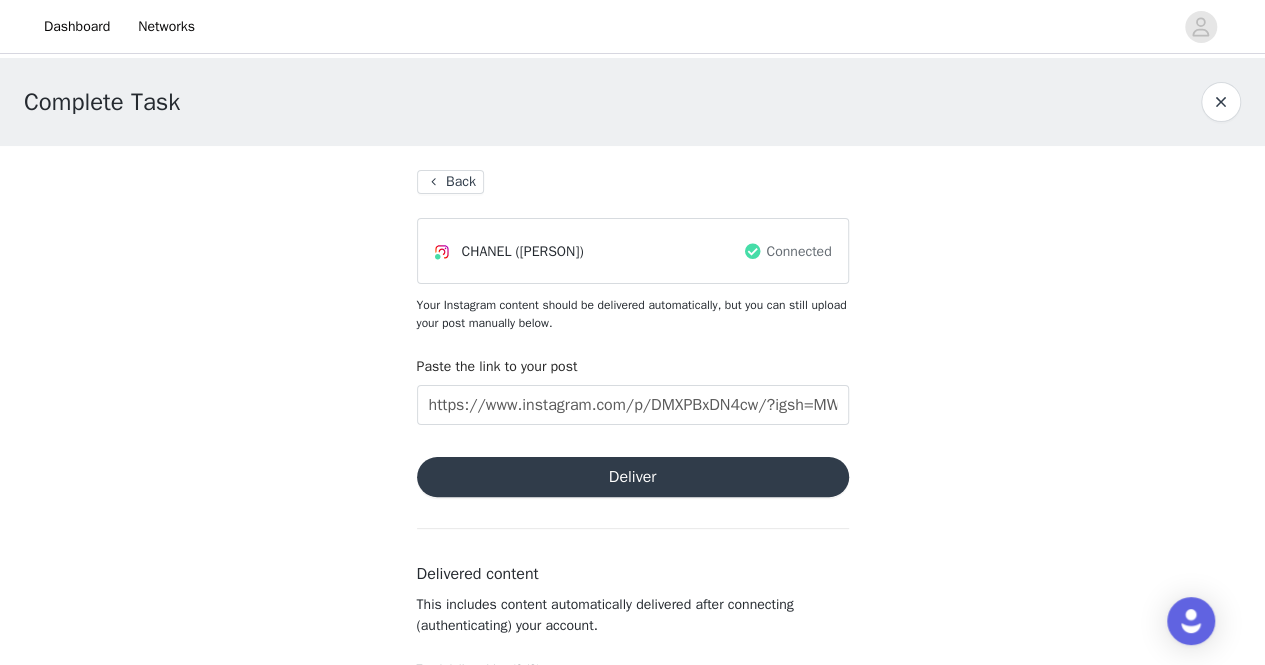 click on "Deliver" at bounding box center (633, 477) 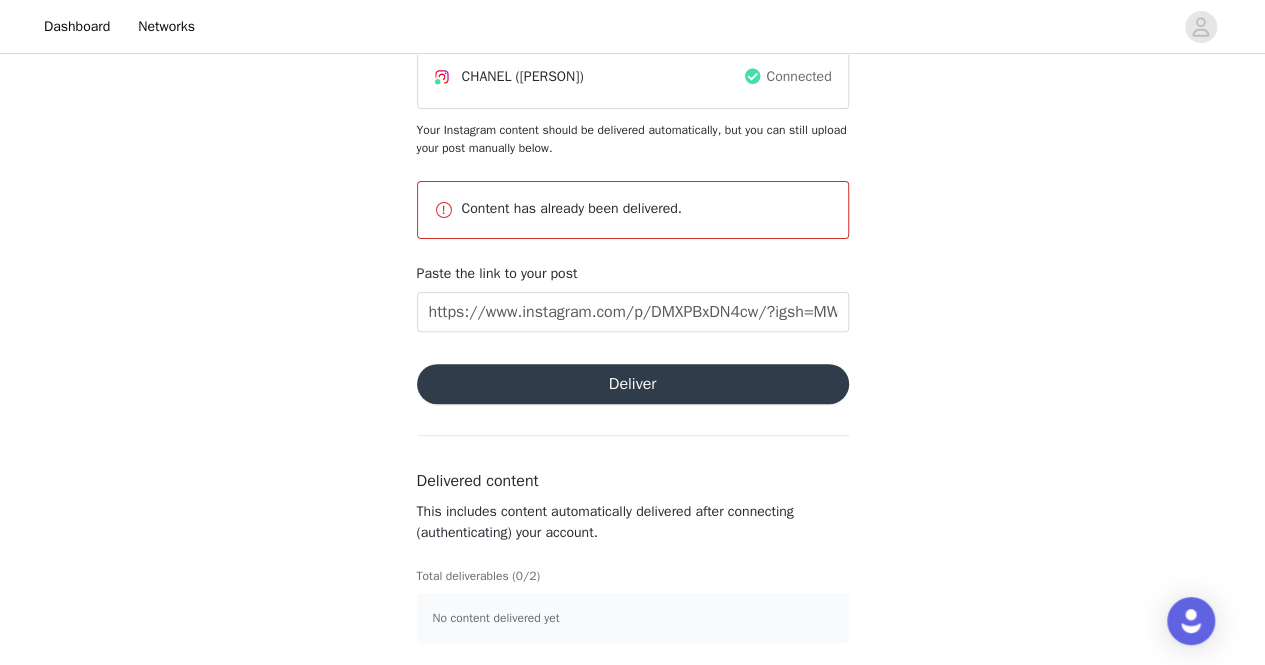 scroll, scrollTop: 0, scrollLeft: 0, axis: both 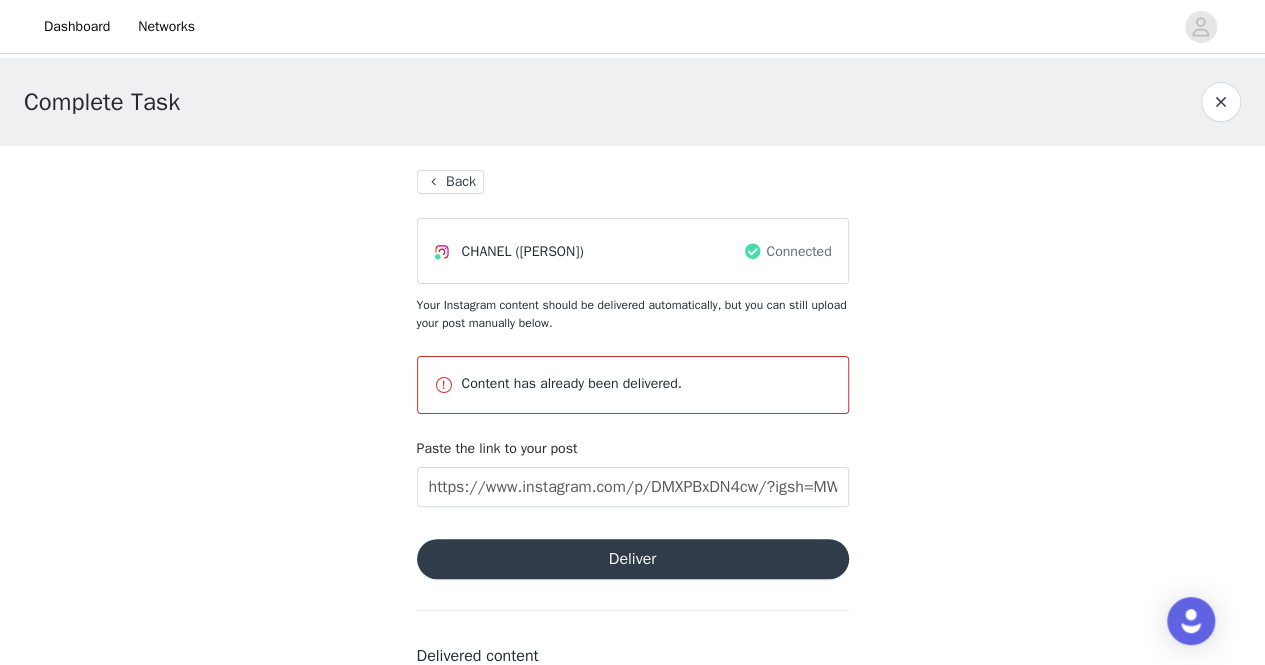 click on "Back" at bounding box center [450, 182] 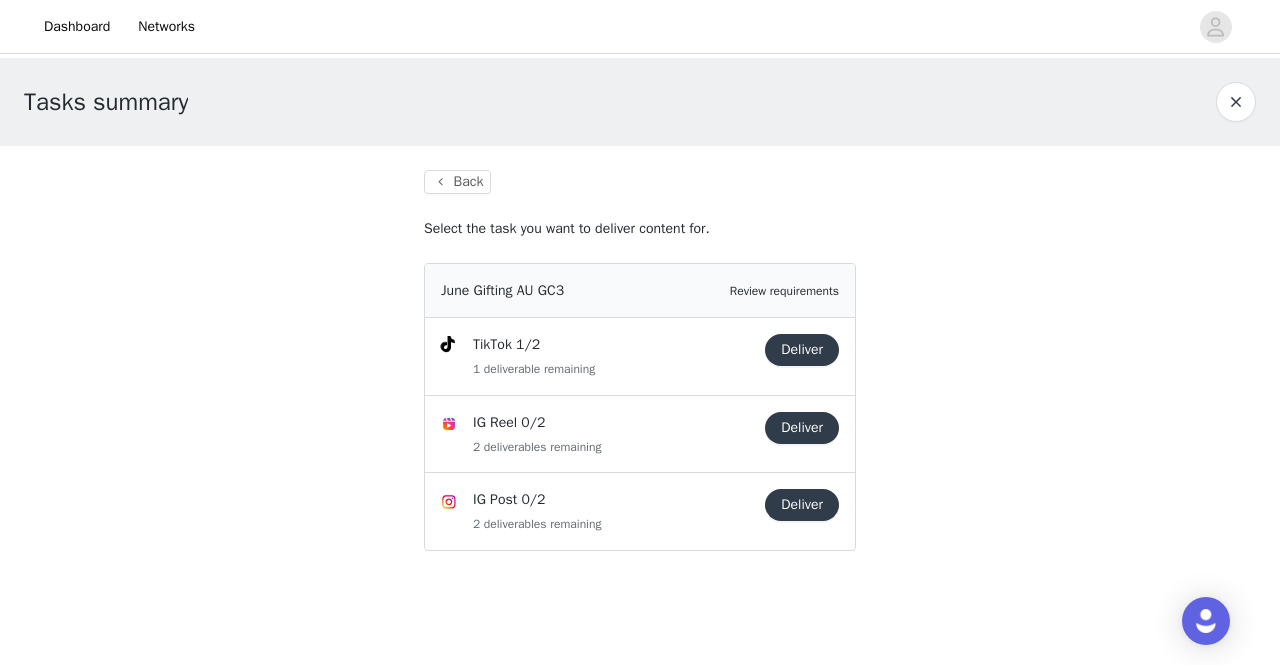click on "Deliver" at bounding box center [802, 350] 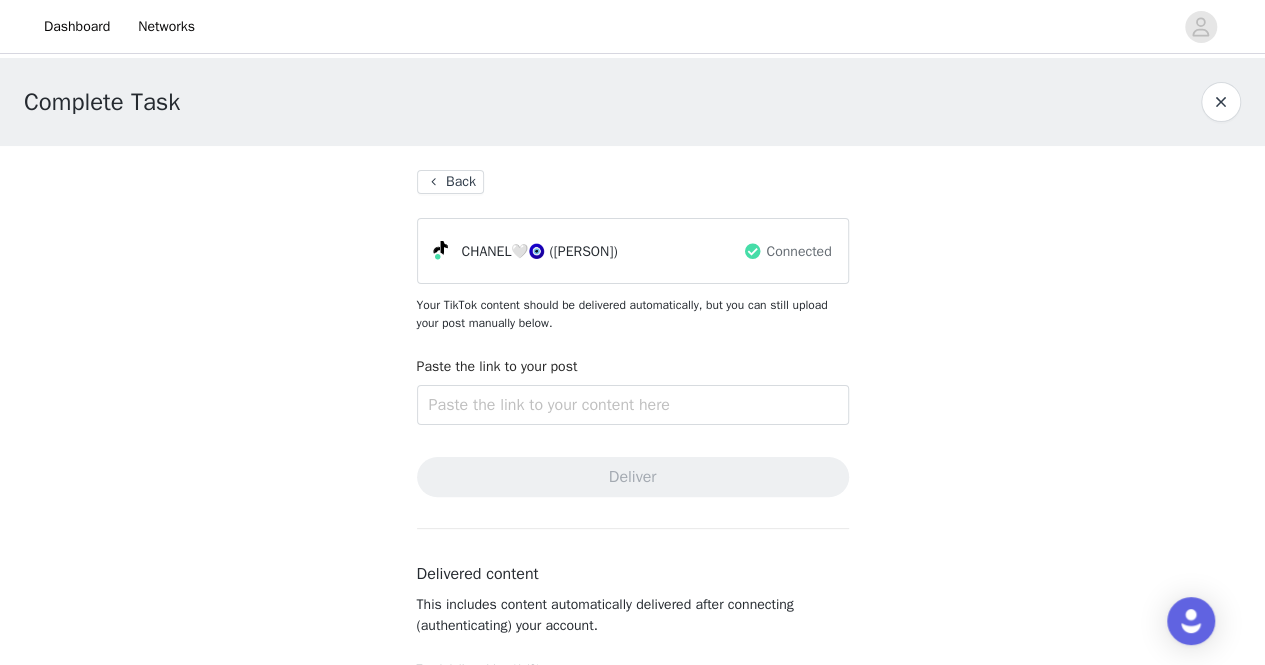 click on "Paste the link to your post" at bounding box center (633, 370) 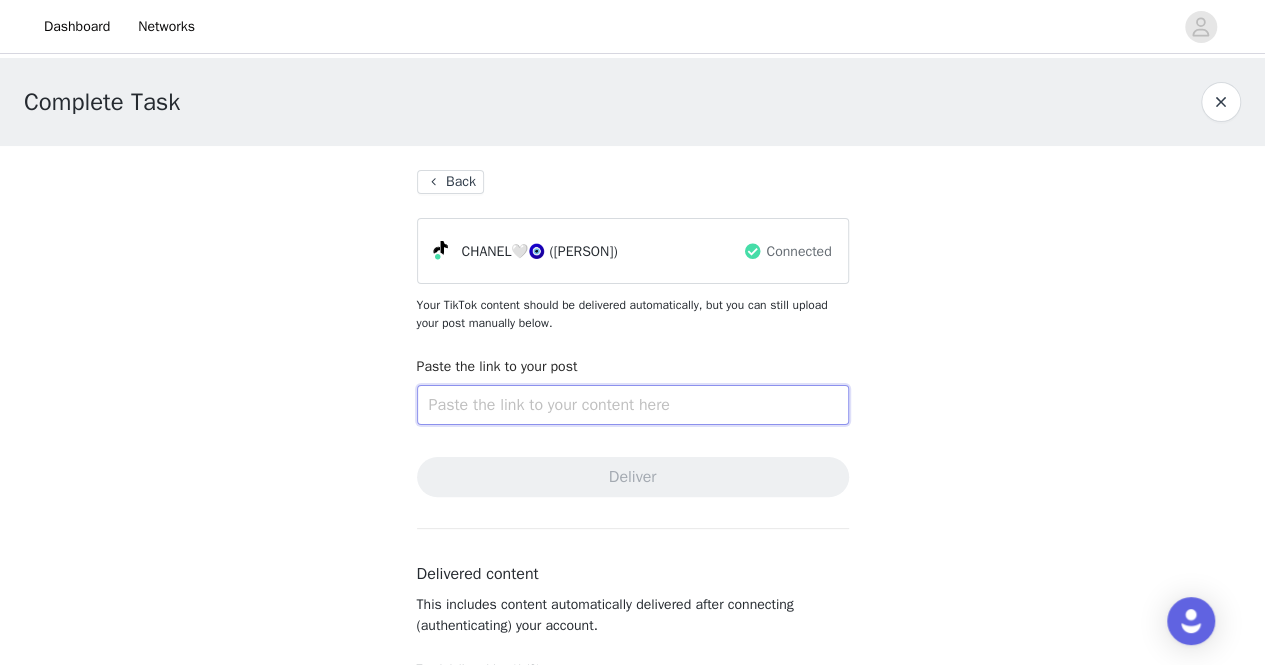 click at bounding box center (633, 405) 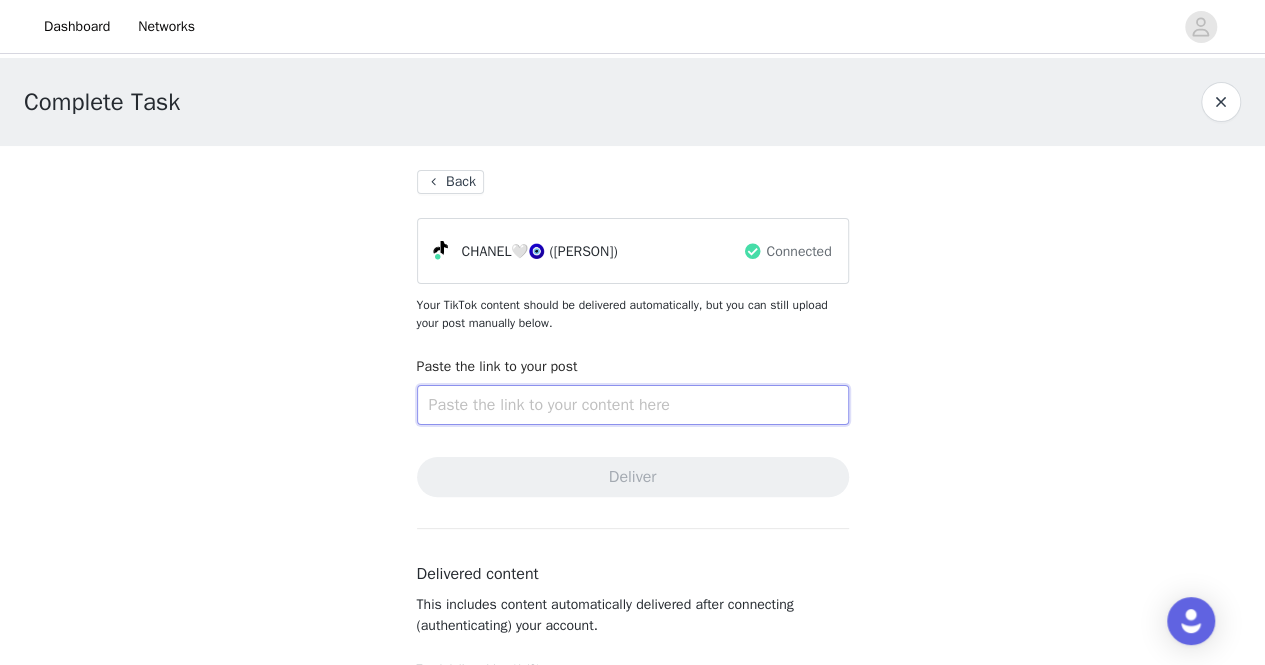 paste on "https://vt.tiktok.com/ZSS5LEga3/" 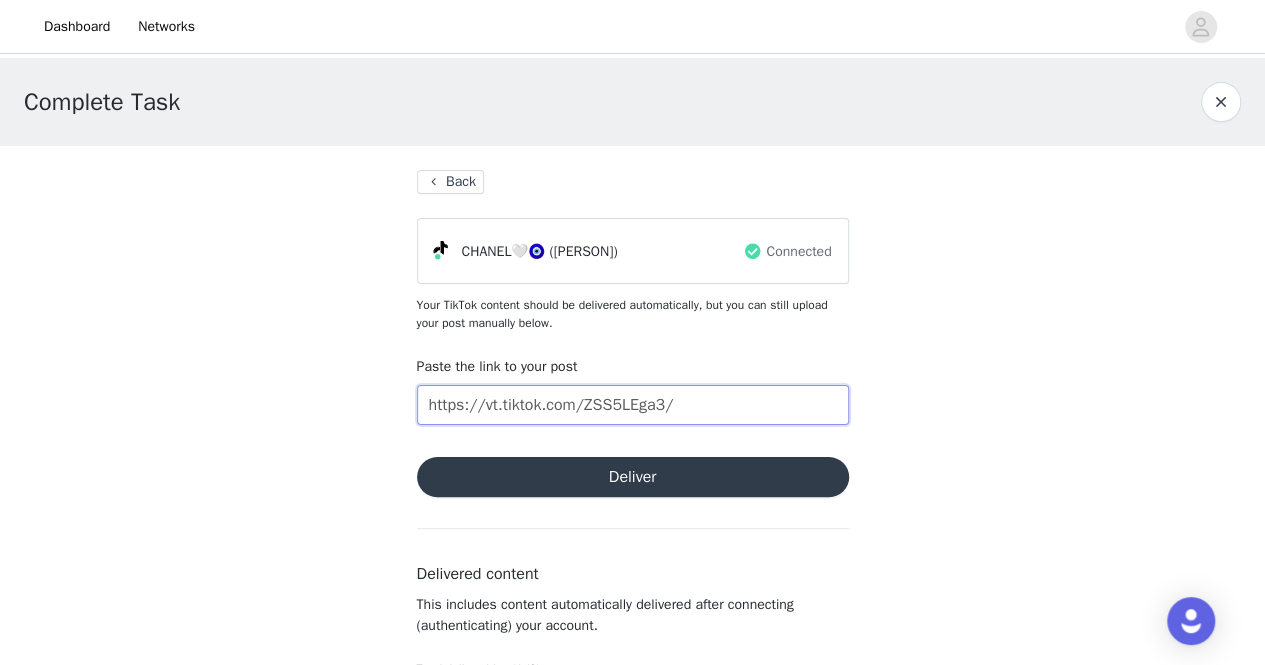 type on "https://vt.tiktok.com/ZSS5LEga3/" 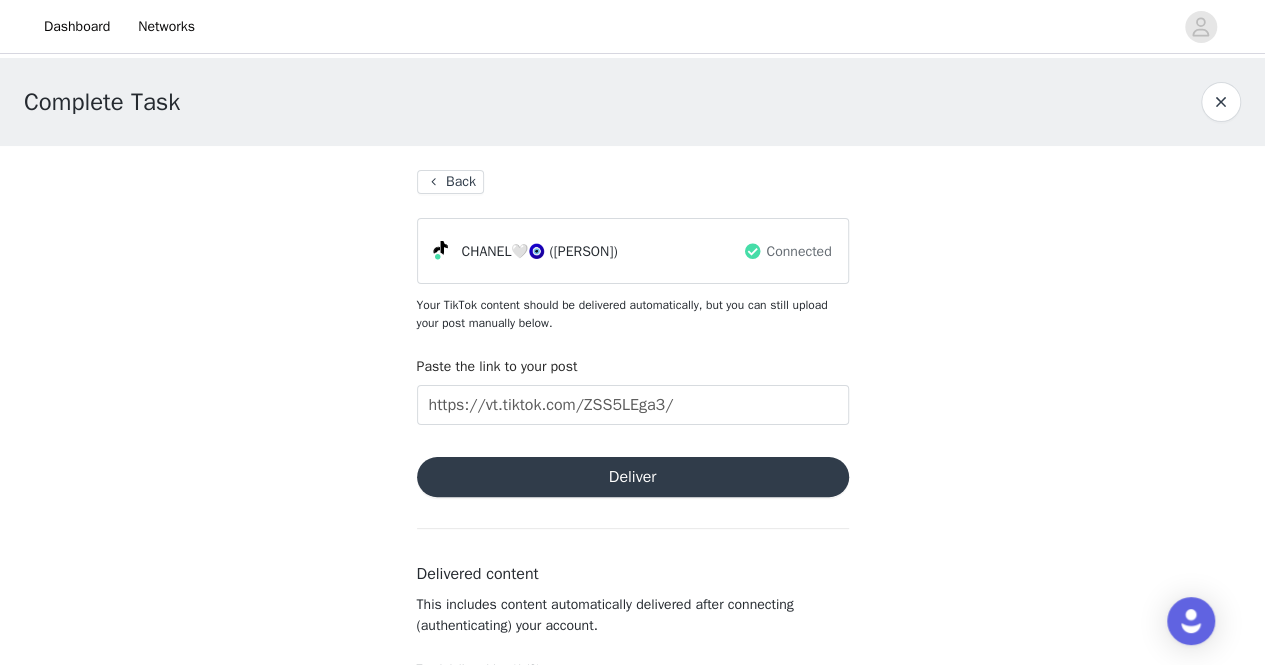 click on "Deliver" at bounding box center (633, 477) 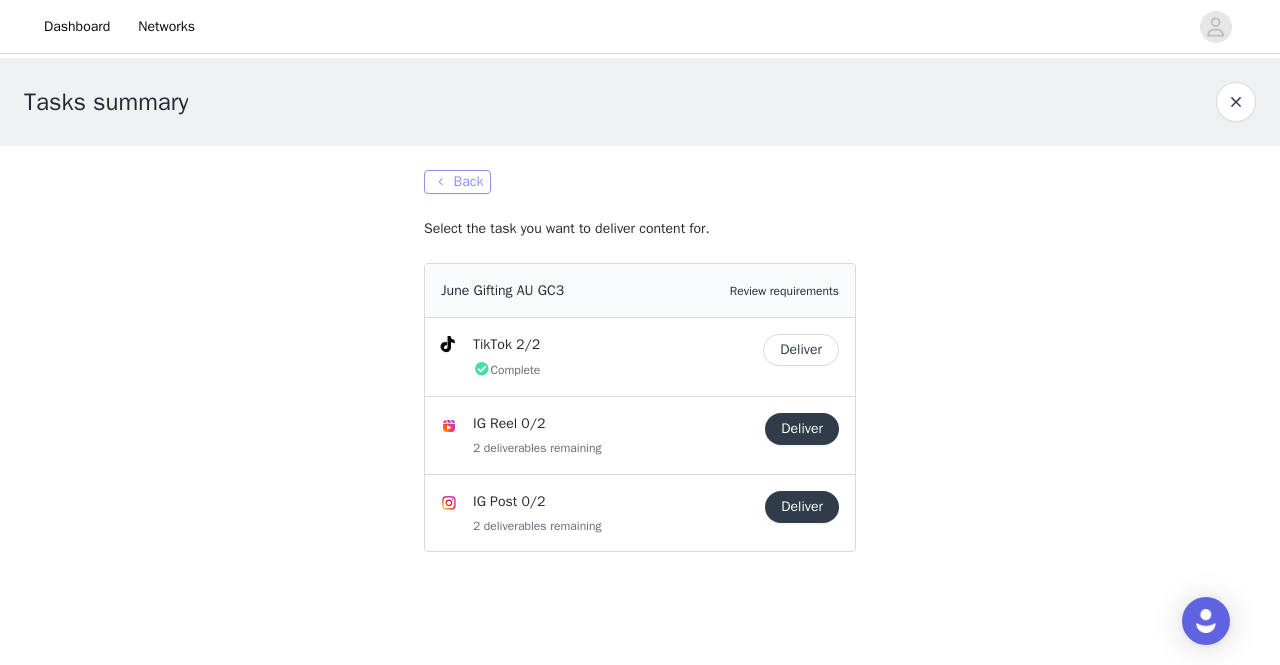 click on "Back" at bounding box center (457, 182) 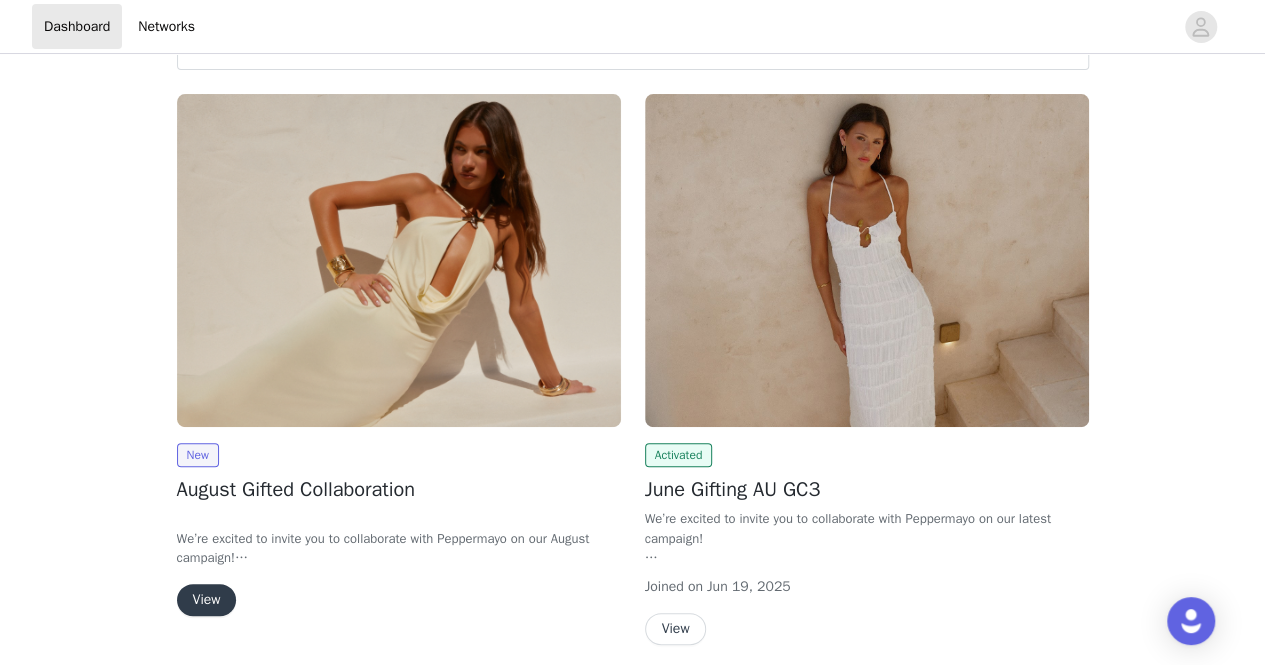 scroll, scrollTop: 70, scrollLeft: 0, axis: vertical 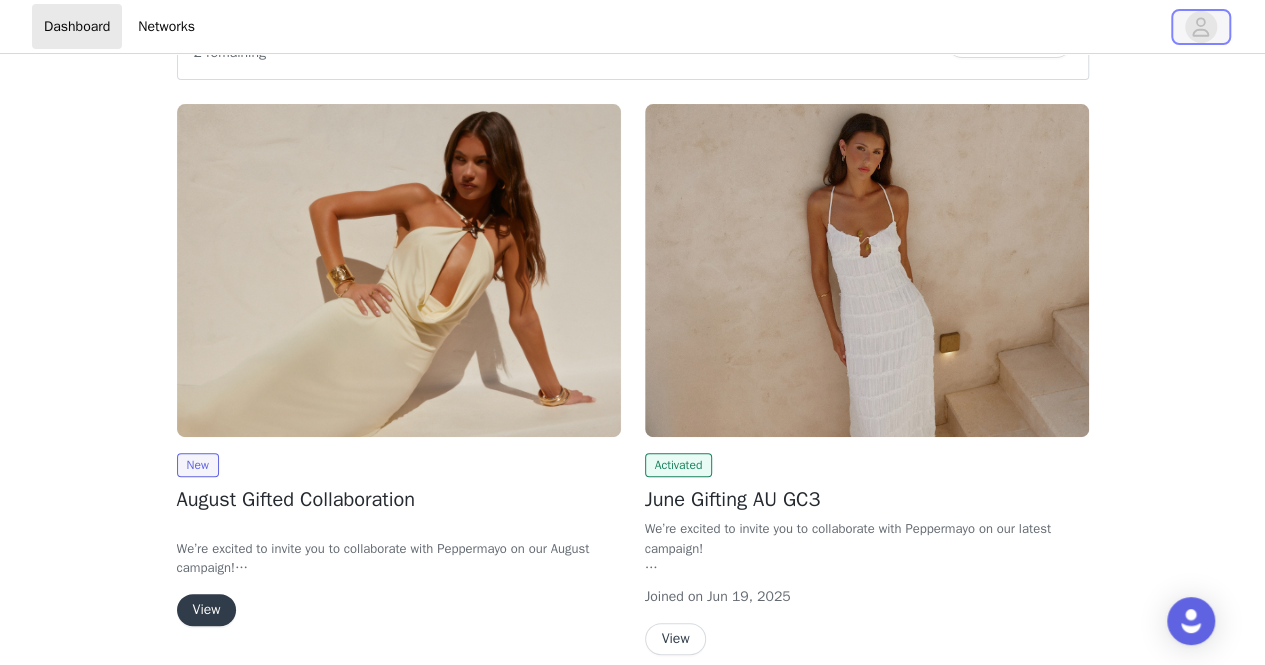 click 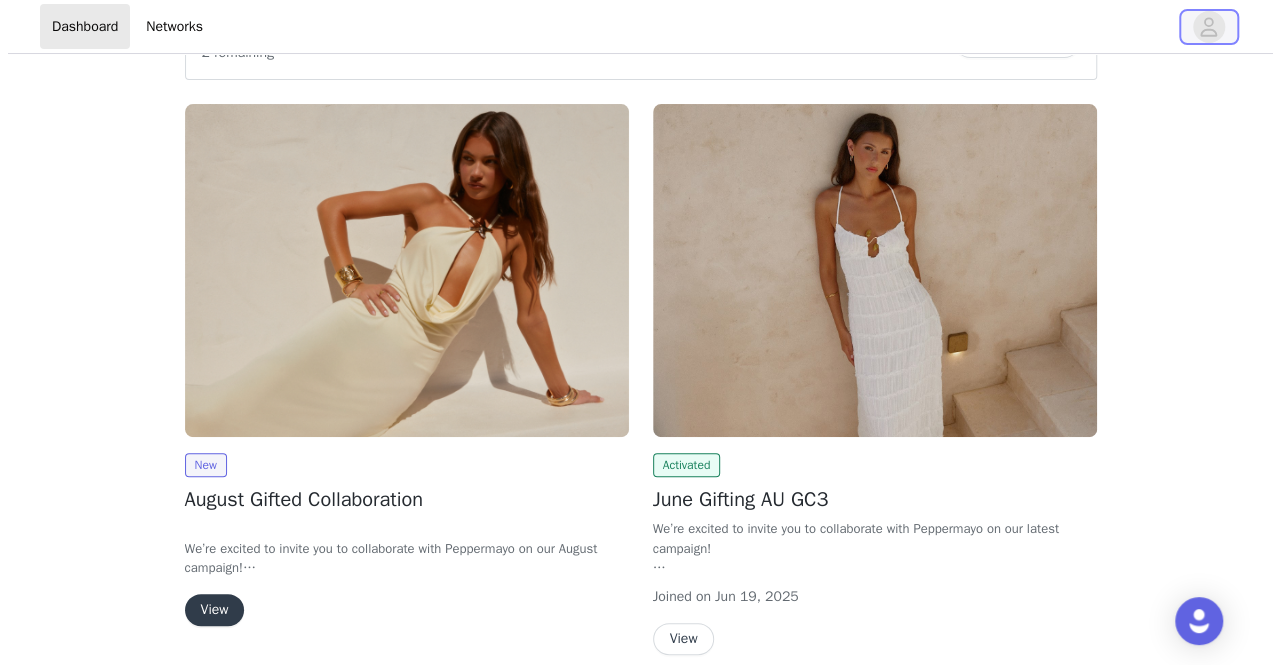 scroll, scrollTop: 0, scrollLeft: 0, axis: both 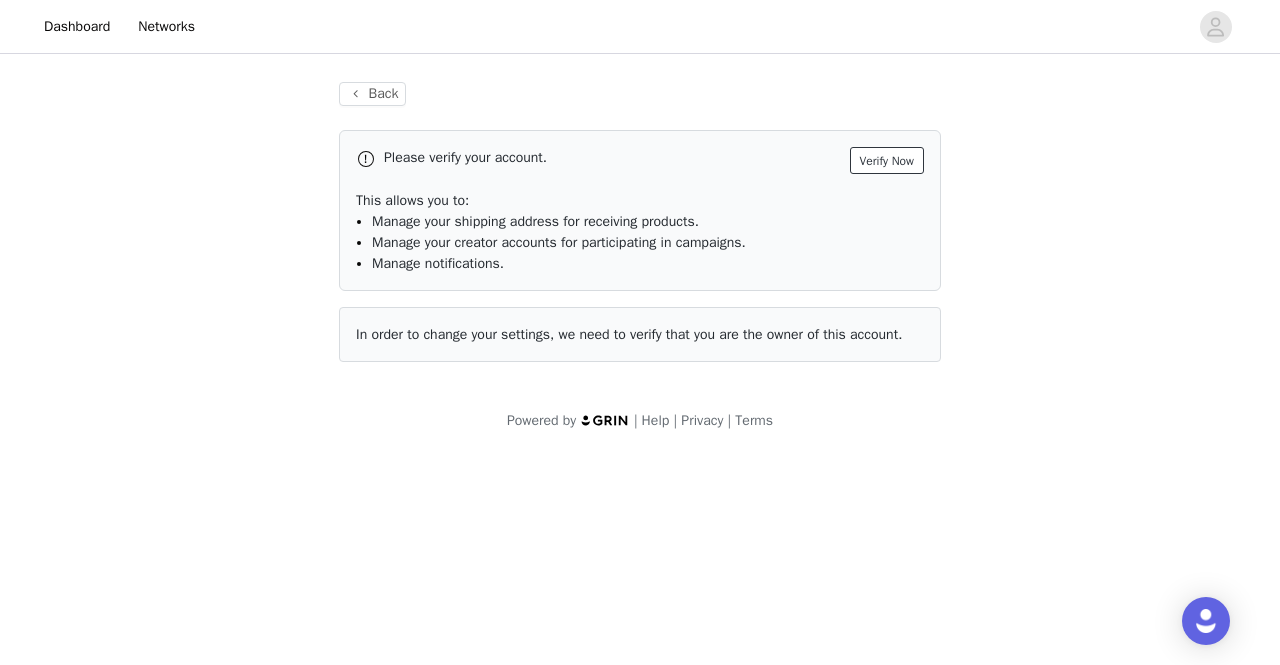 click on "Verify Now" at bounding box center [887, 160] 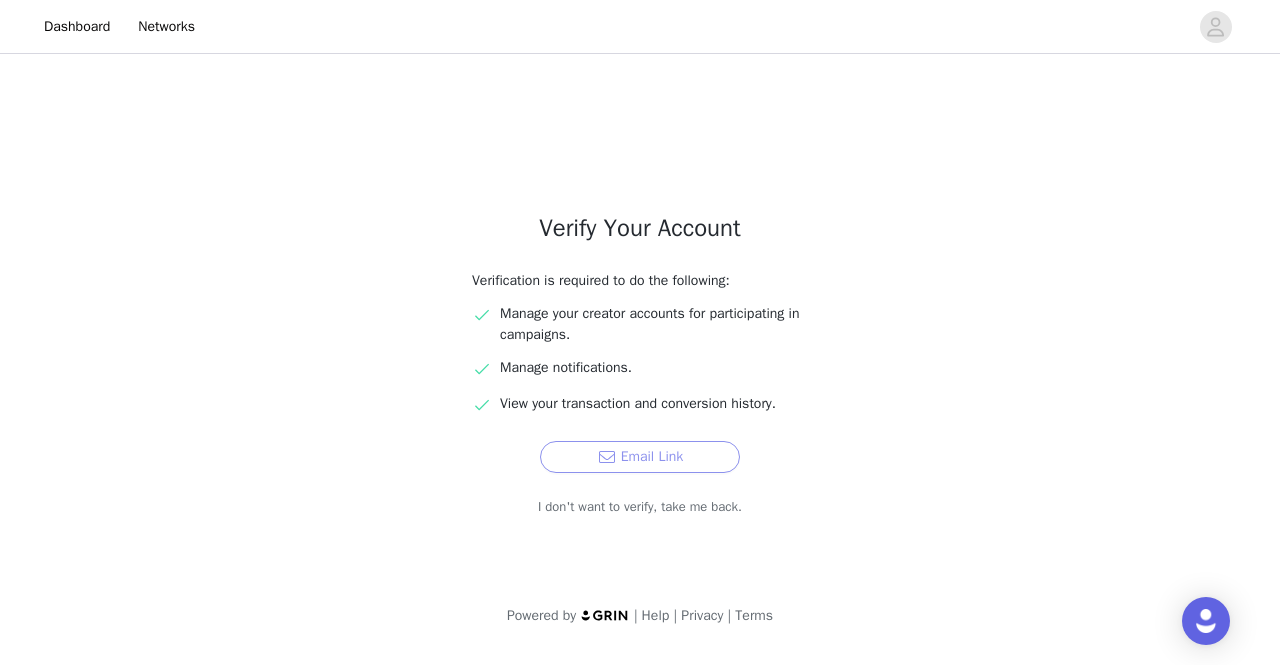 click on "Email Link" at bounding box center (640, 457) 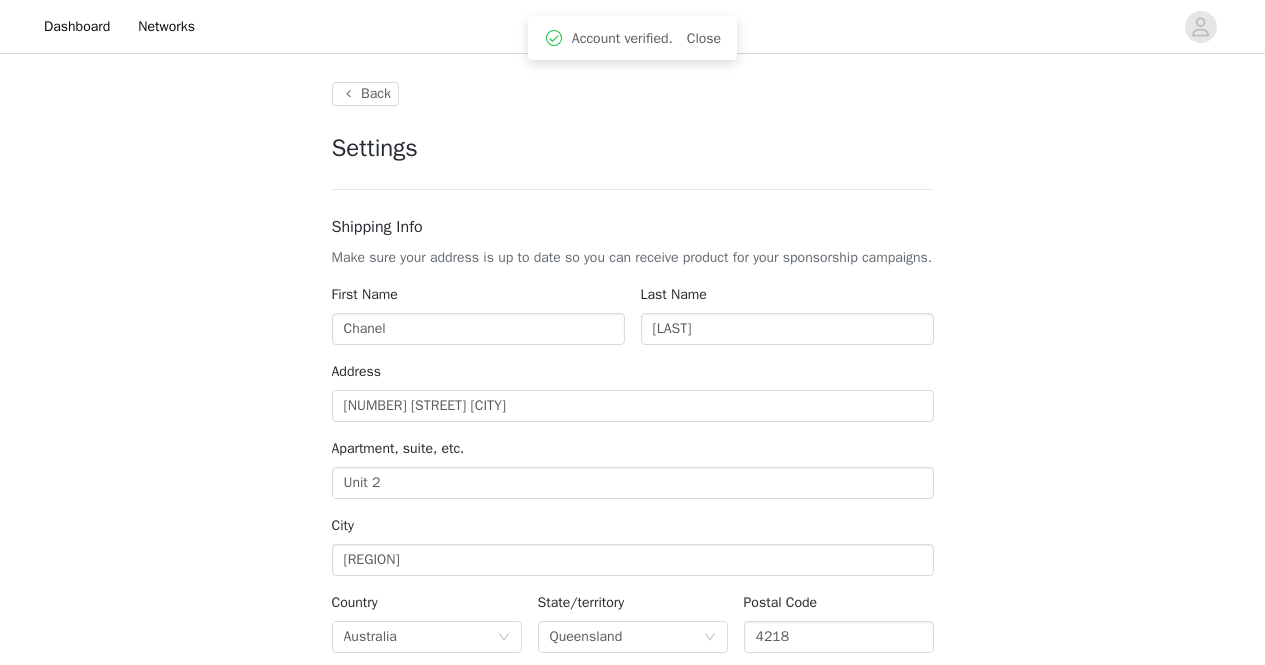 scroll, scrollTop: 0, scrollLeft: 0, axis: both 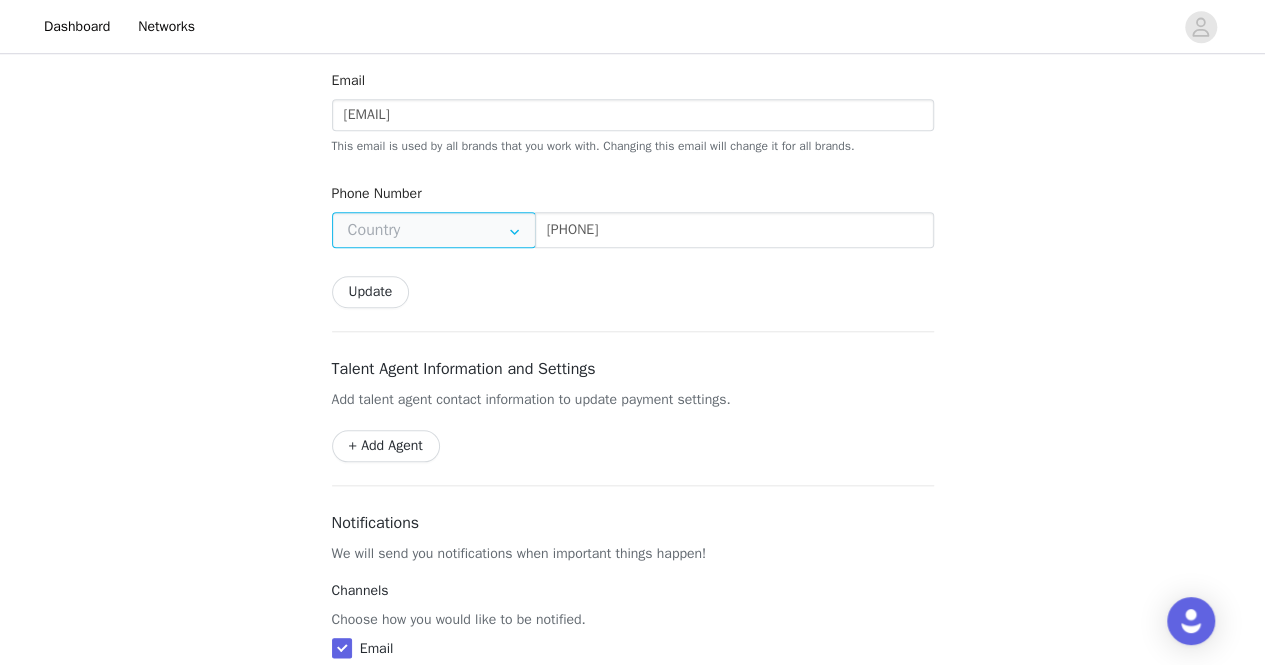 click at bounding box center [434, 230] 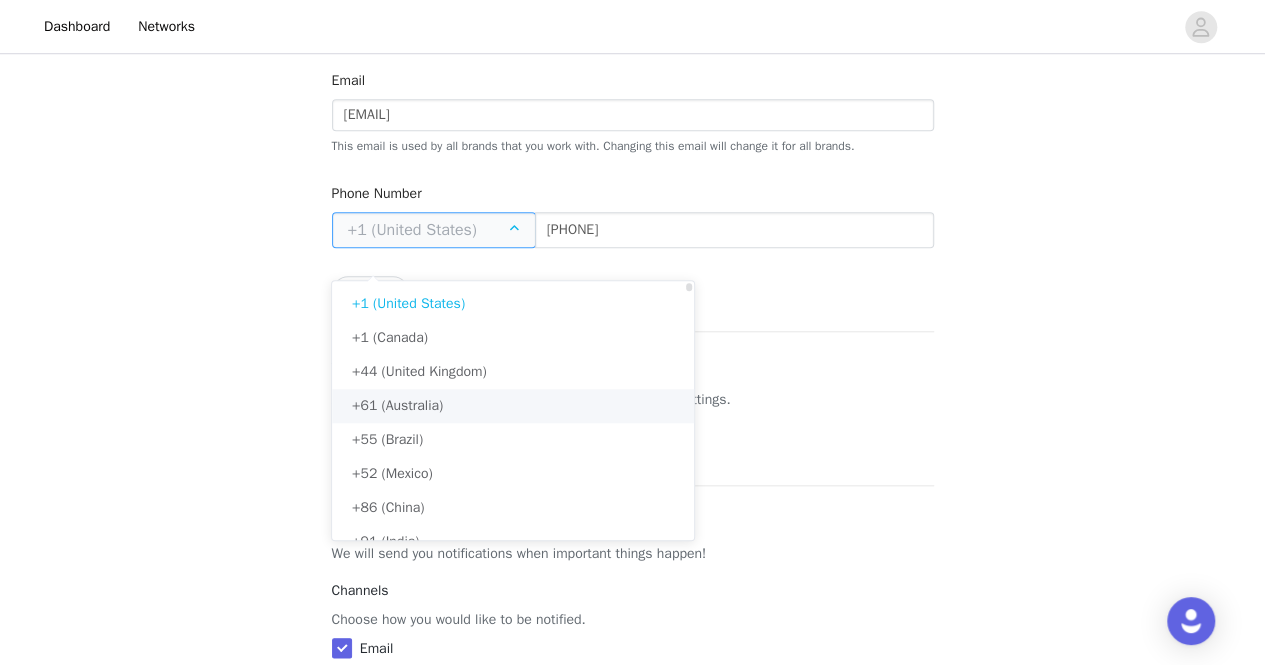 click on "+61 (Australia)" at bounding box center (520, 406) 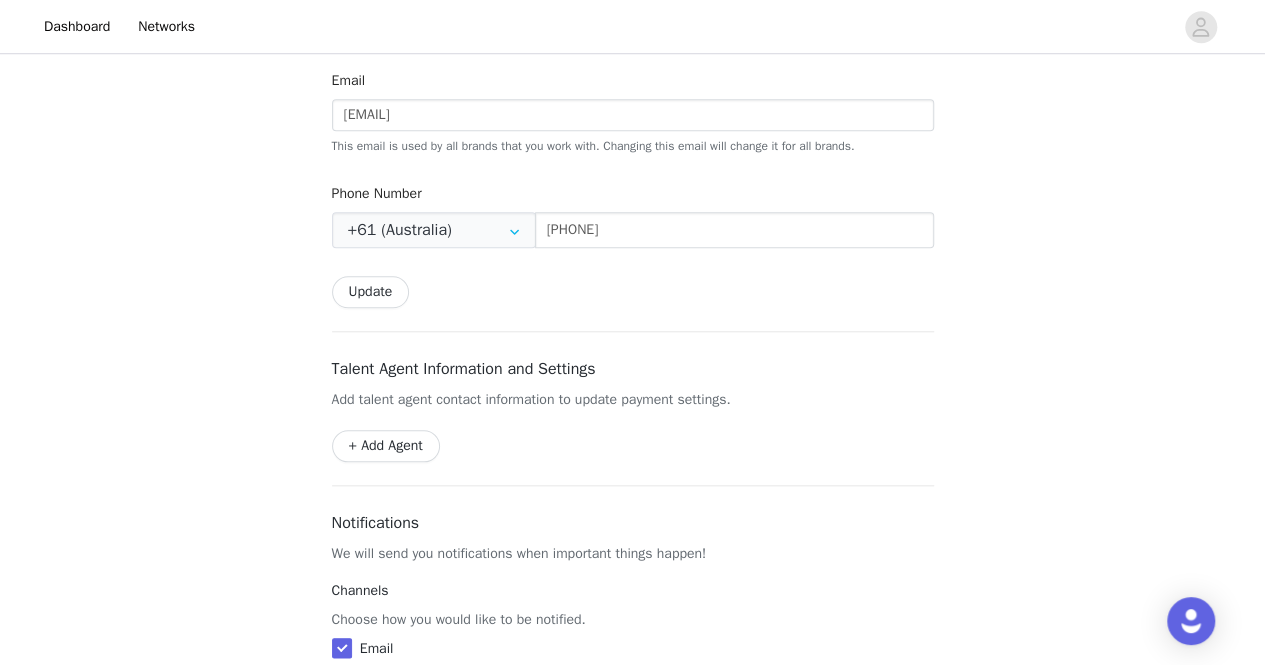 click on "Email [EMAIL] This email is used by all brands that you work with. Changing this email will change it for all brands.   Phone Number +61 (Australia)   [PHONE]   Update" at bounding box center [633, 189] 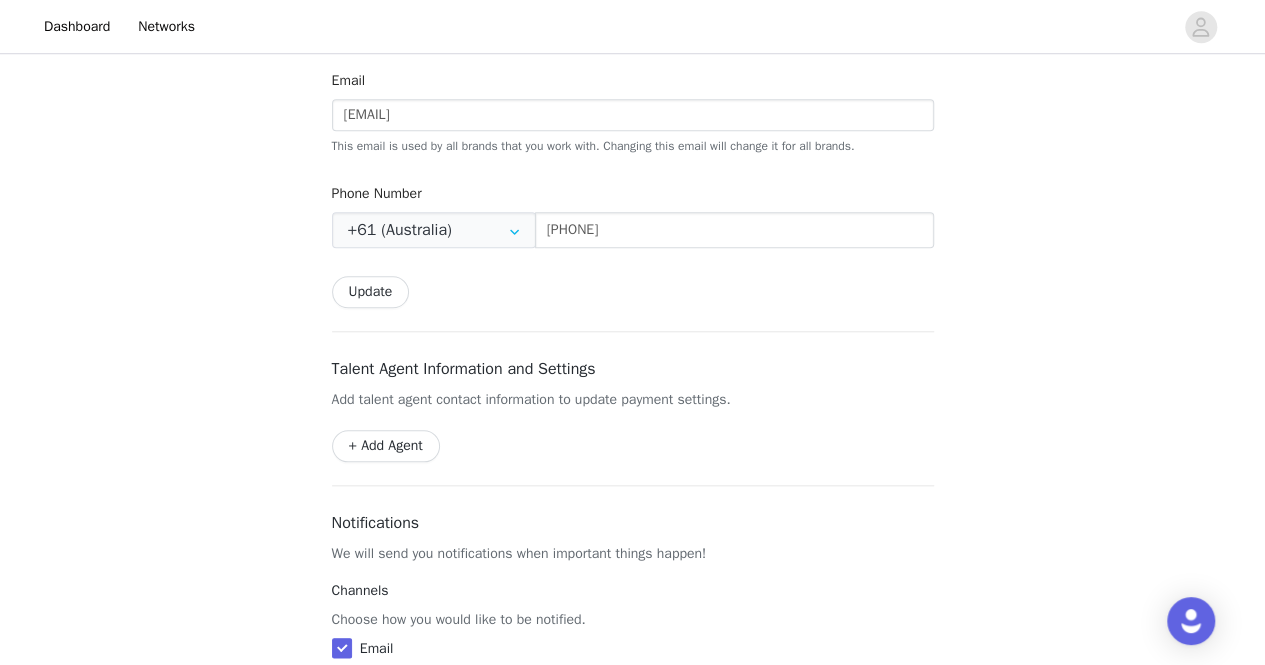 click on "Update" at bounding box center (371, 292) 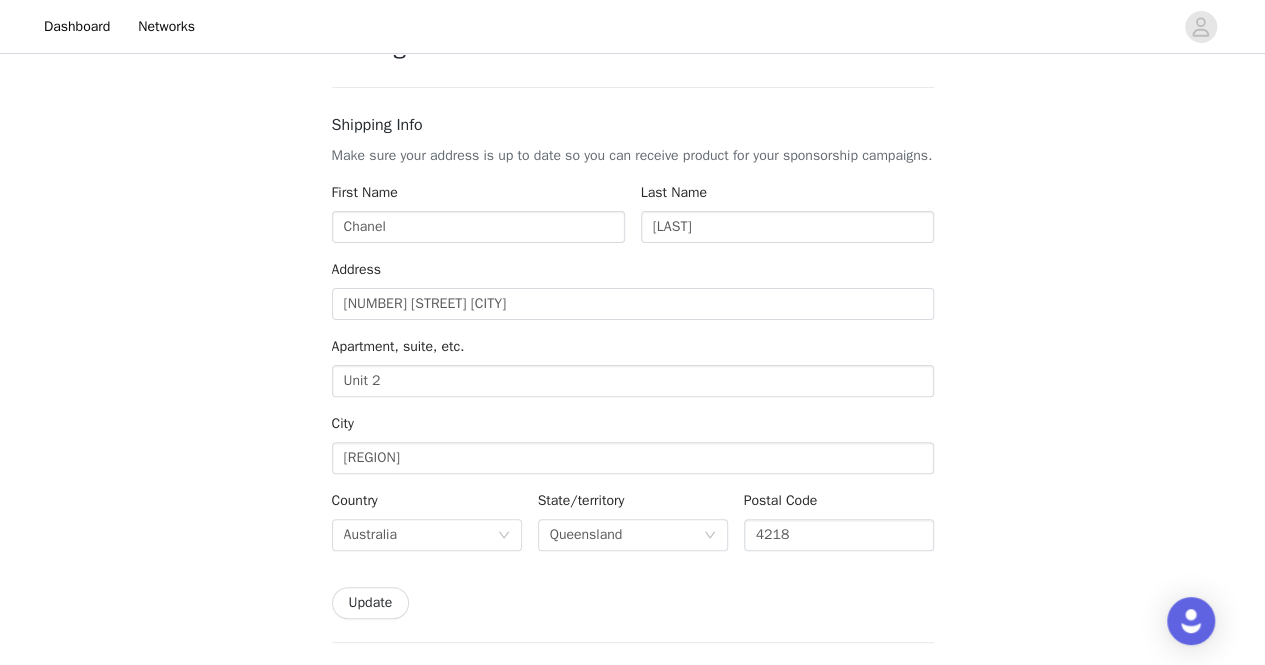 scroll, scrollTop: 100, scrollLeft: 0, axis: vertical 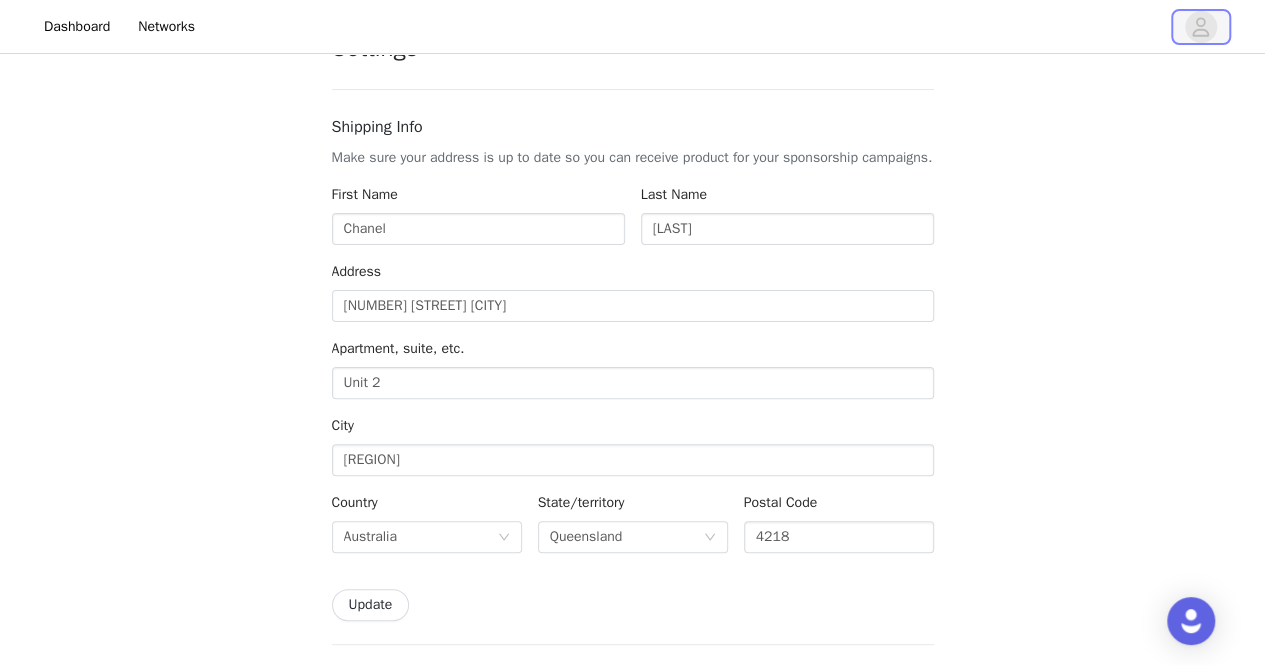 click at bounding box center (1201, 27) 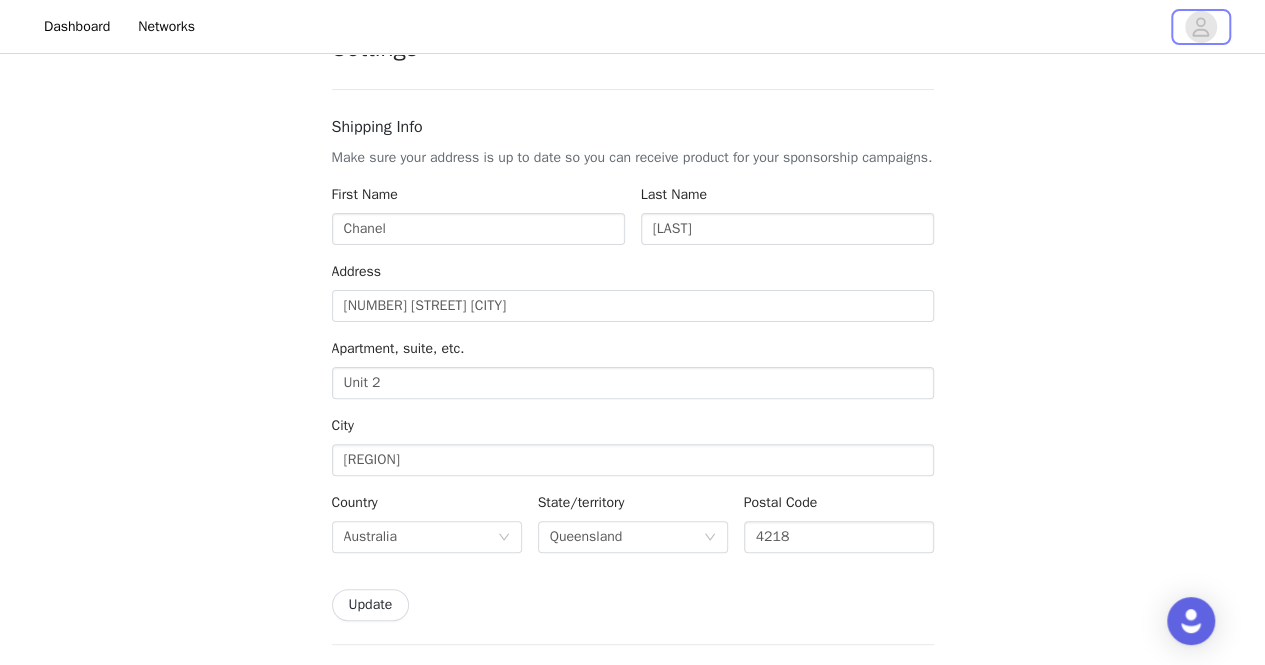 scroll, scrollTop: 0, scrollLeft: 0, axis: both 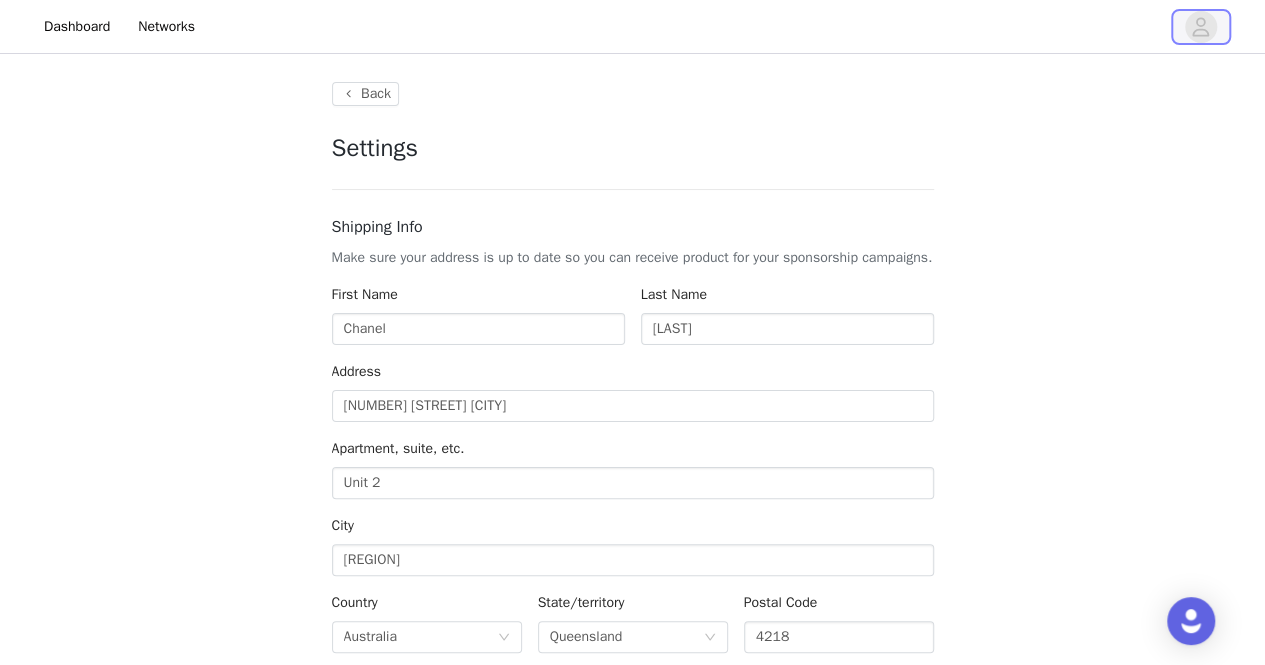 click 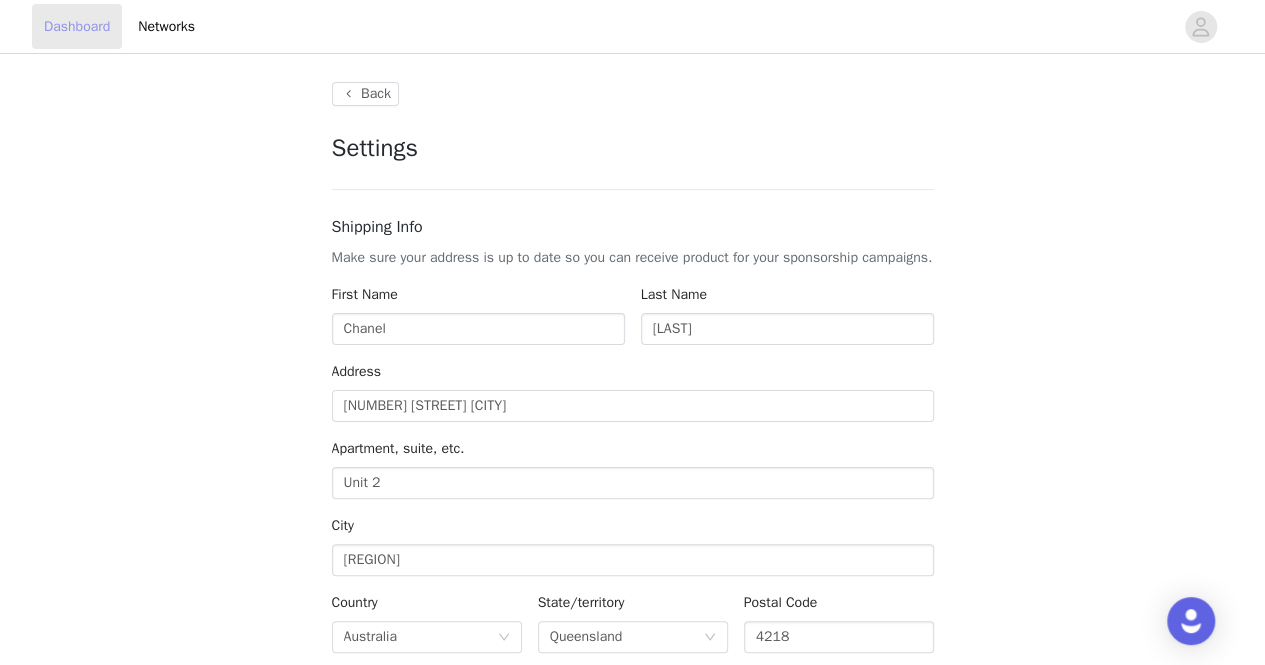 click on "Dashboard" at bounding box center [77, 26] 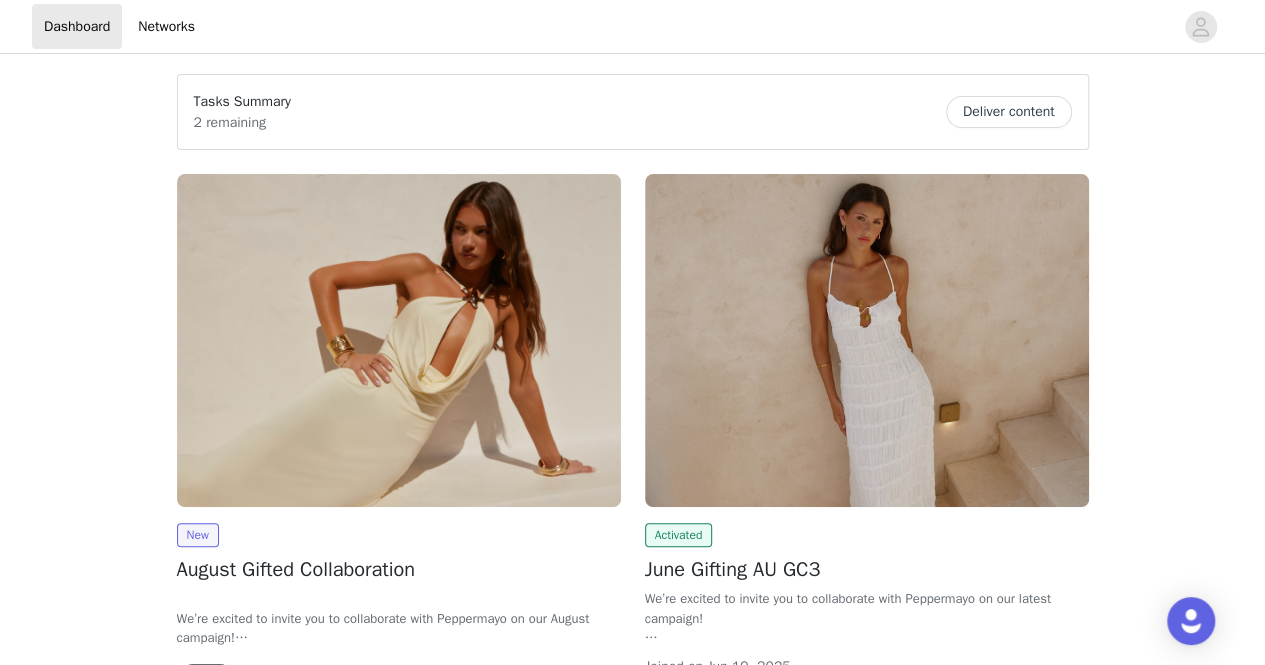 click on "Deliver content" at bounding box center (1009, 112) 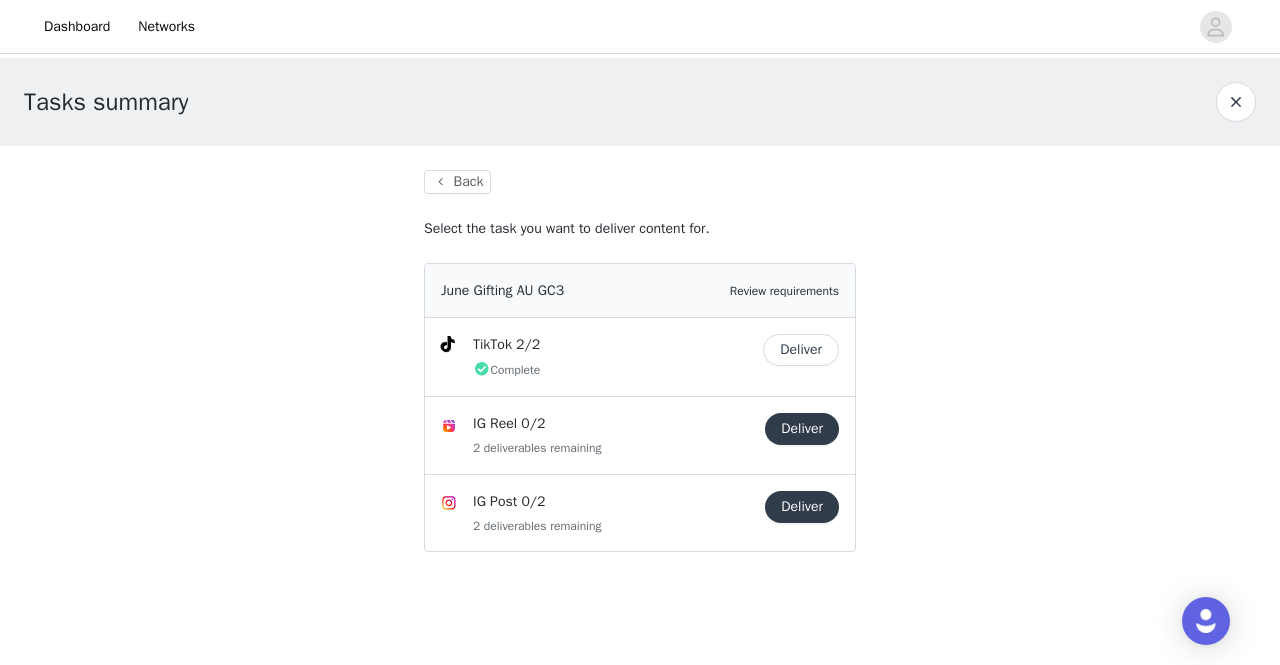 click at bounding box center [1236, 102] 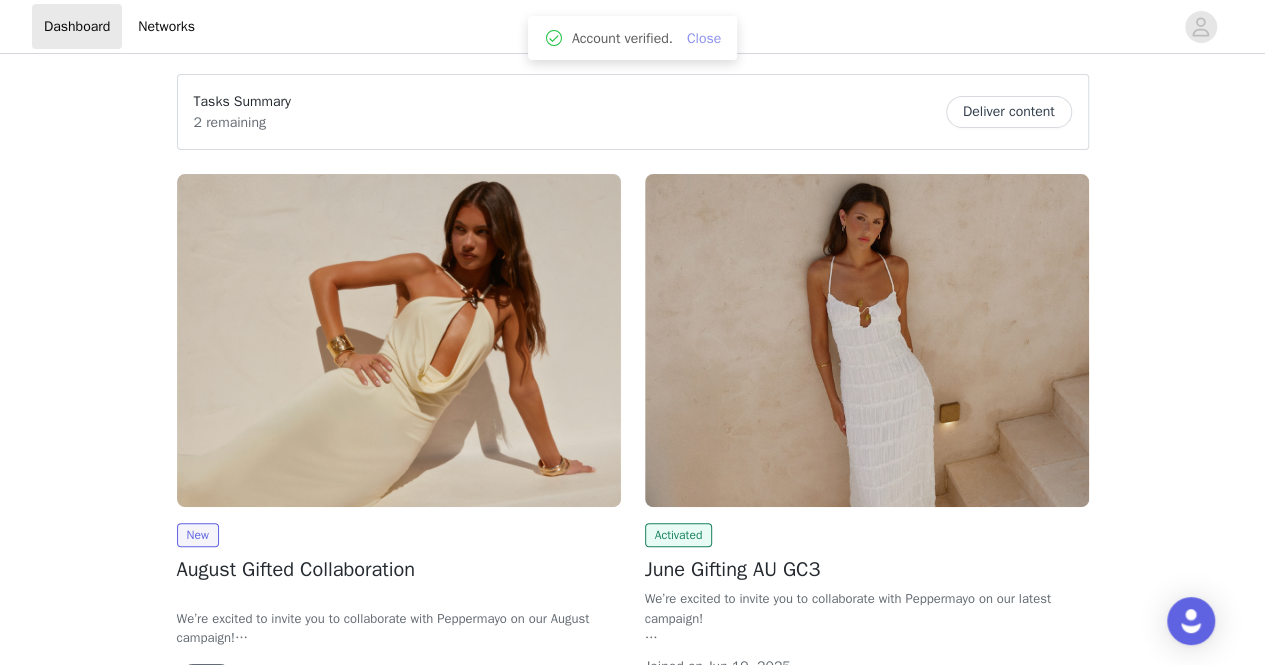 click on "Close" at bounding box center [704, 38] 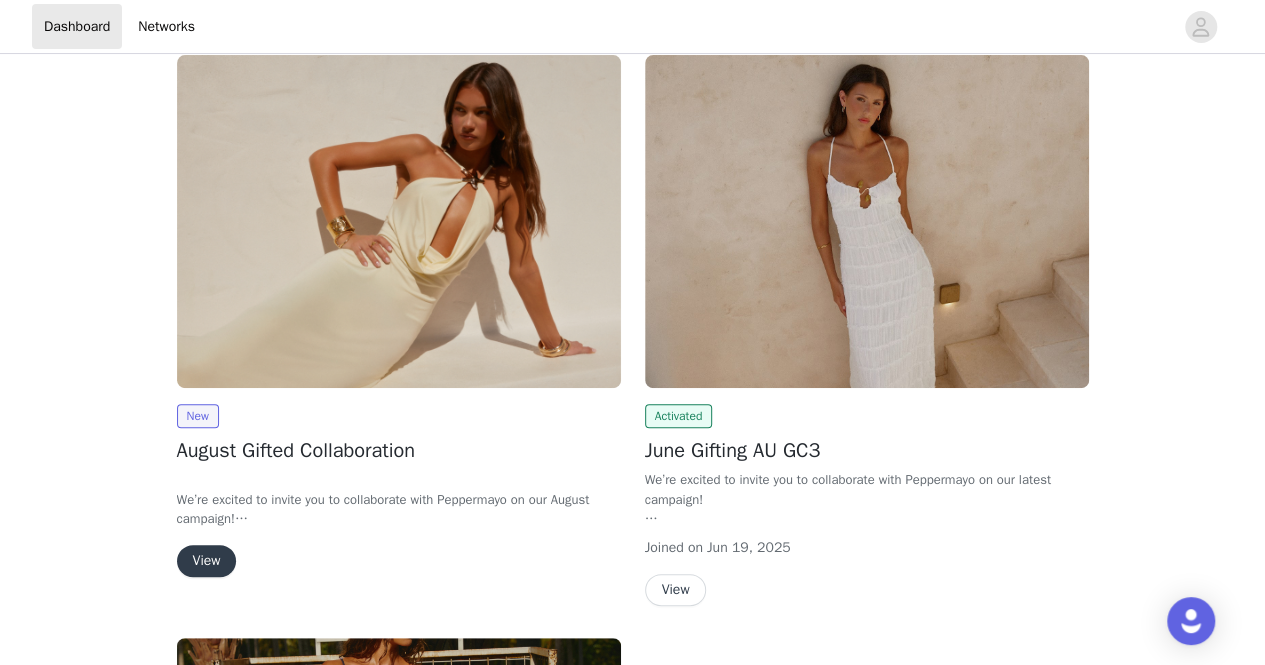 scroll, scrollTop: 114, scrollLeft: 0, axis: vertical 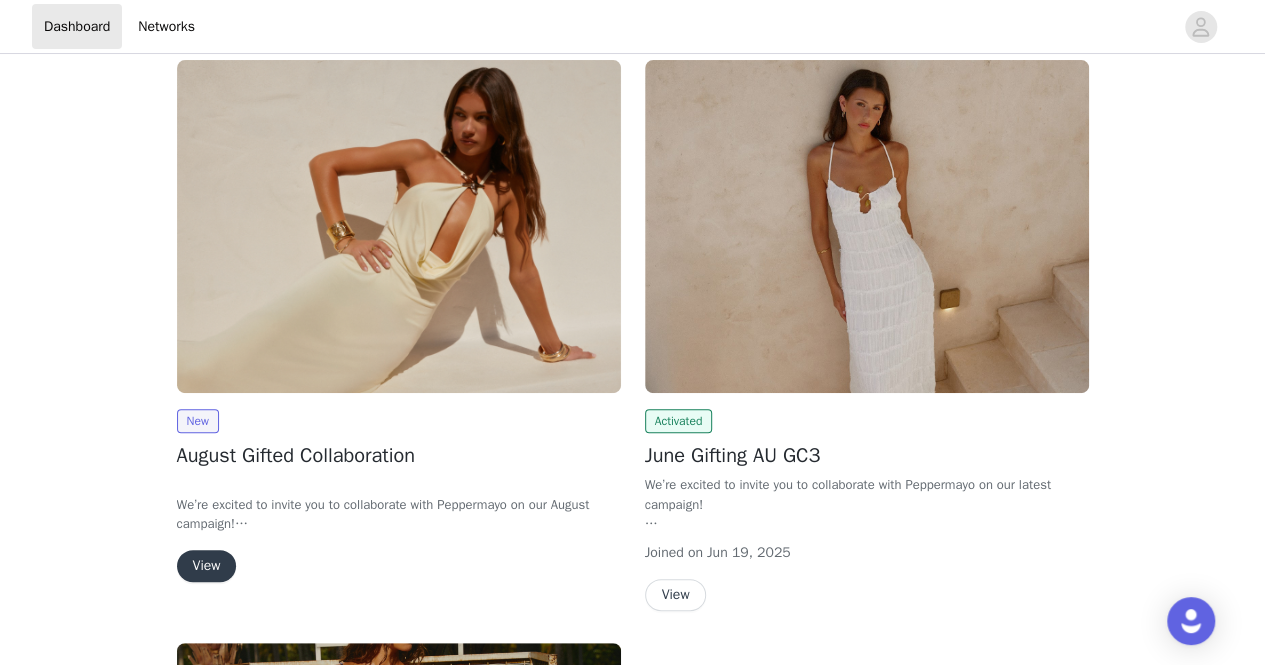 click on "View" at bounding box center (676, 595) 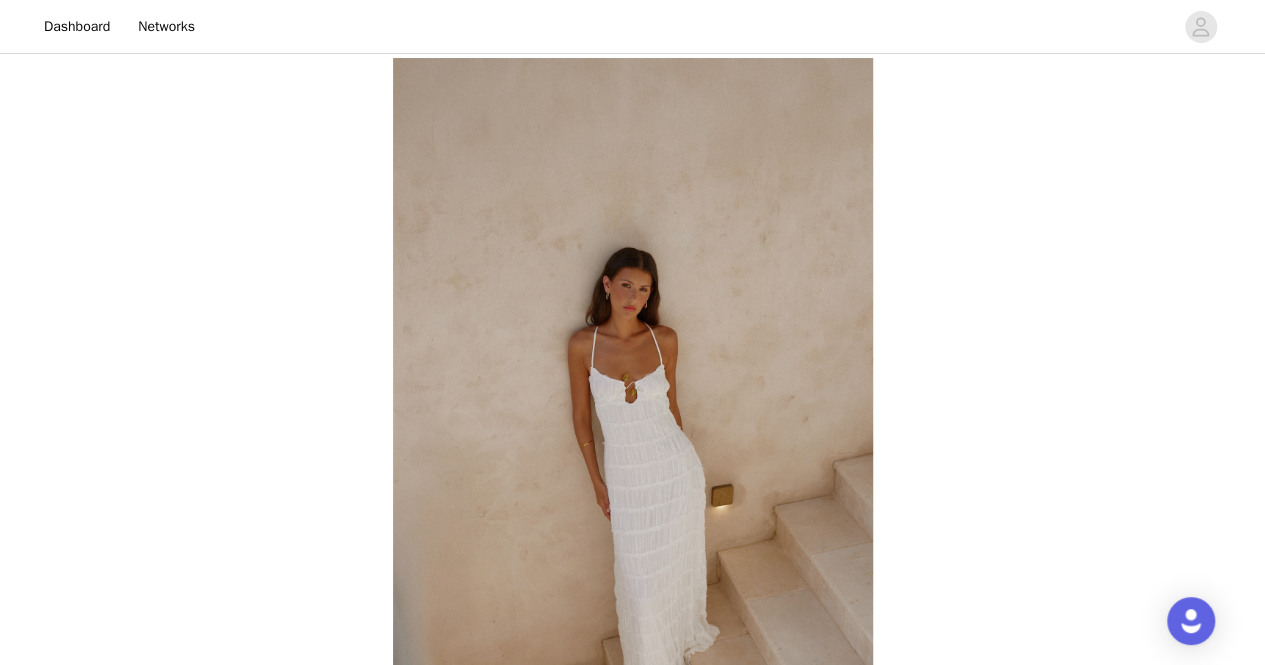 scroll, scrollTop: 114, scrollLeft: 0, axis: vertical 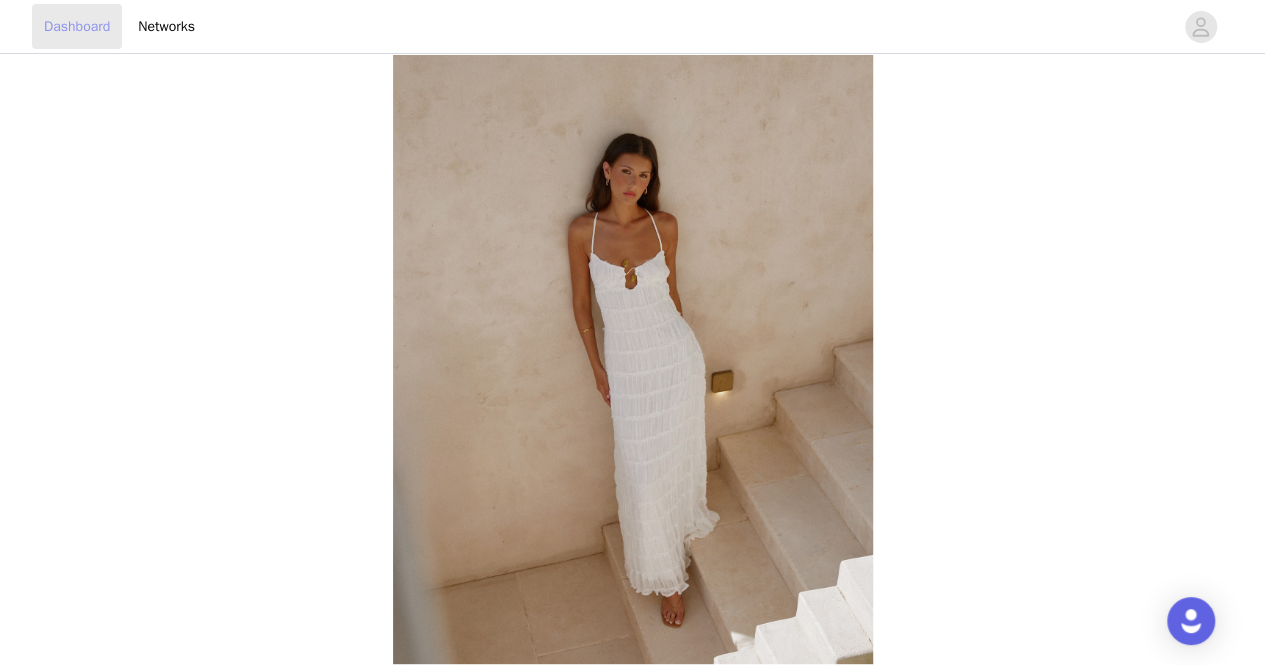click on "Dashboard" at bounding box center [77, 26] 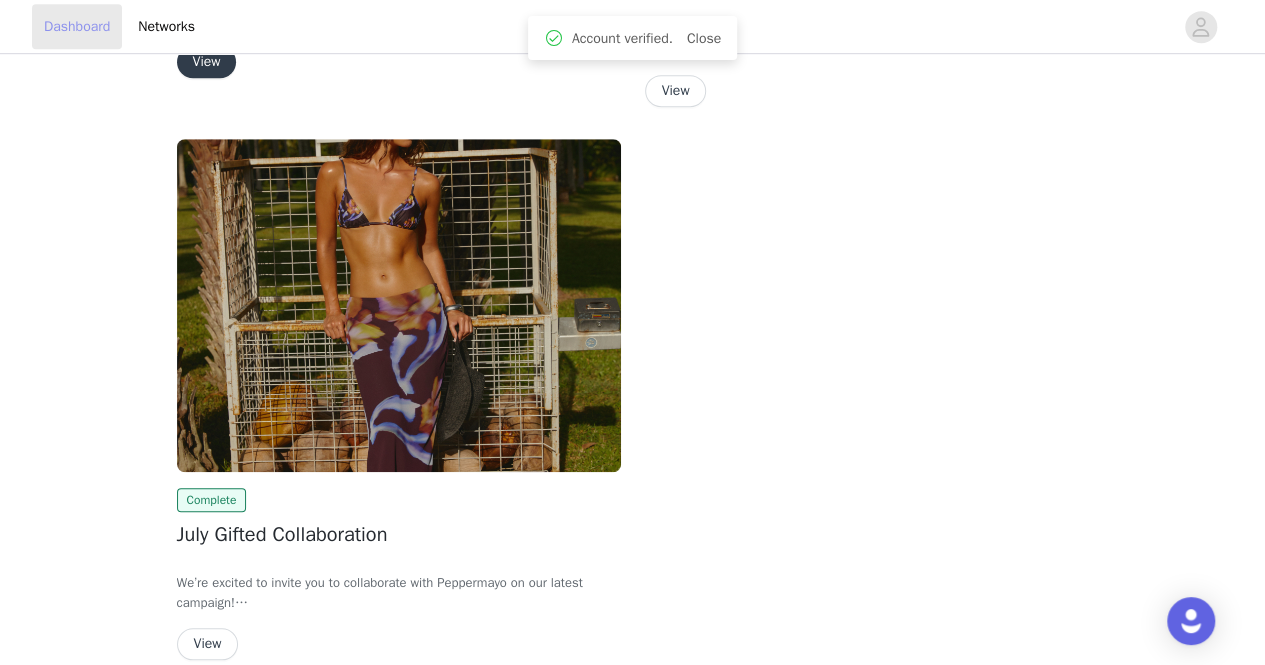 scroll, scrollTop: 627, scrollLeft: 0, axis: vertical 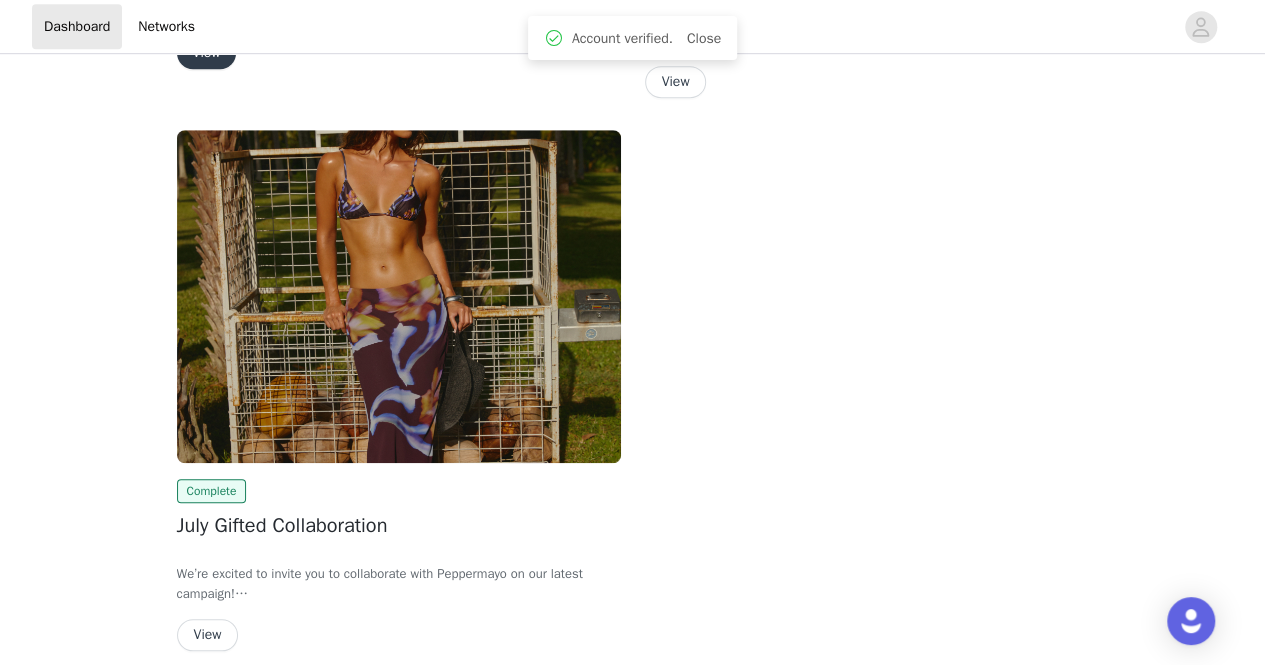 click on "View" at bounding box center [208, 635] 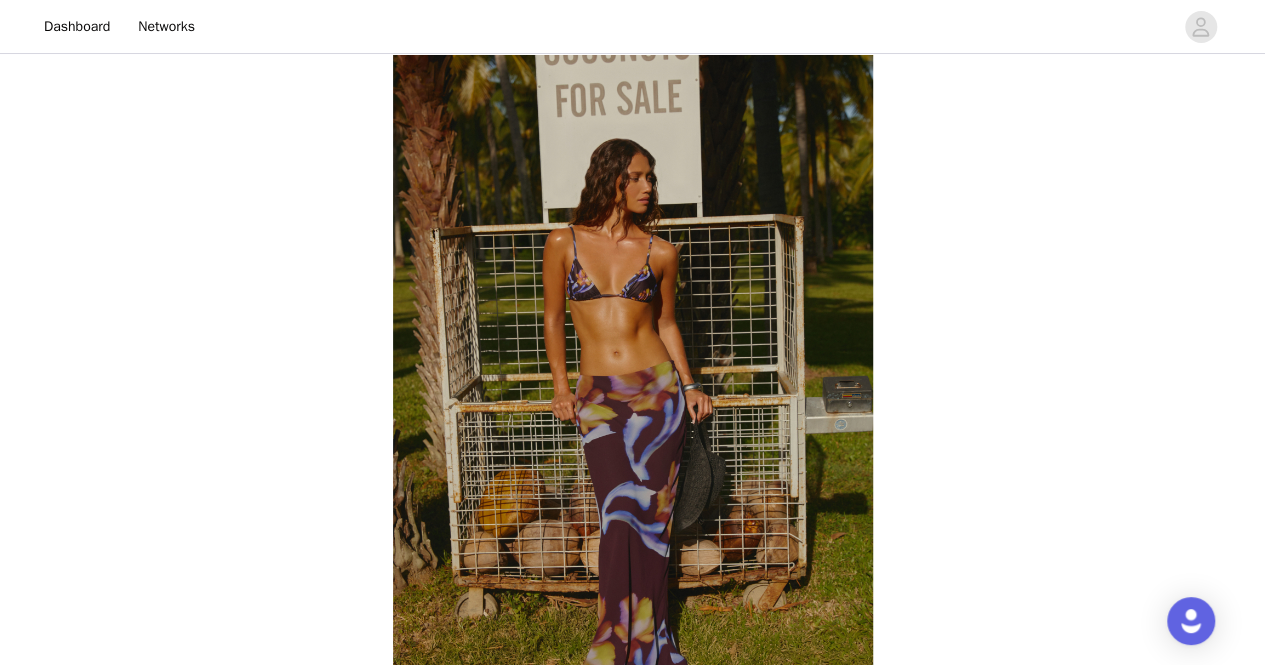 scroll, scrollTop: 0, scrollLeft: 0, axis: both 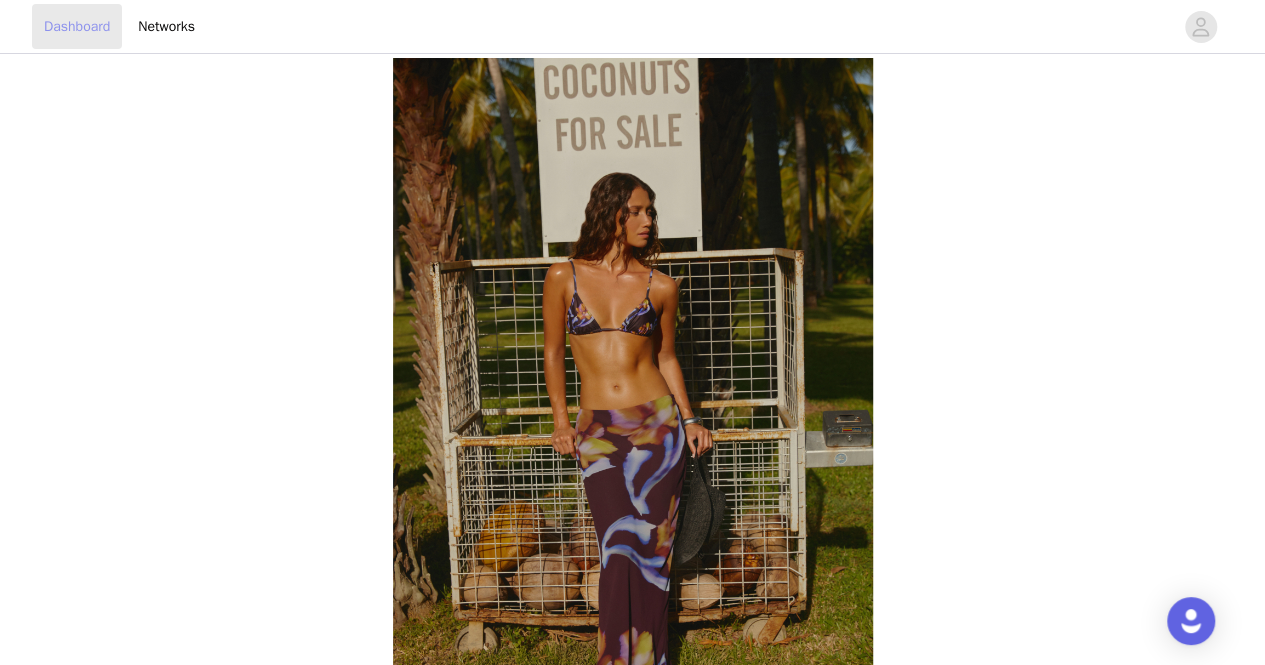 click on "Dashboard" at bounding box center [77, 26] 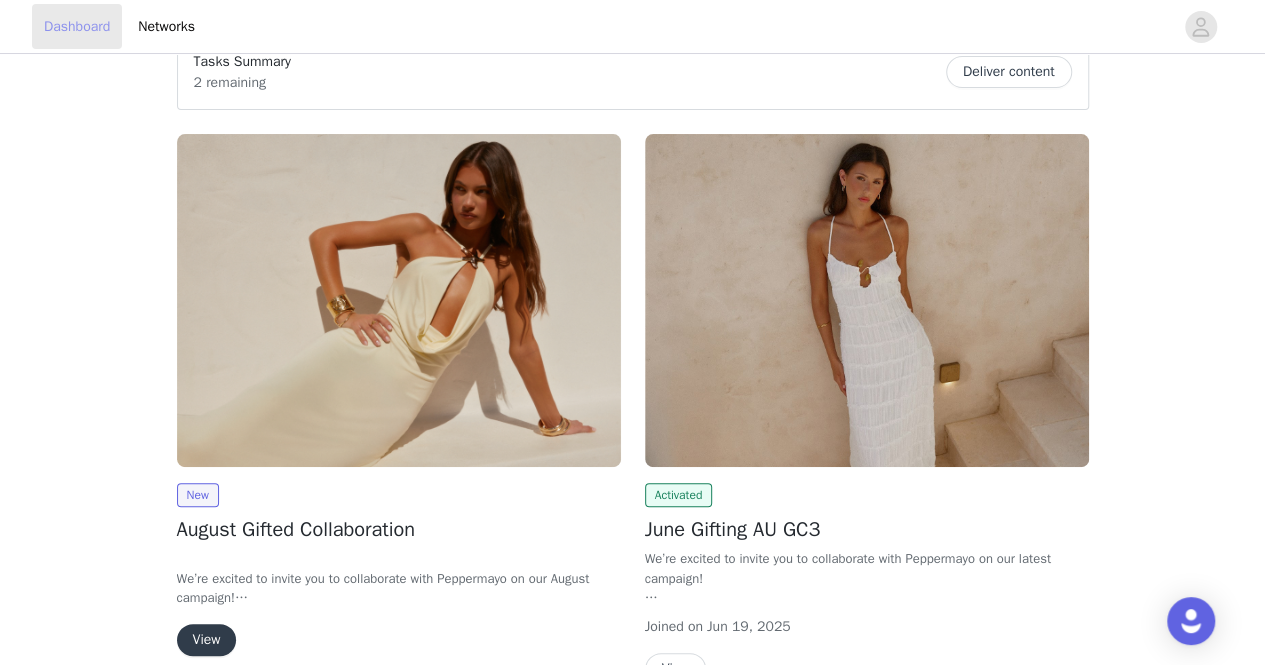 scroll, scrollTop: 90, scrollLeft: 0, axis: vertical 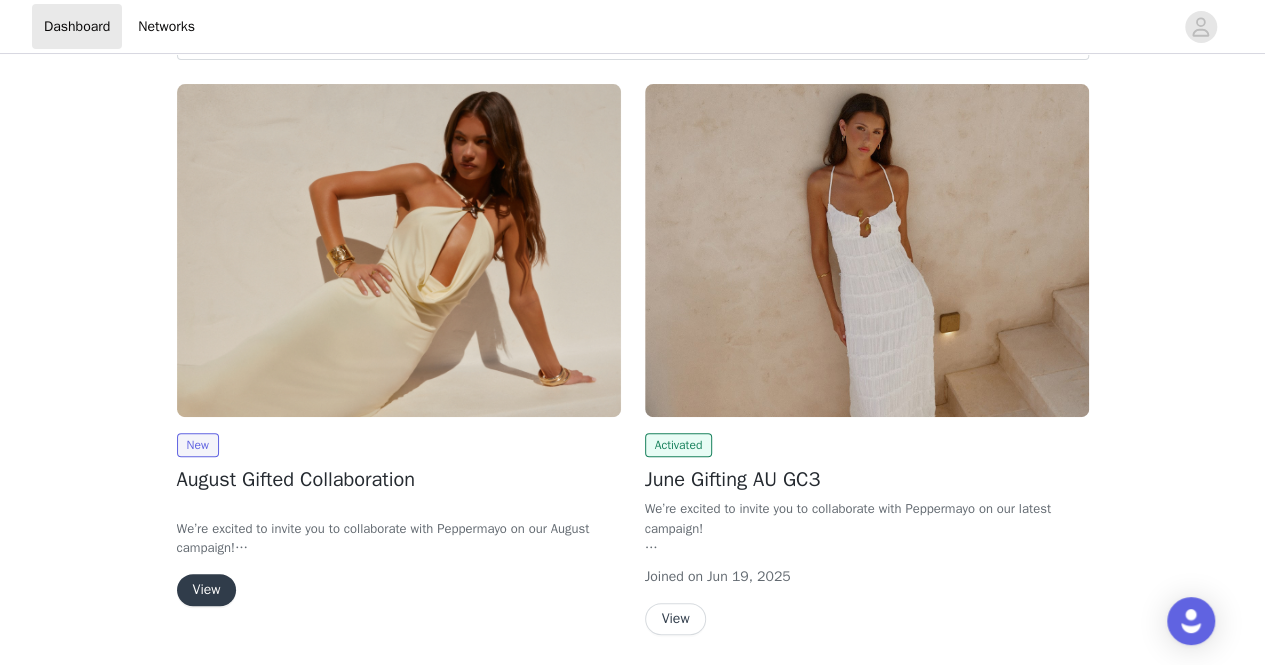 click on "View" at bounding box center [676, 619] 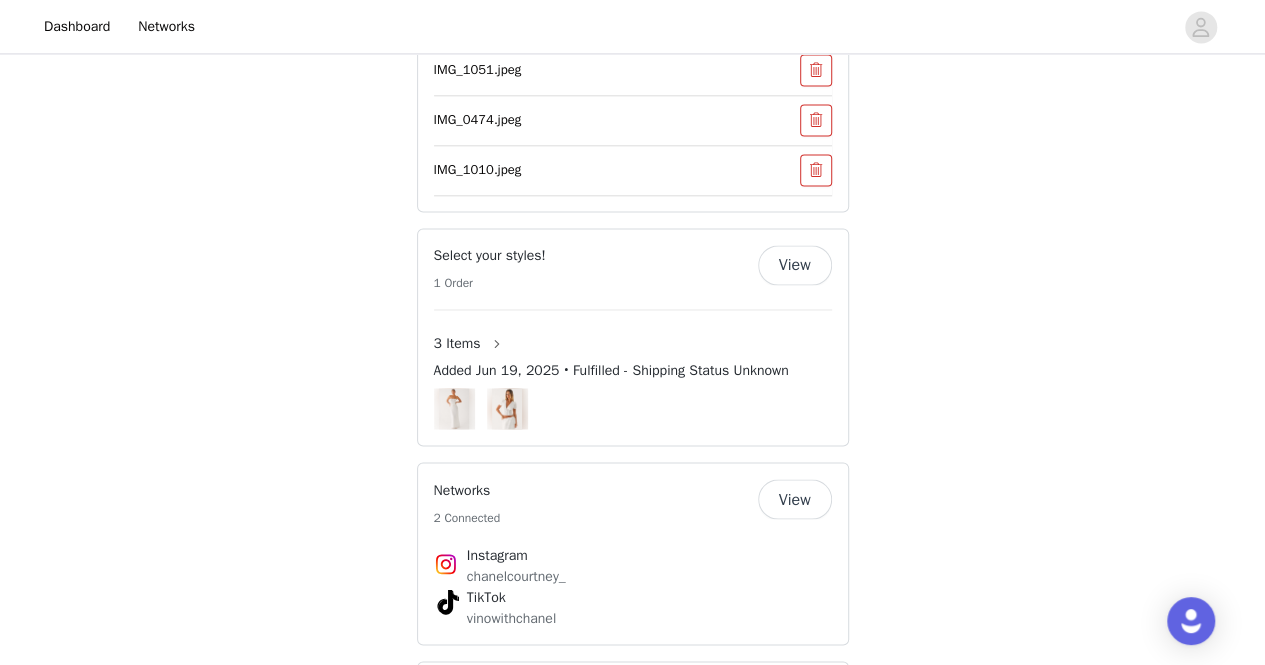 scroll, scrollTop: 1598, scrollLeft: 0, axis: vertical 